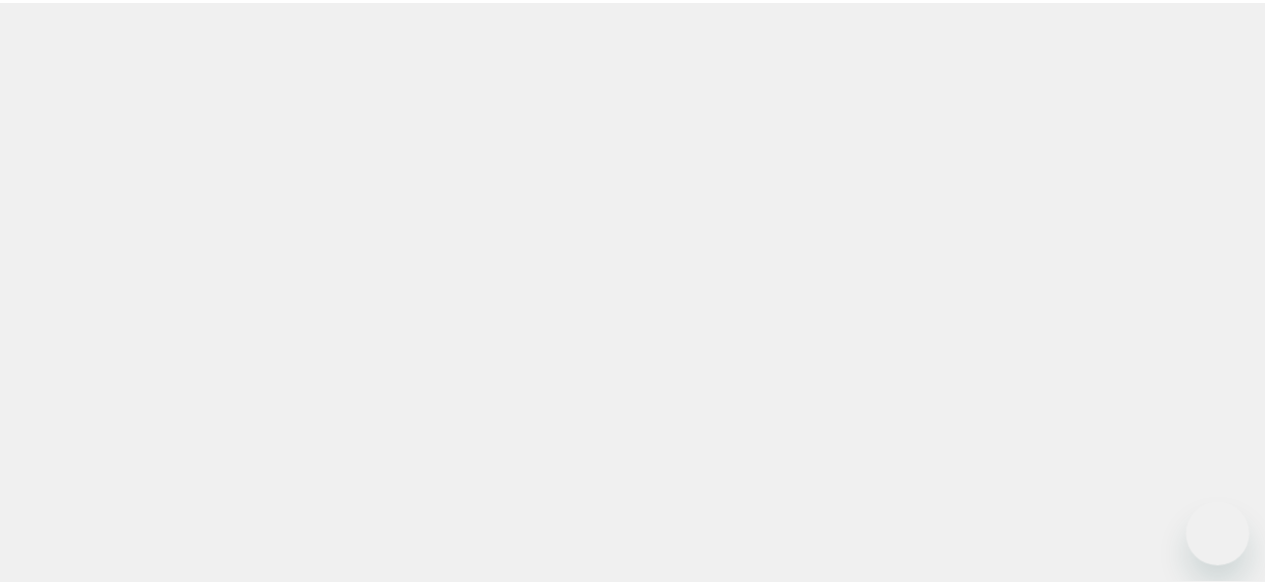 scroll, scrollTop: 0, scrollLeft: 0, axis: both 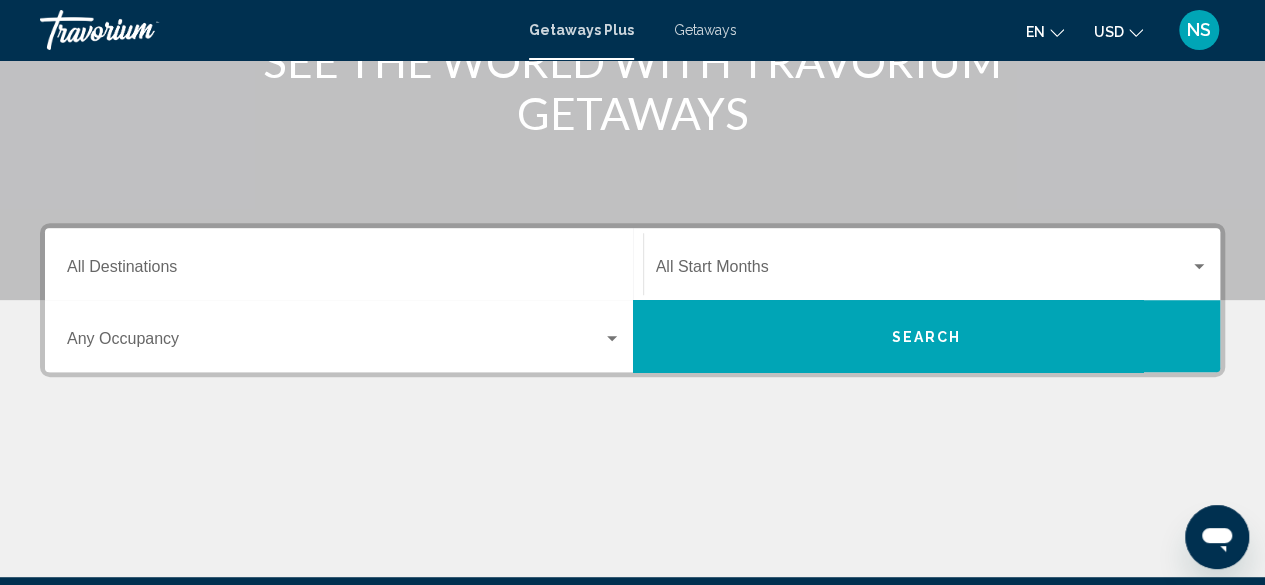 click on "Destination All Destinations" at bounding box center (344, 271) 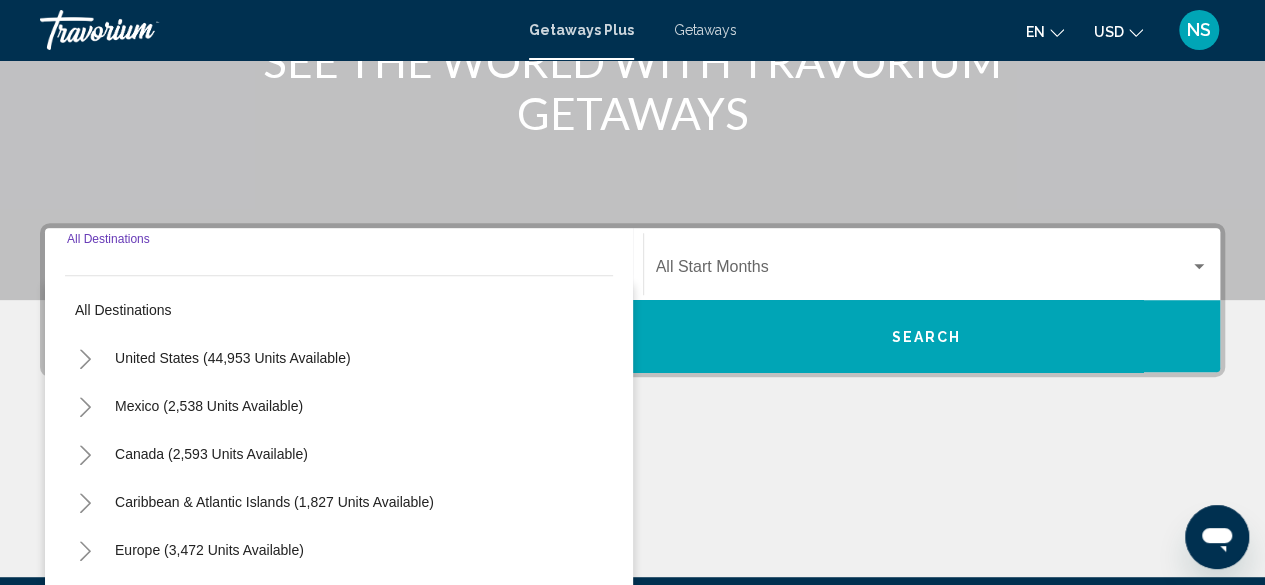 scroll, scrollTop: 458, scrollLeft: 0, axis: vertical 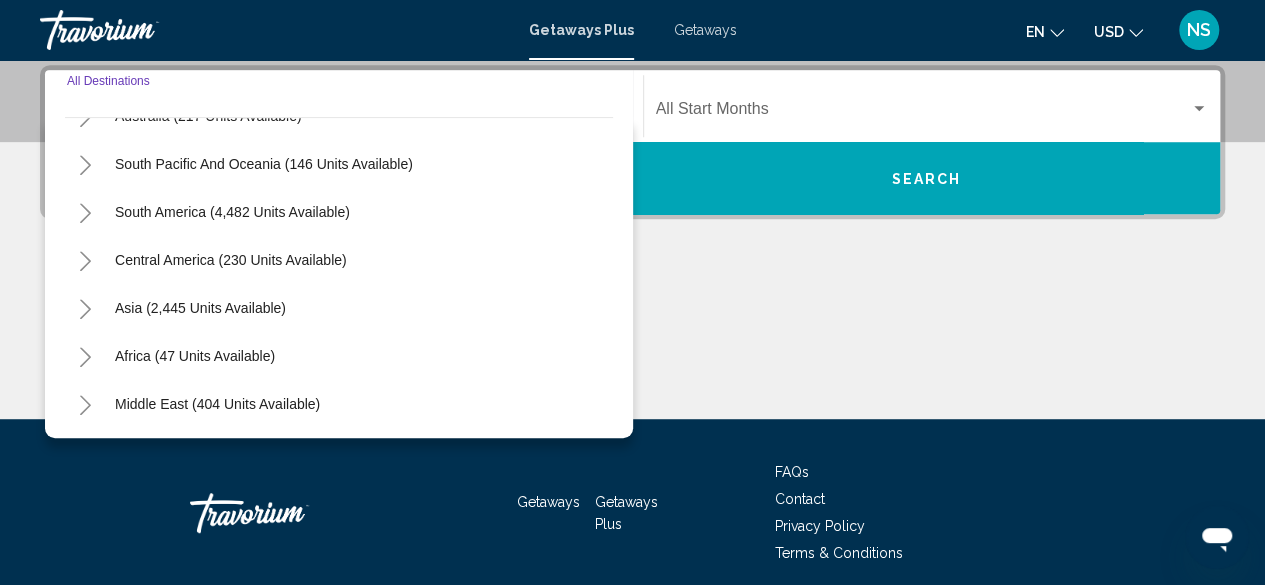click 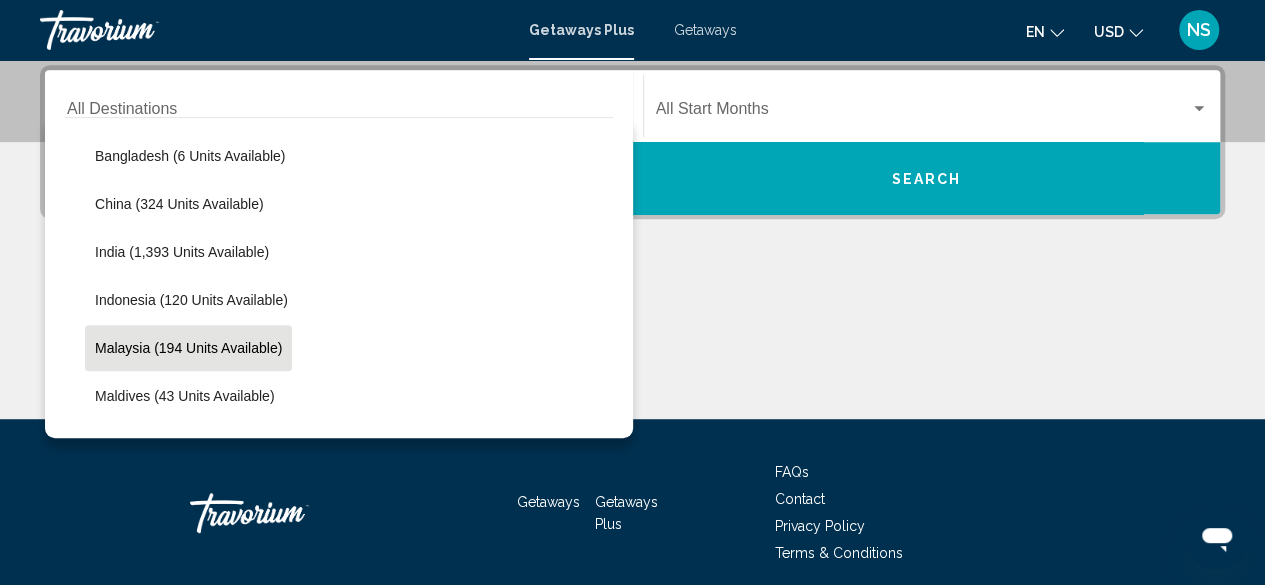scroll, scrollTop: 624, scrollLeft: 0, axis: vertical 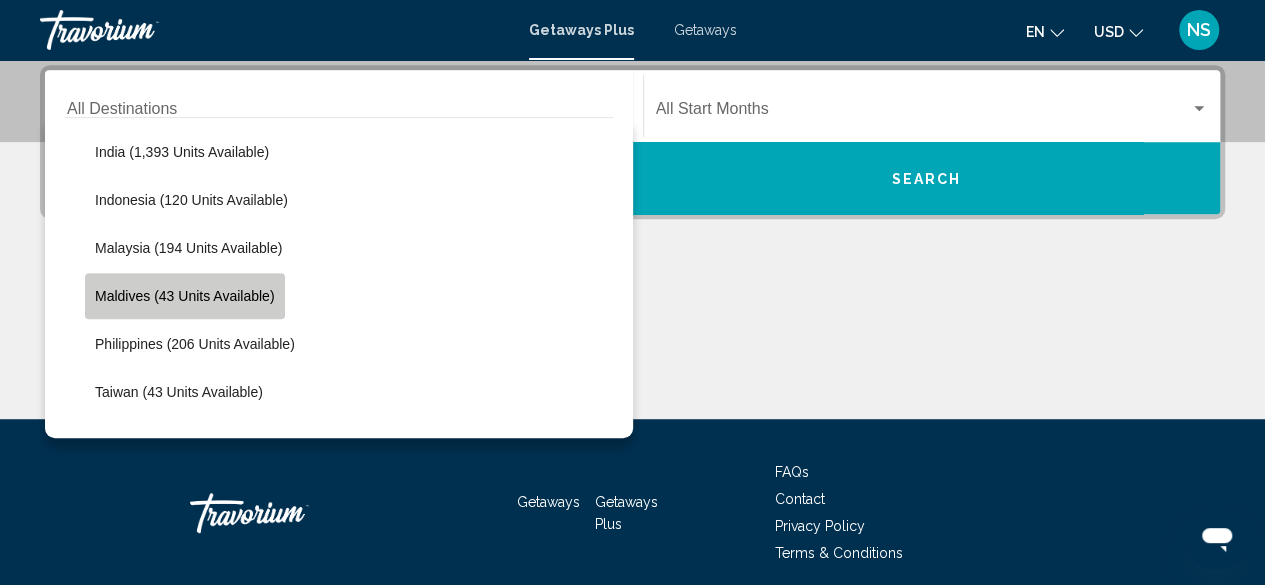 click on "Maldives (43 units available)" 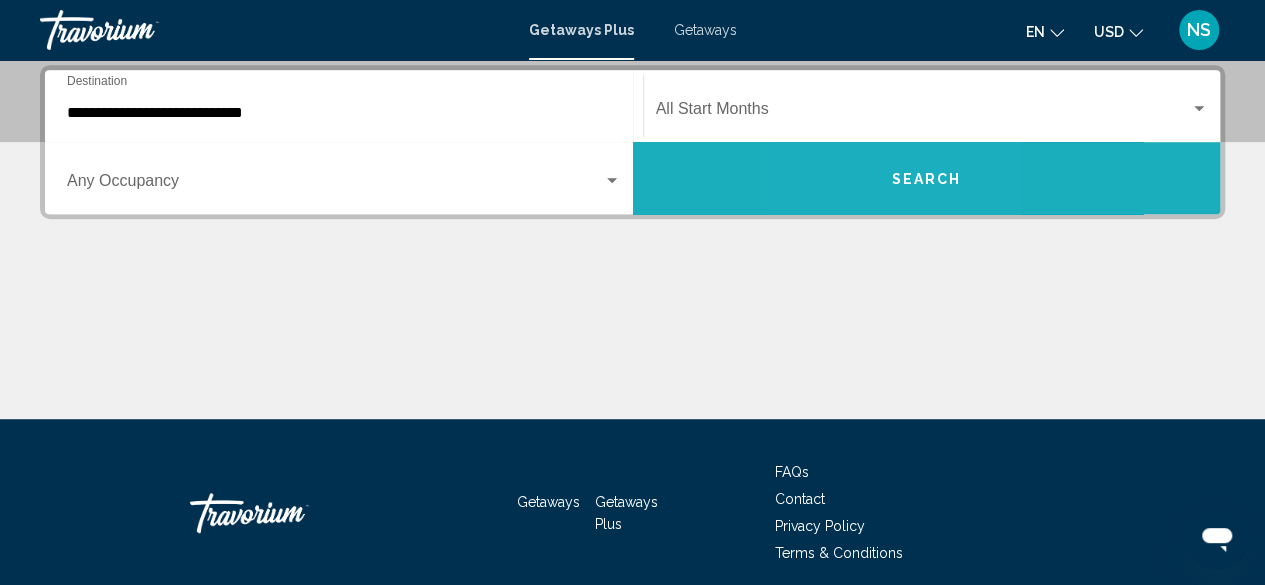 click on "Search" at bounding box center (927, 178) 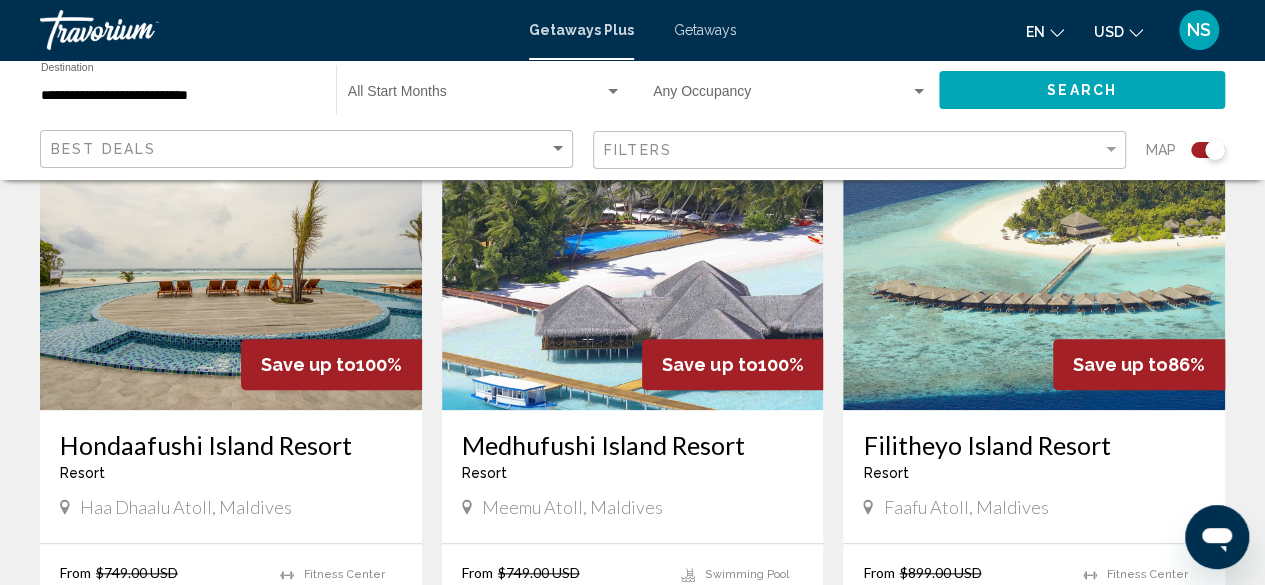 scroll, scrollTop: 1100, scrollLeft: 0, axis: vertical 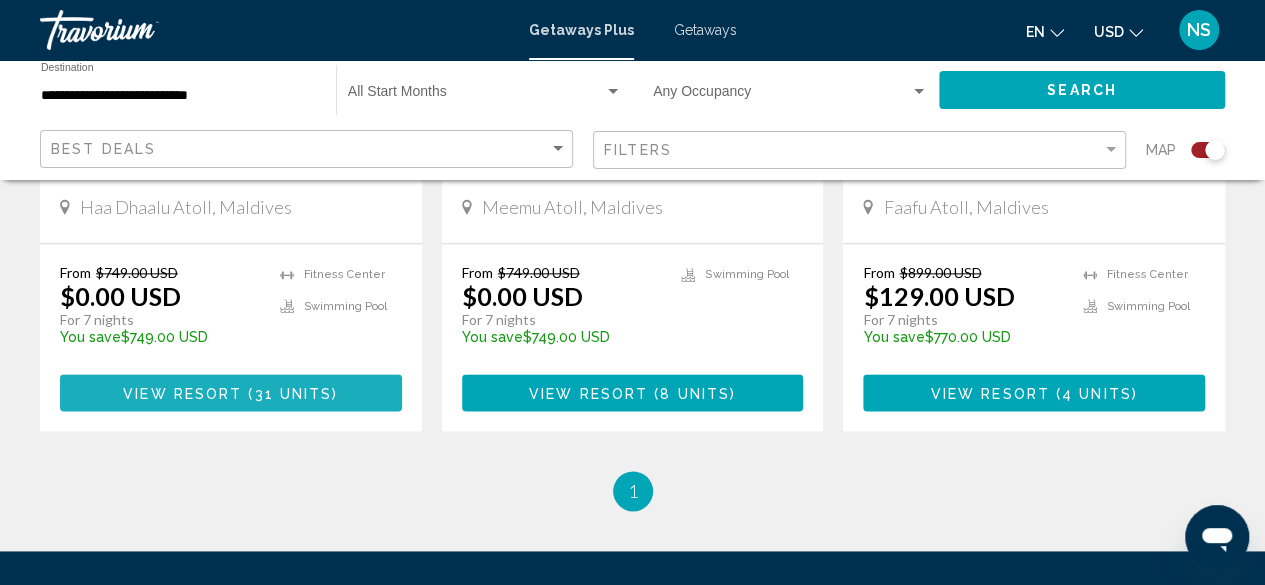 click on "View Resort    ( 31 units )" at bounding box center [231, 392] 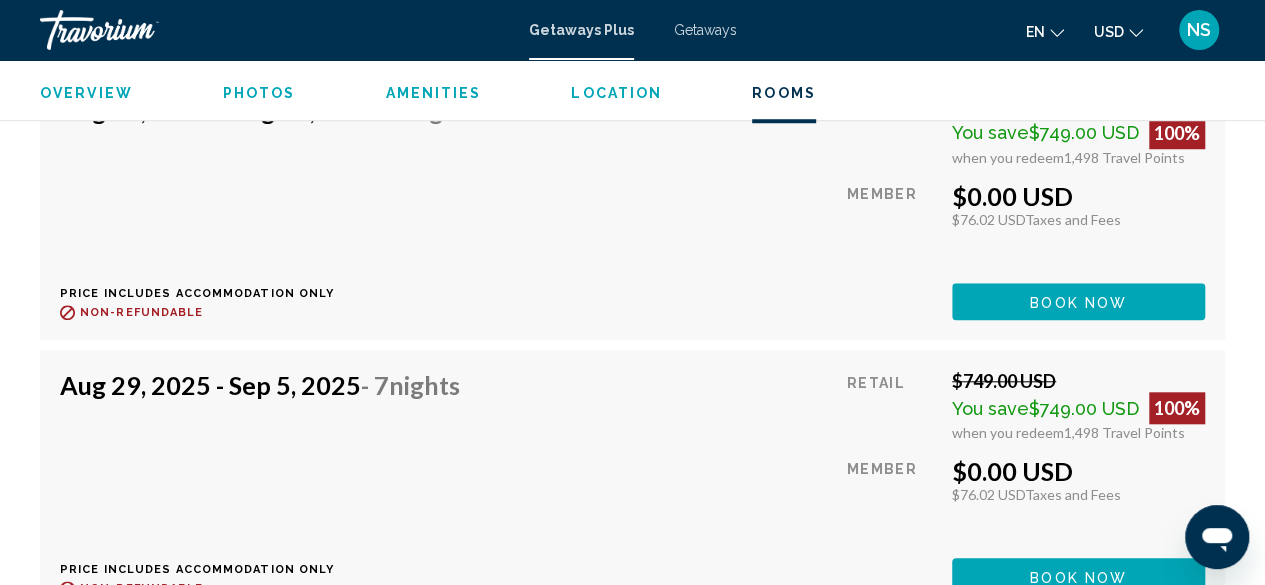 scroll, scrollTop: 4543, scrollLeft: 0, axis: vertical 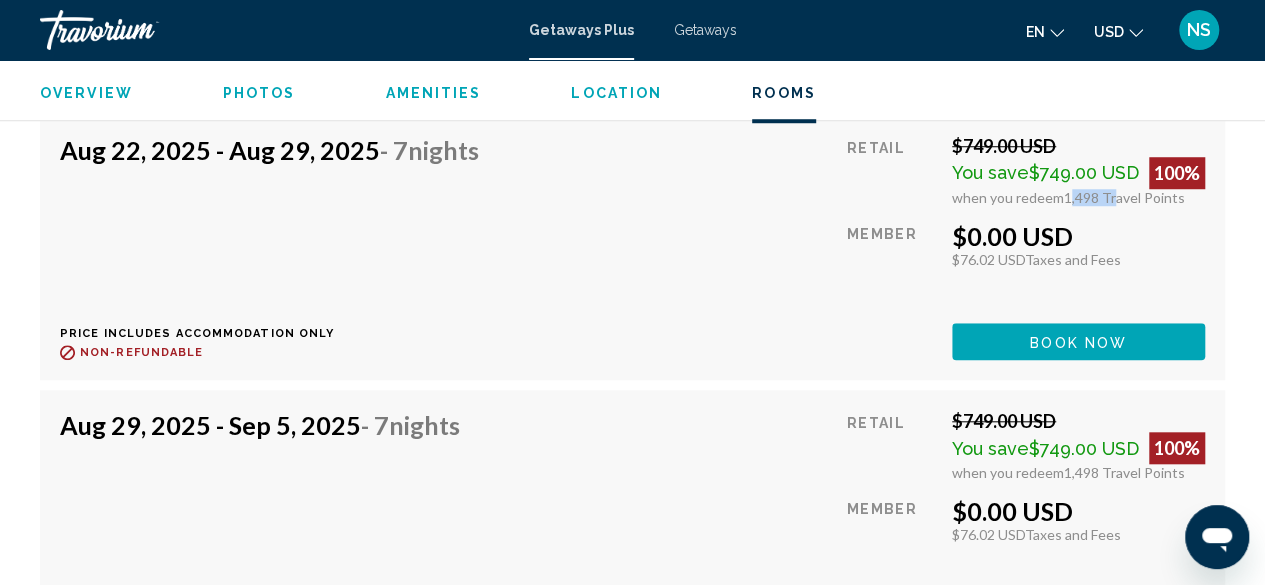 drag, startPoint x: 1064, startPoint y: 190, endPoint x: 1108, endPoint y: 196, distance: 44.407207 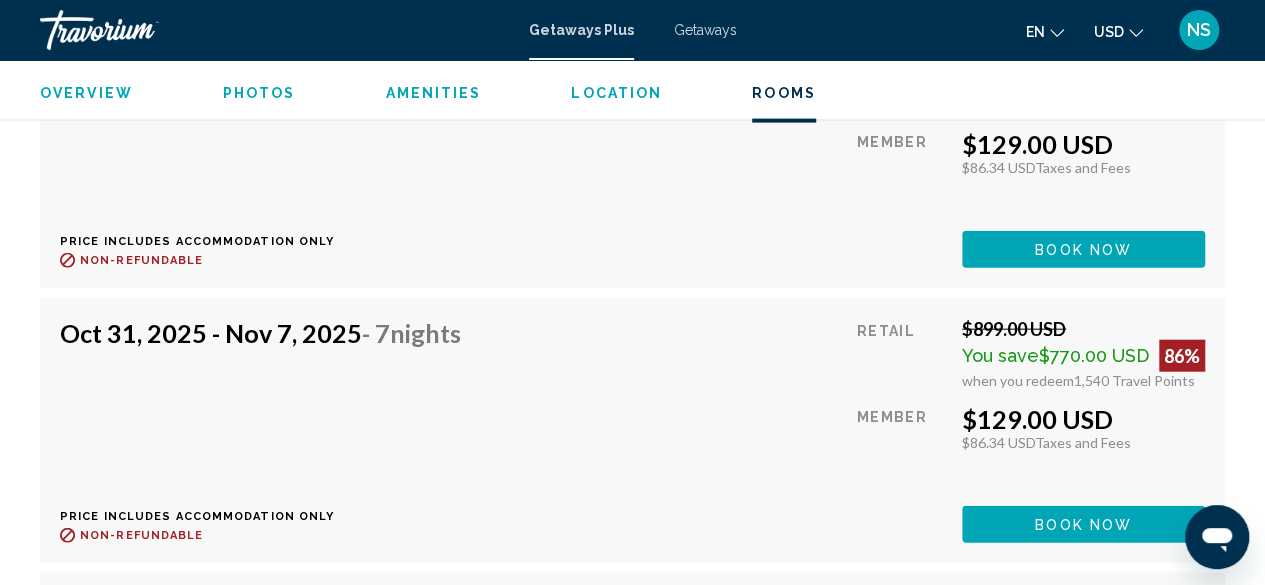 scroll, scrollTop: 6043, scrollLeft: 0, axis: vertical 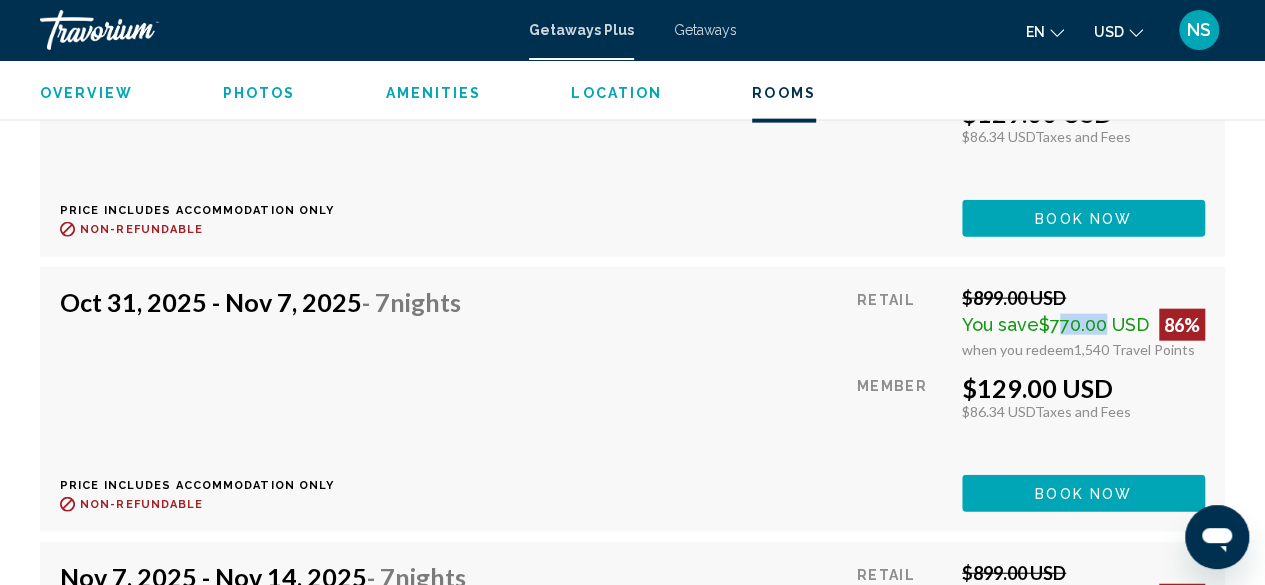 drag, startPoint x: 1052, startPoint y: 325, endPoint x: 1088, endPoint y: 319, distance: 36.496574 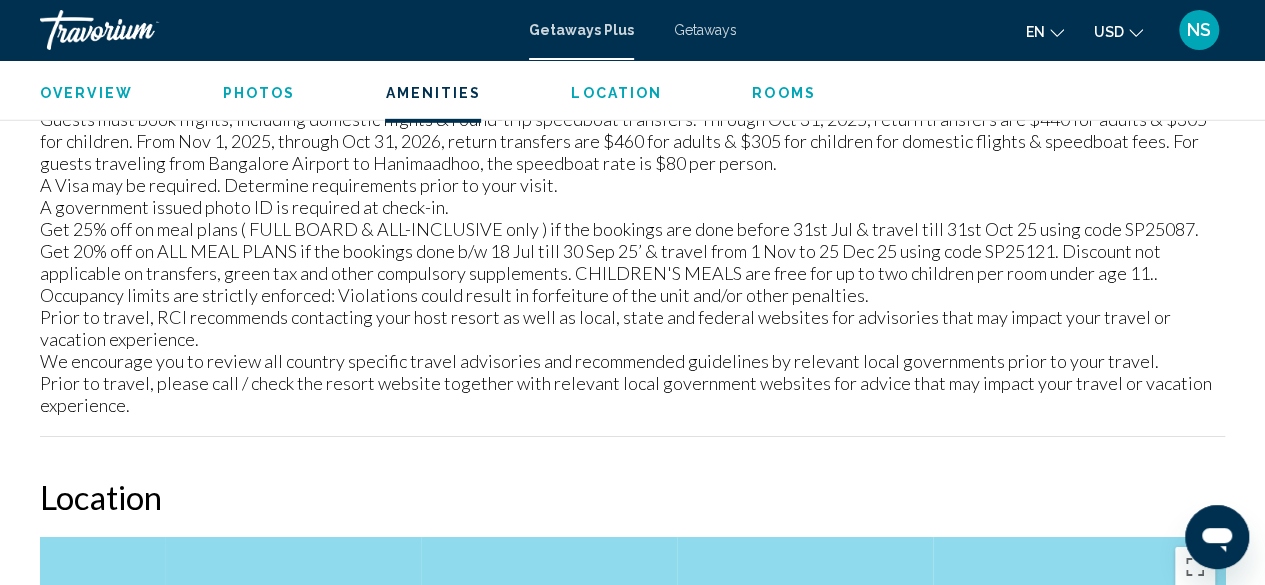 scroll, scrollTop: 3043, scrollLeft: 0, axis: vertical 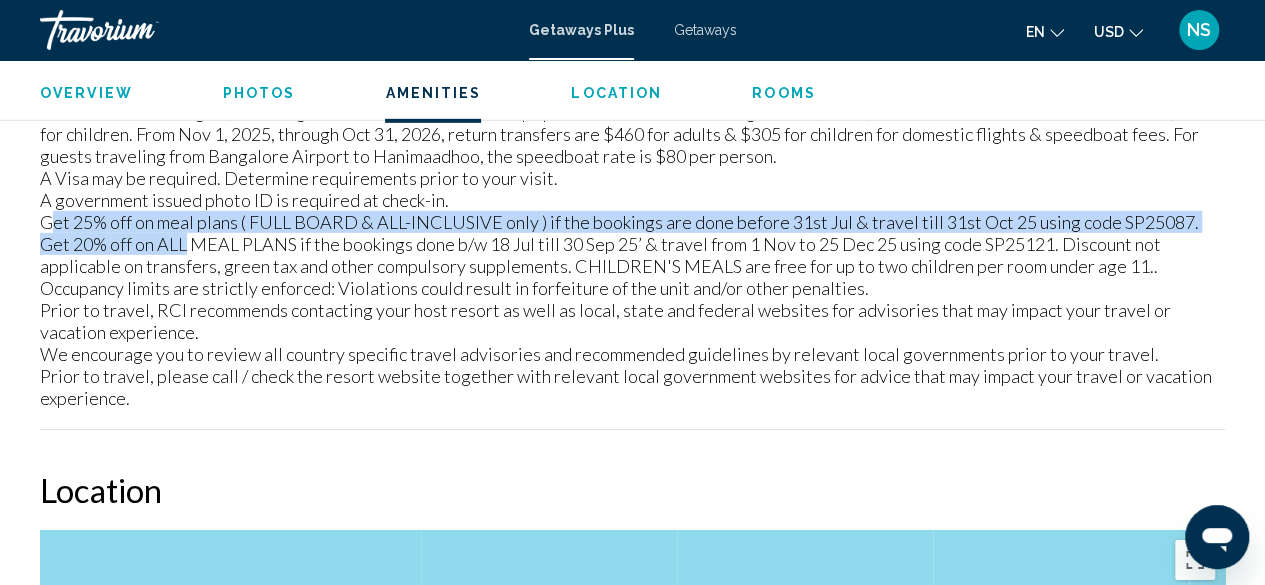 drag, startPoint x: 47, startPoint y: 229, endPoint x: 186, endPoint y: 249, distance: 140.43147 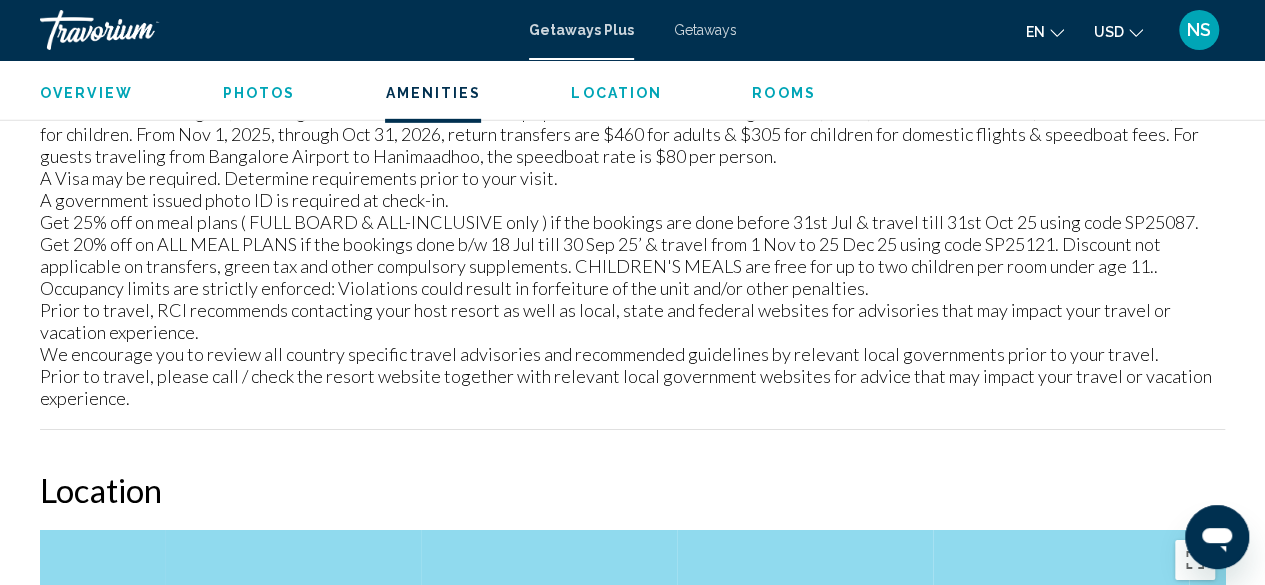 click on "To upgrade to a Deluxe Bungalow (Beach- D unit) through the resort, there is a fee of USD 35 per room, per night, however, the meal plan charges are the same. Guests cannot bring food or drinks to their rooms. If the transfer service provider fails to transfer guests, the resort will not be responsible for lost nights or overnight accommodation in Male or any other place, regardless of the reason. A.I. meal plan includes: All meals, aftrn. tea/coffee & snacks, select hard liquor, in-house wine & beer, & mini bar: soft drinks/water. 20% disc on ala carte & special dinners, 10% disc on spa. Beverages served: 10AM to 11:59PM--after which all drinks are charged at normal prices. Minimum 5-nt stay required to allow for 2 excursions: Morning/Sunset fishing & Snorkeling [excludes equipment]. A Visa may be required.  Determine requirements prior to your visit. A government issued photo ID is required at check-in." at bounding box center [632, 189] 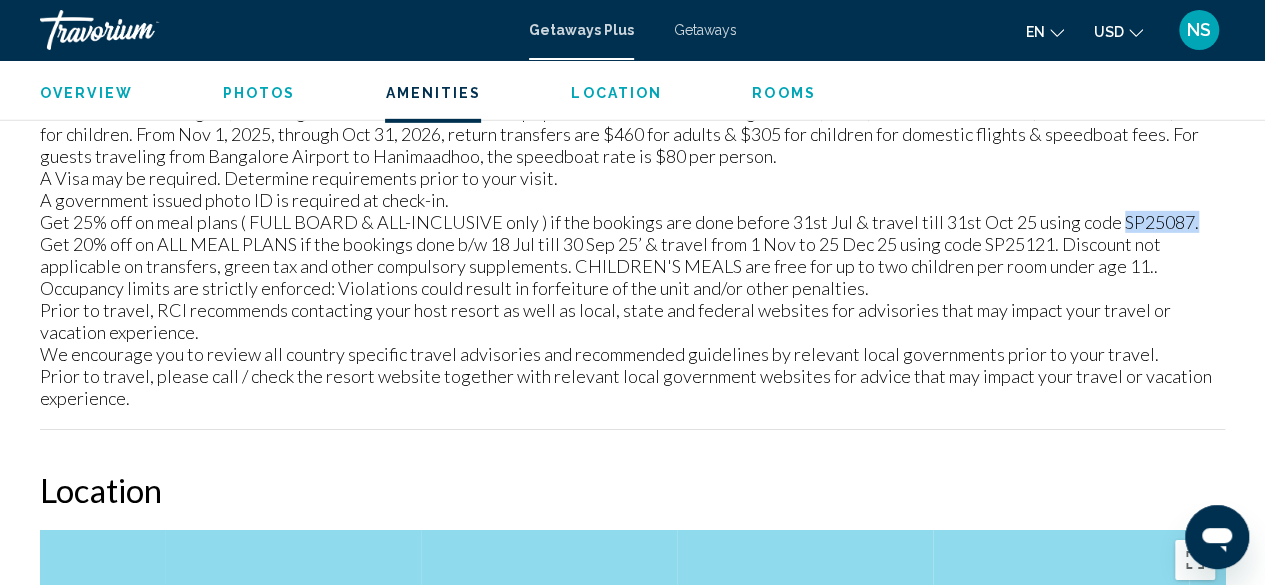 drag, startPoint x: 1122, startPoint y: 218, endPoint x: 1202, endPoint y: 219, distance: 80.00625 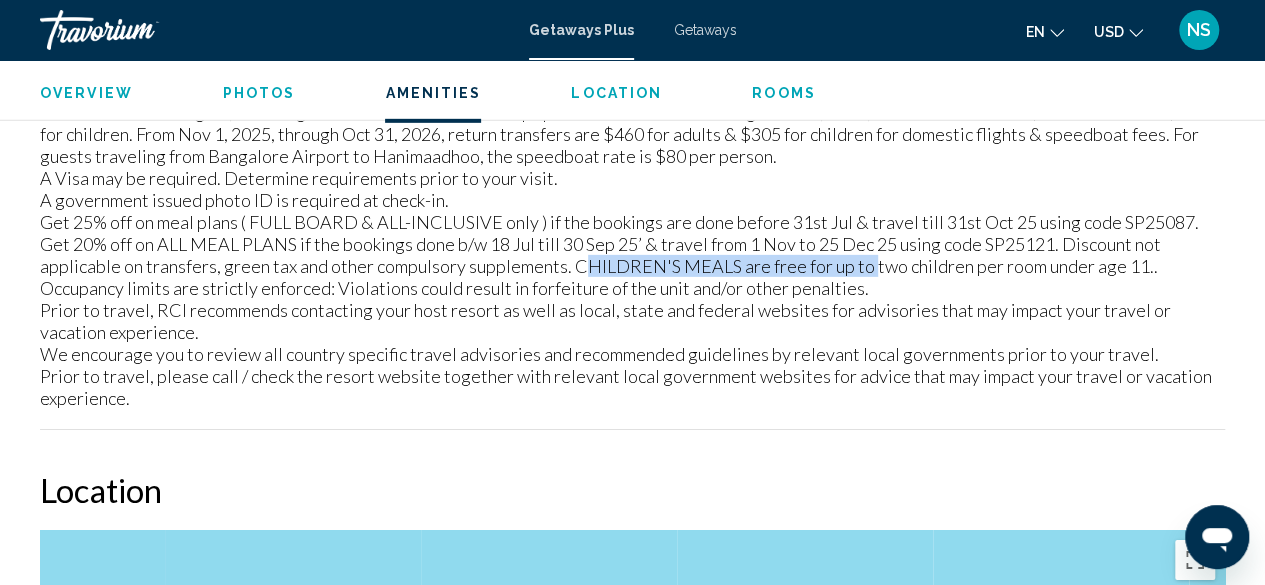 drag, startPoint x: 582, startPoint y: 273, endPoint x: 868, endPoint y: 268, distance: 286.0437 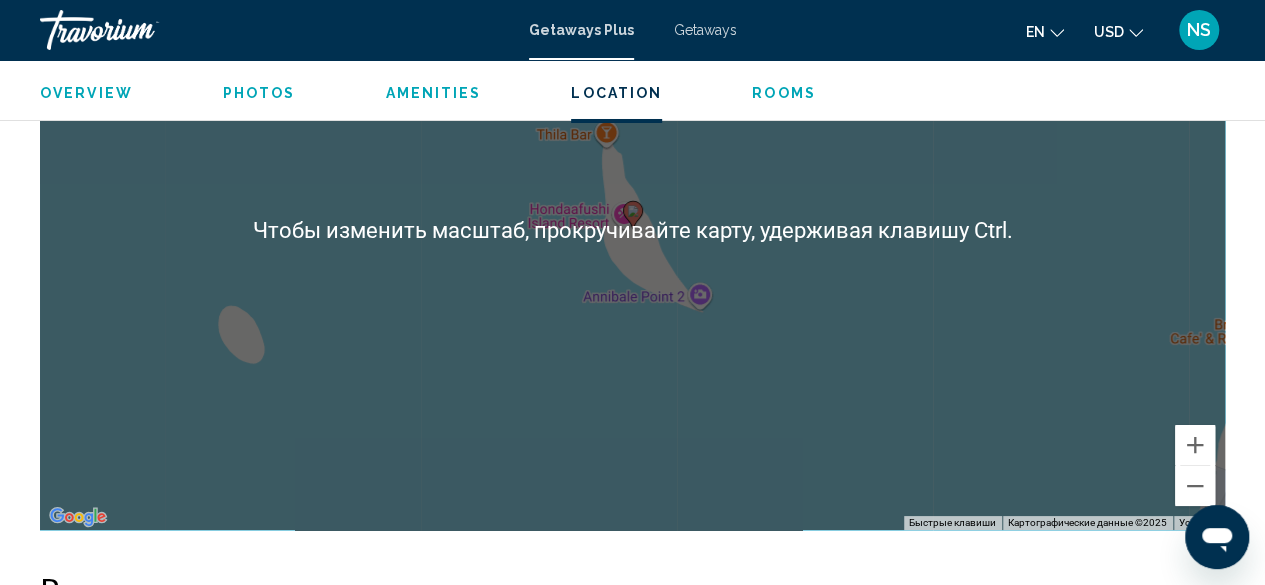 scroll, scrollTop: 3543, scrollLeft: 0, axis: vertical 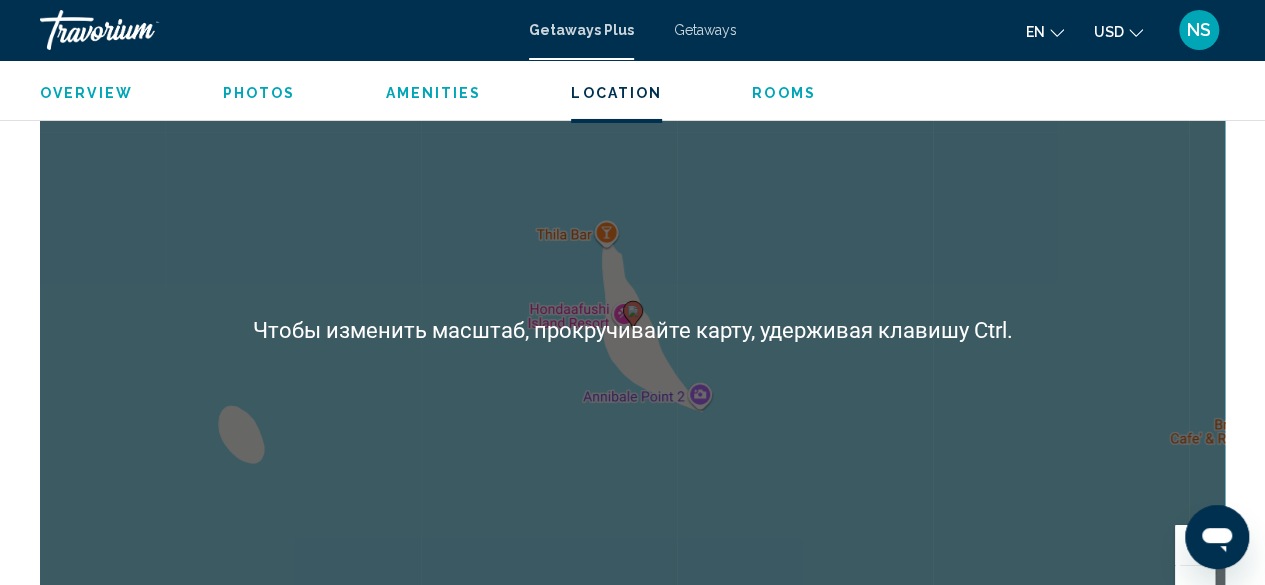 click on "Чтобы активировать перетаскивание с помощью клавиатуры, нажмите Alt + Ввод. После этого перемещайте маркер, используя клавиши со стрелками. Чтобы завершить перетаскивание, нажмите клавишу Ввод. Чтобы отменить действие, нажмите клавишу Esc." at bounding box center (632, 330) 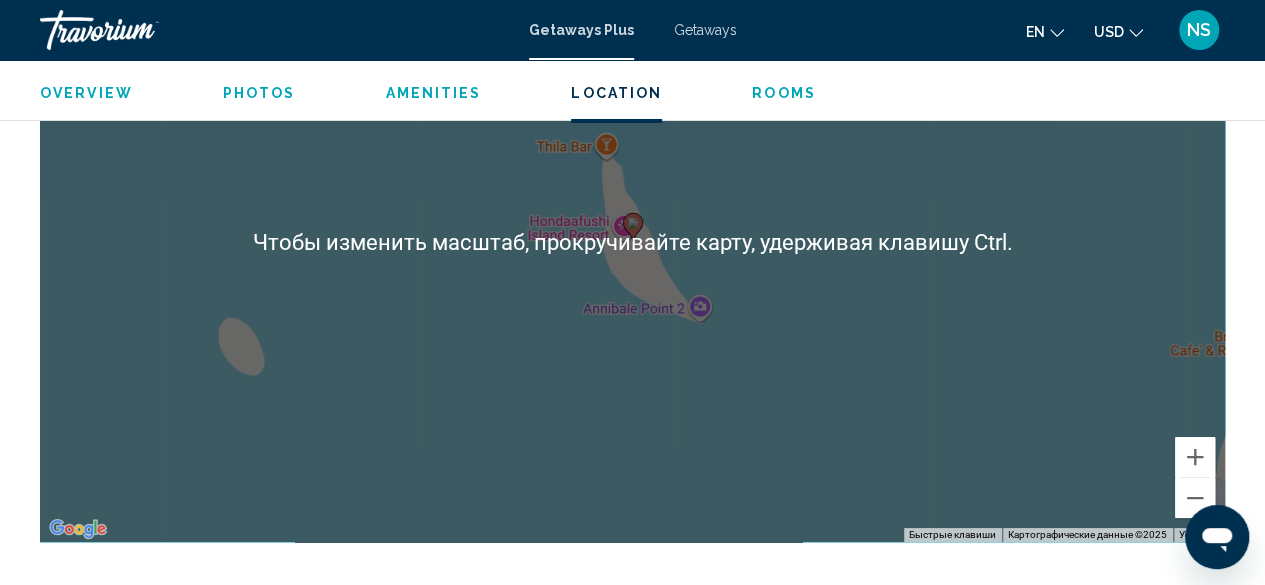 scroll, scrollTop: 3643, scrollLeft: 0, axis: vertical 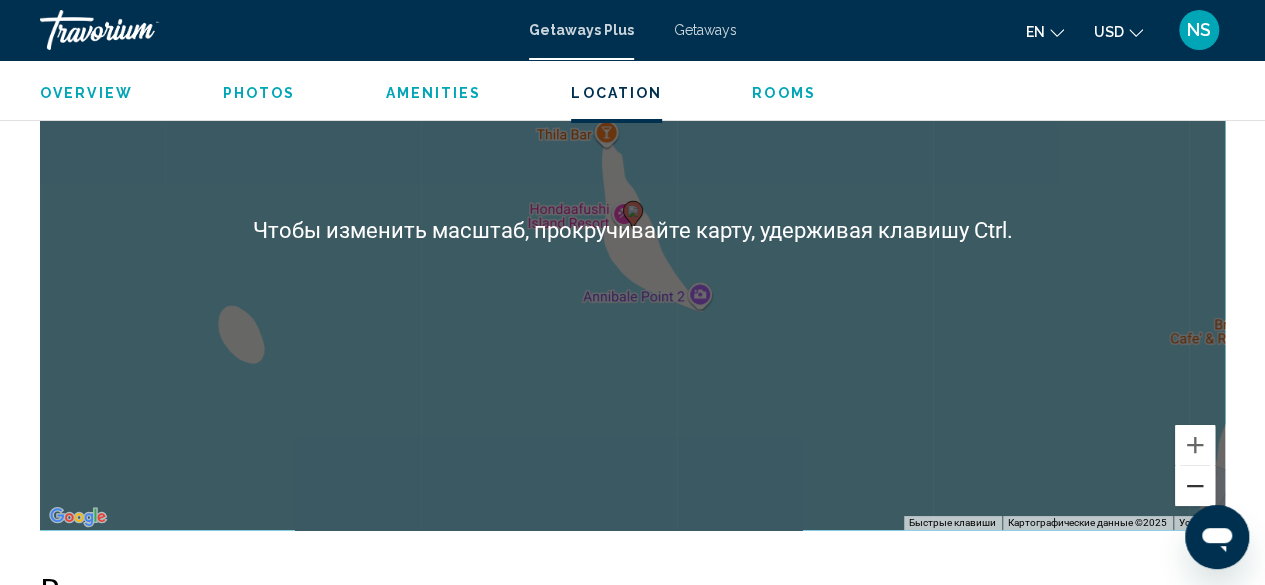 click at bounding box center (1195, 486) 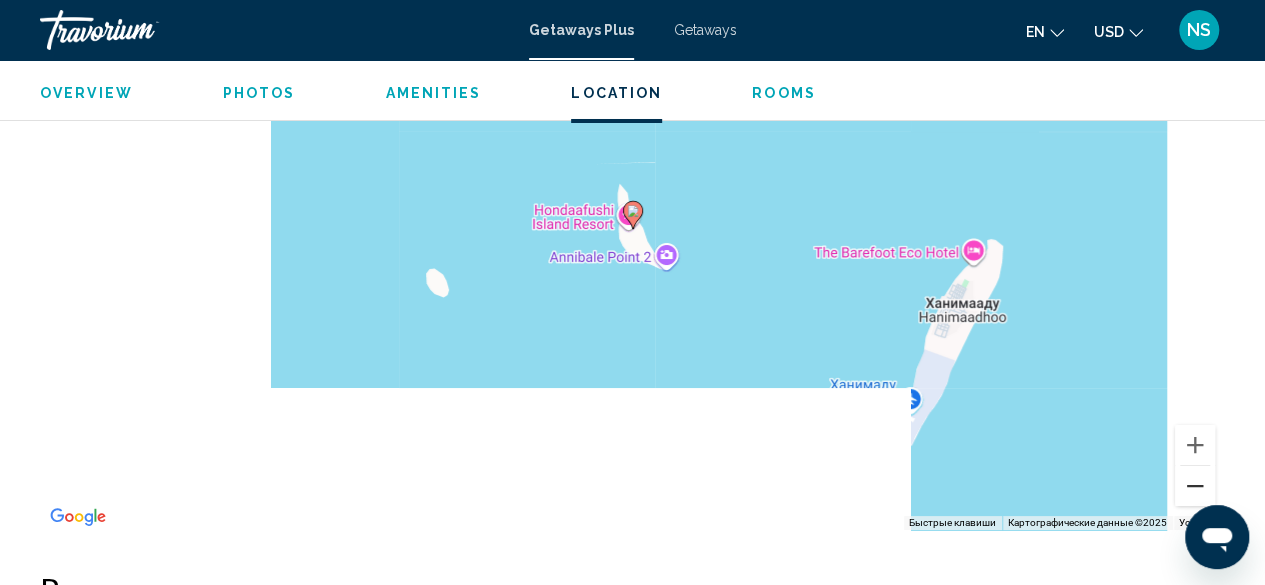 click at bounding box center (1195, 486) 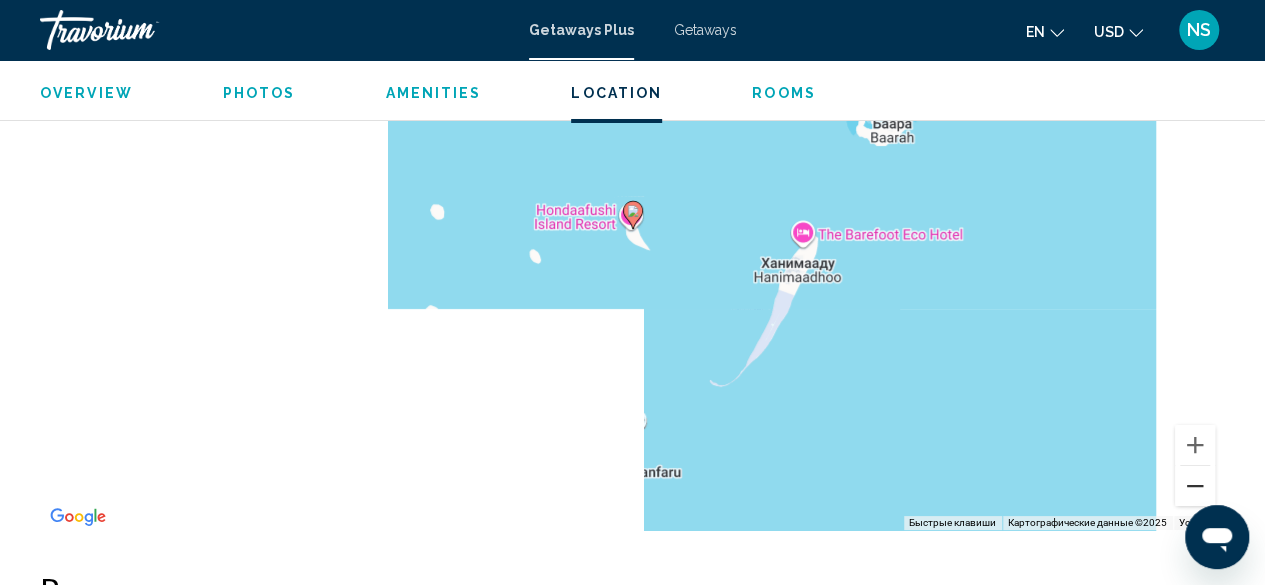 click at bounding box center [1195, 486] 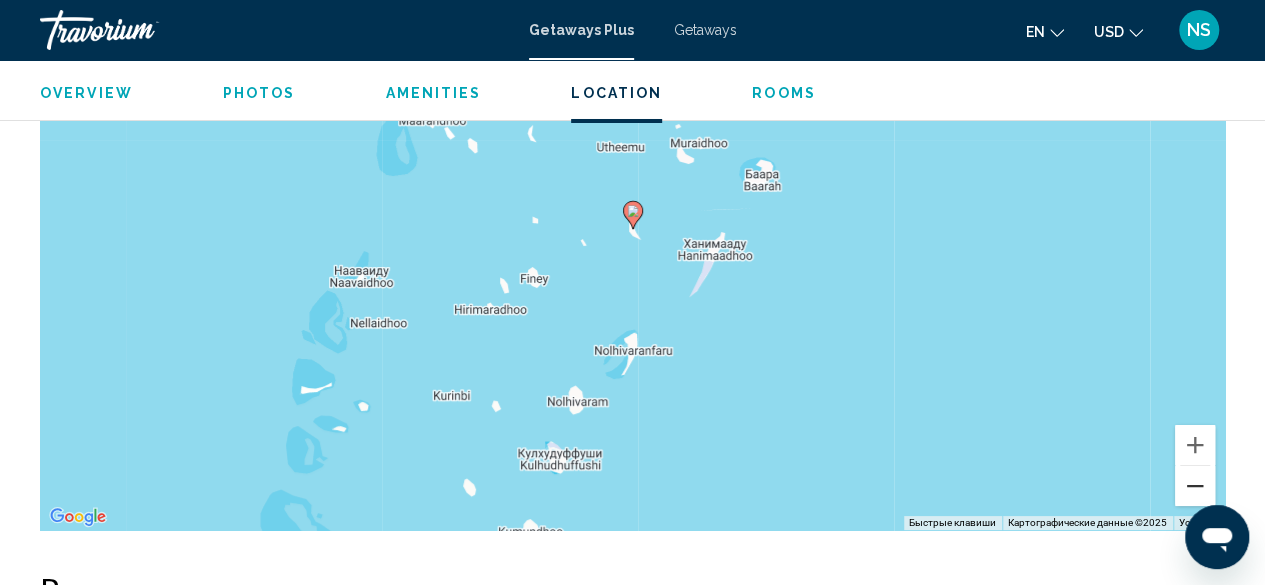 click at bounding box center (1195, 486) 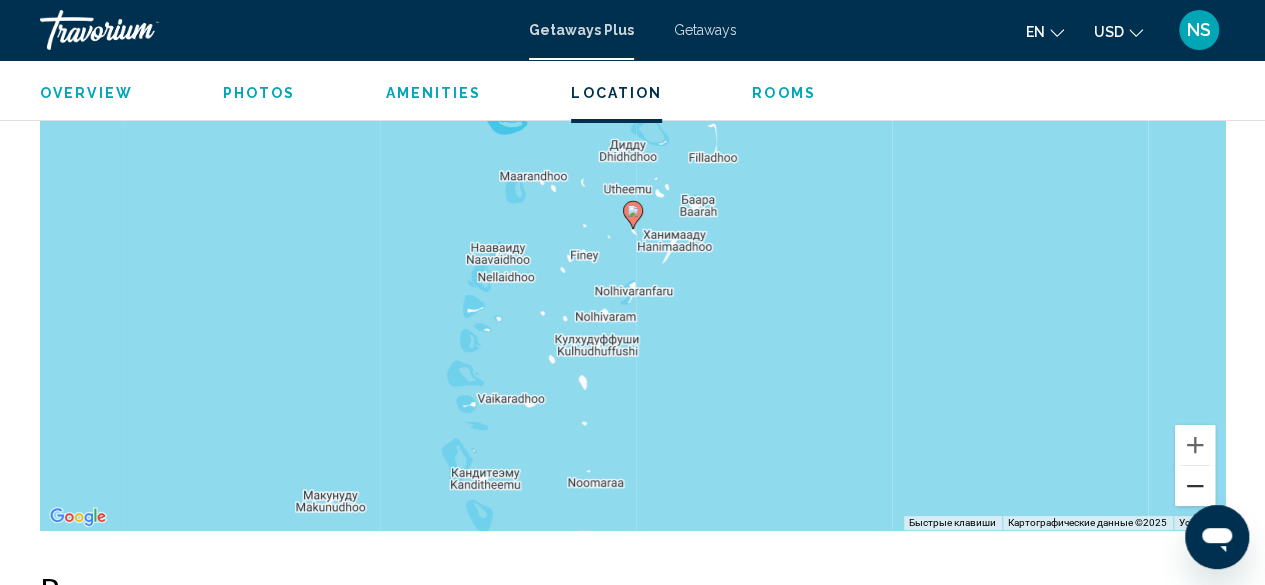 click at bounding box center (1195, 486) 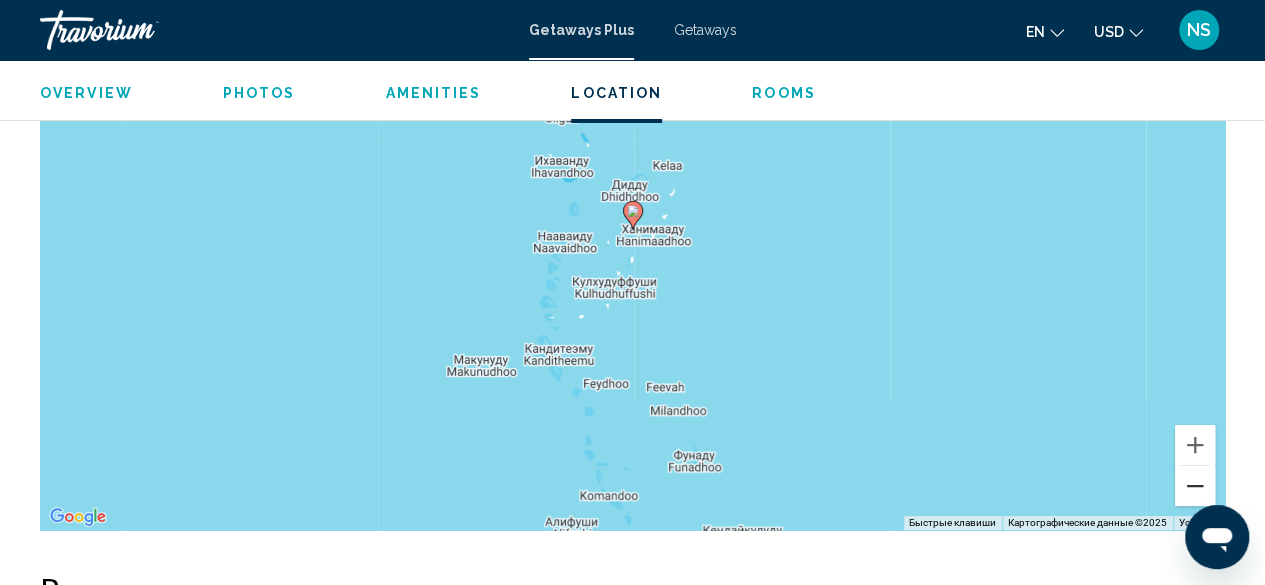 click at bounding box center (1195, 486) 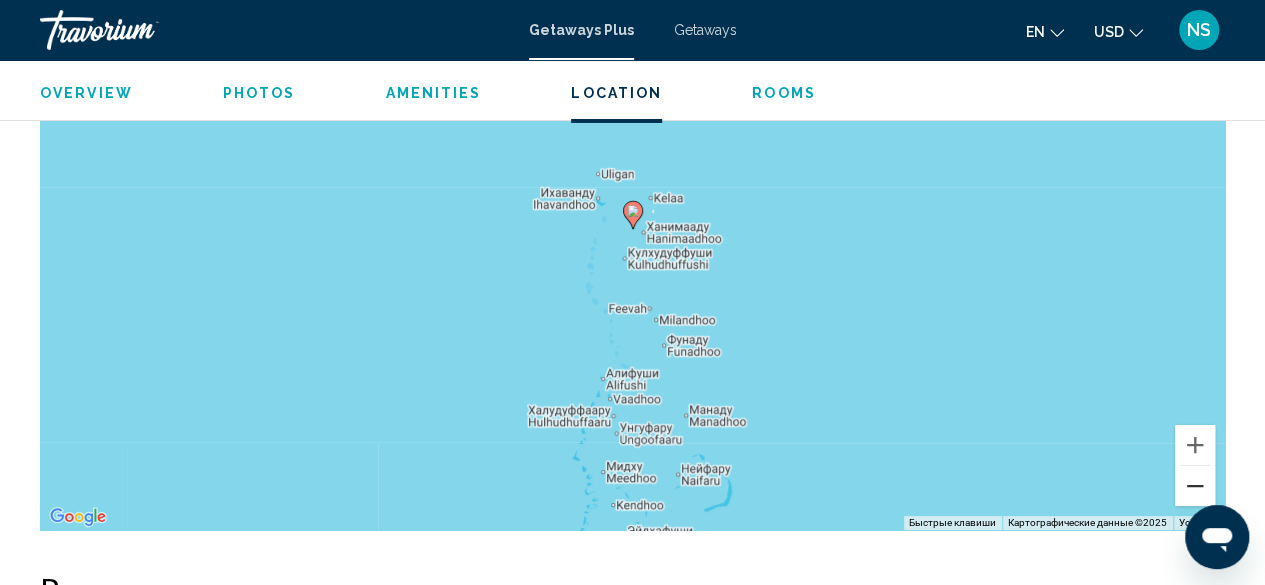 click at bounding box center (1195, 486) 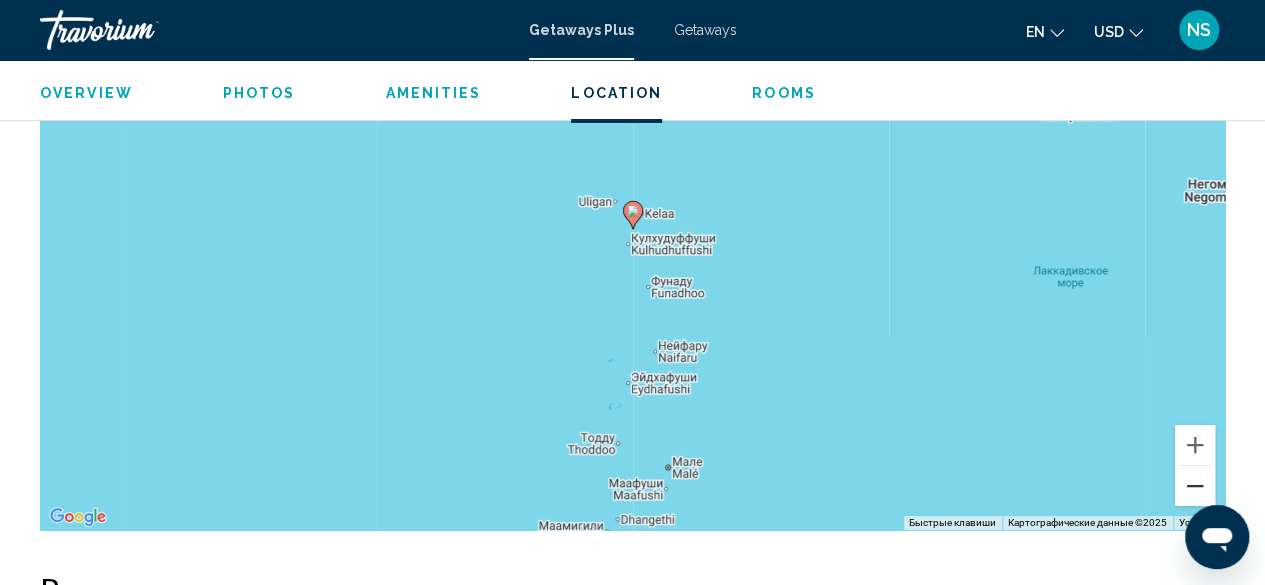 click at bounding box center [1195, 486] 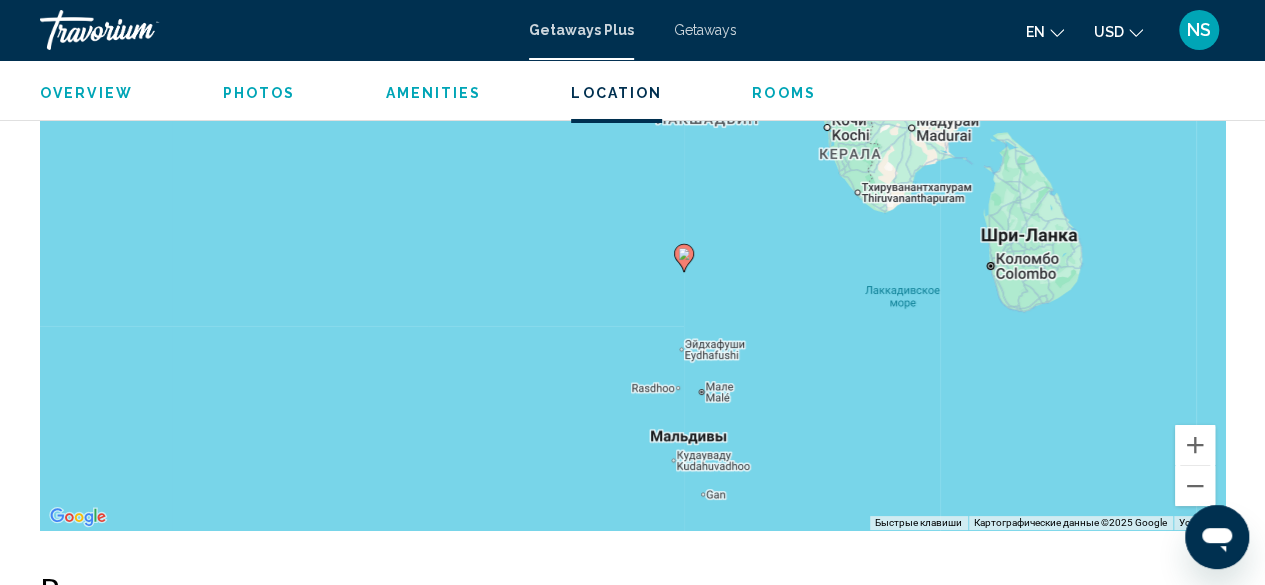 drag, startPoint x: 768, startPoint y: 328, endPoint x: 821, endPoint y: 388, distance: 80.05623 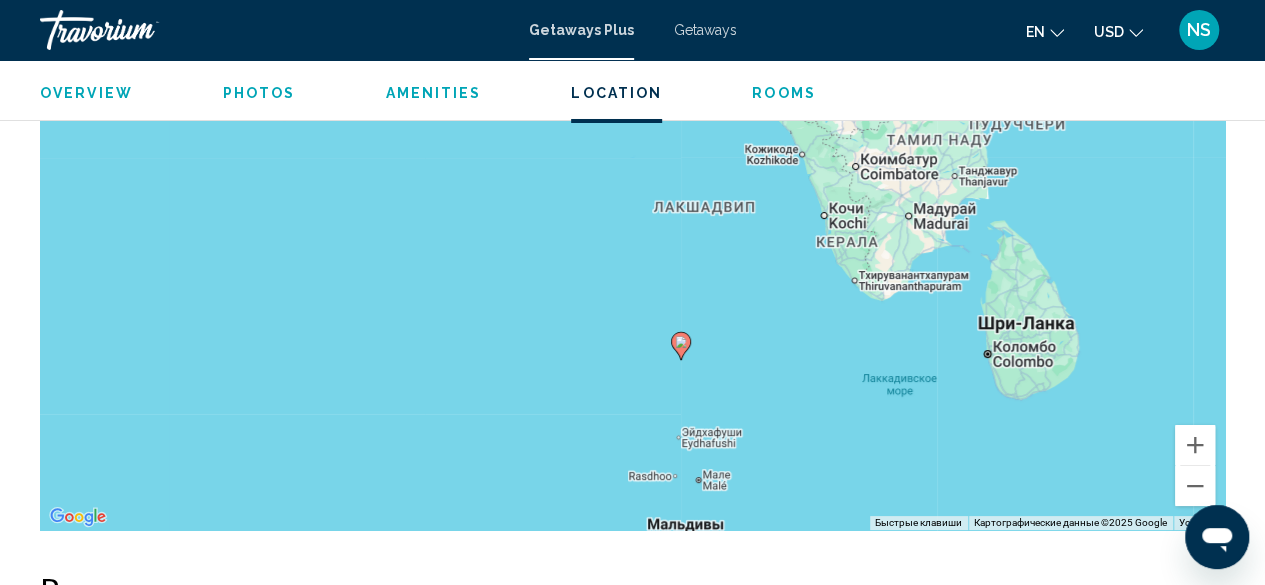 drag, startPoint x: 796, startPoint y: 355, endPoint x: 795, endPoint y: 401, distance: 46.010868 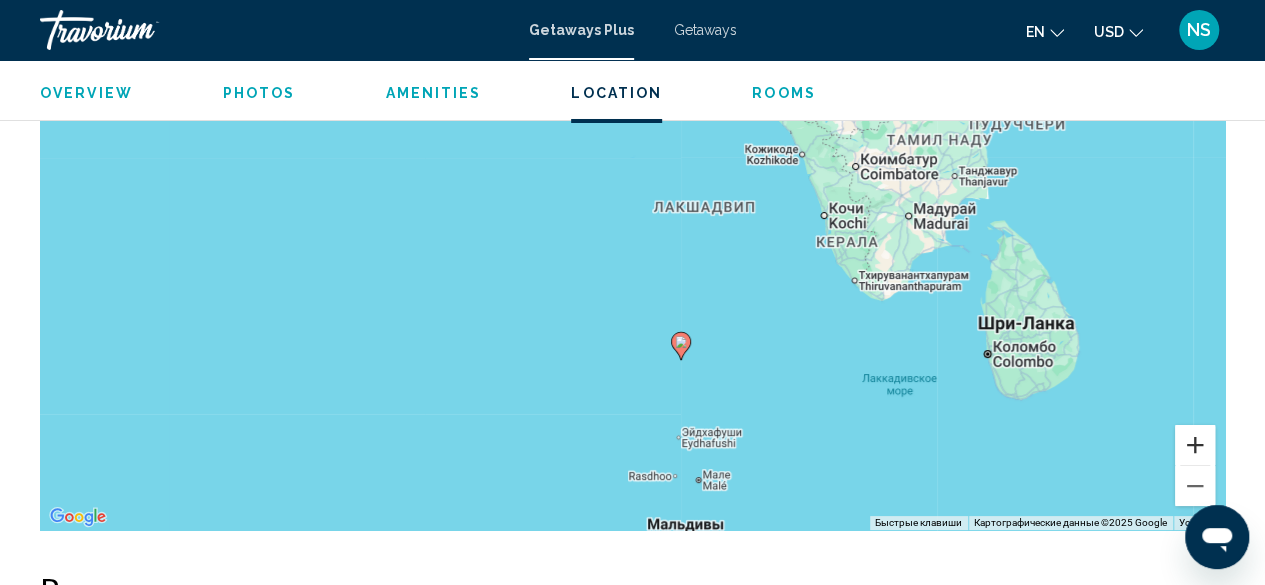 click at bounding box center (1195, 445) 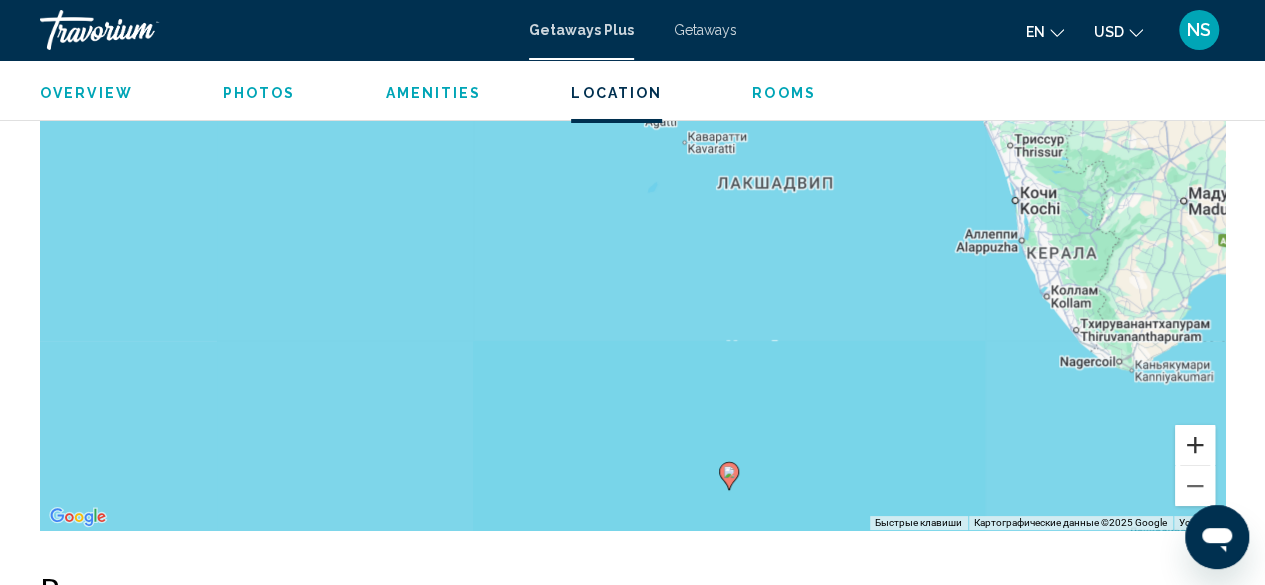 click at bounding box center [1195, 445] 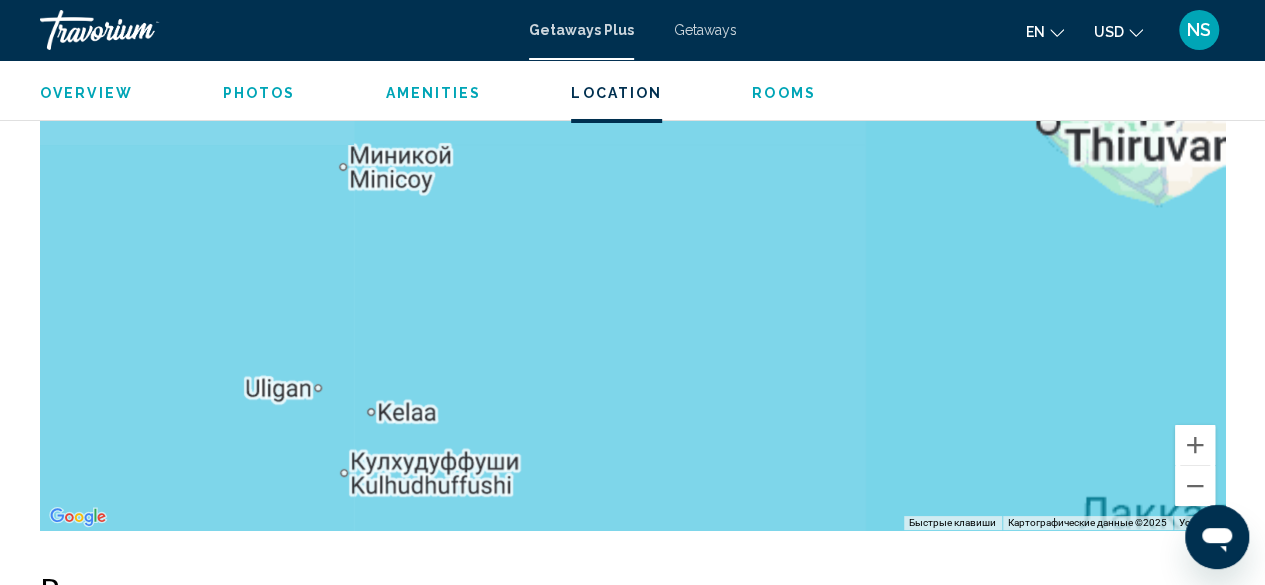 drag, startPoint x: 891, startPoint y: 444, endPoint x: 420, endPoint y: 137, distance: 562.2188 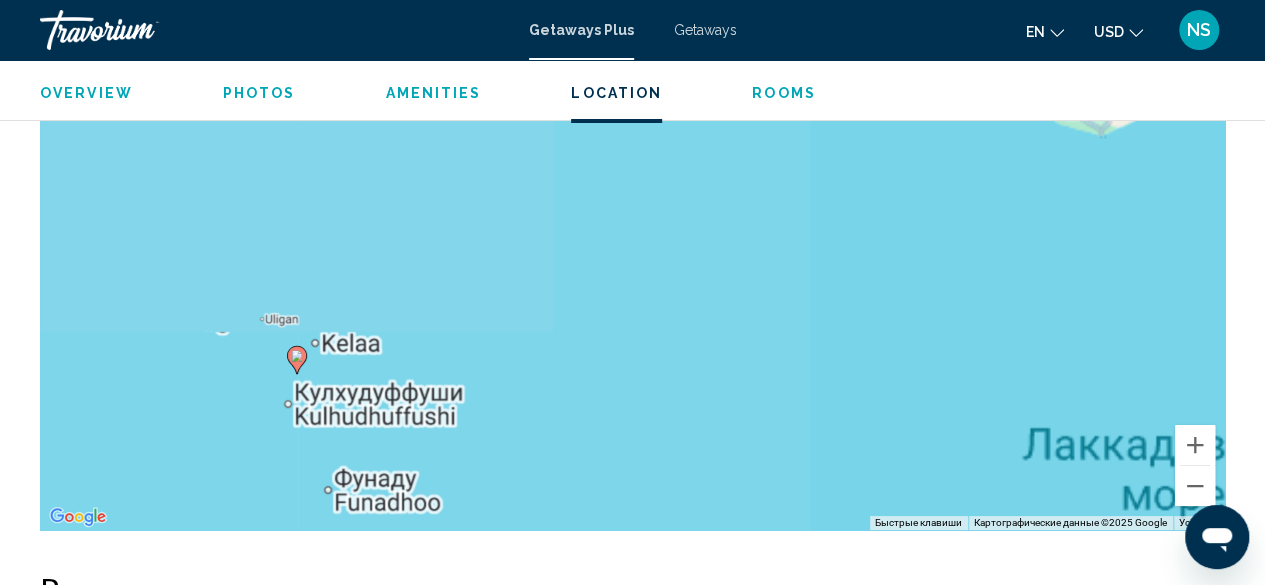 drag, startPoint x: 918, startPoint y: 401, endPoint x: 806, endPoint y: 255, distance: 184.01086 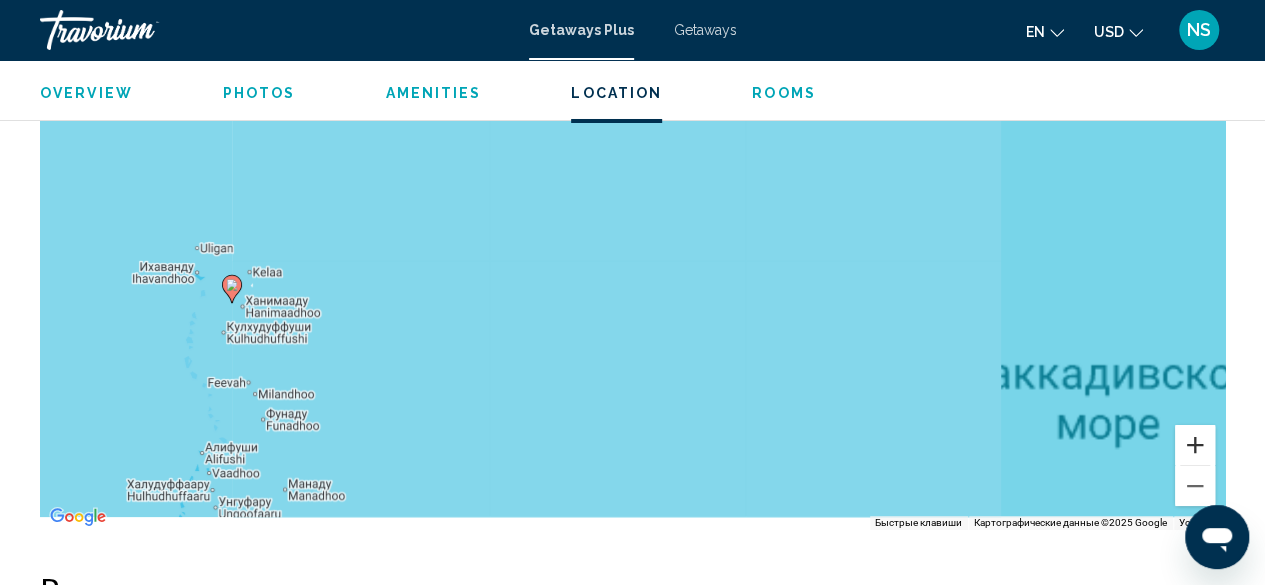 click at bounding box center (1195, 445) 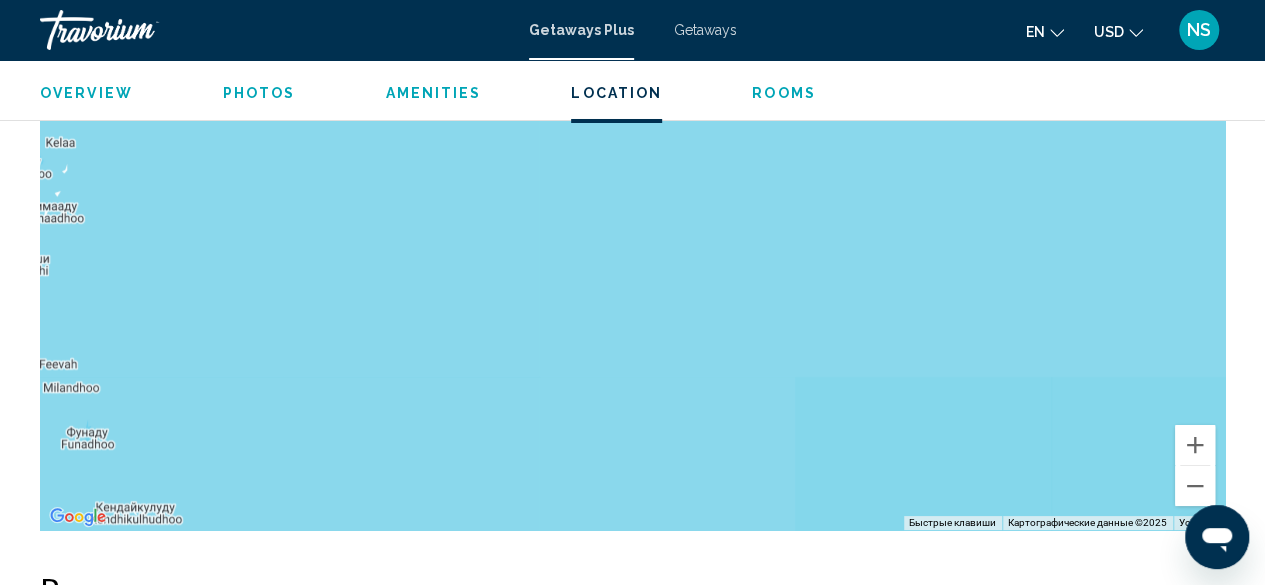 drag, startPoint x: 628, startPoint y: 338, endPoint x: 797, endPoint y: 174, distance: 235.4931 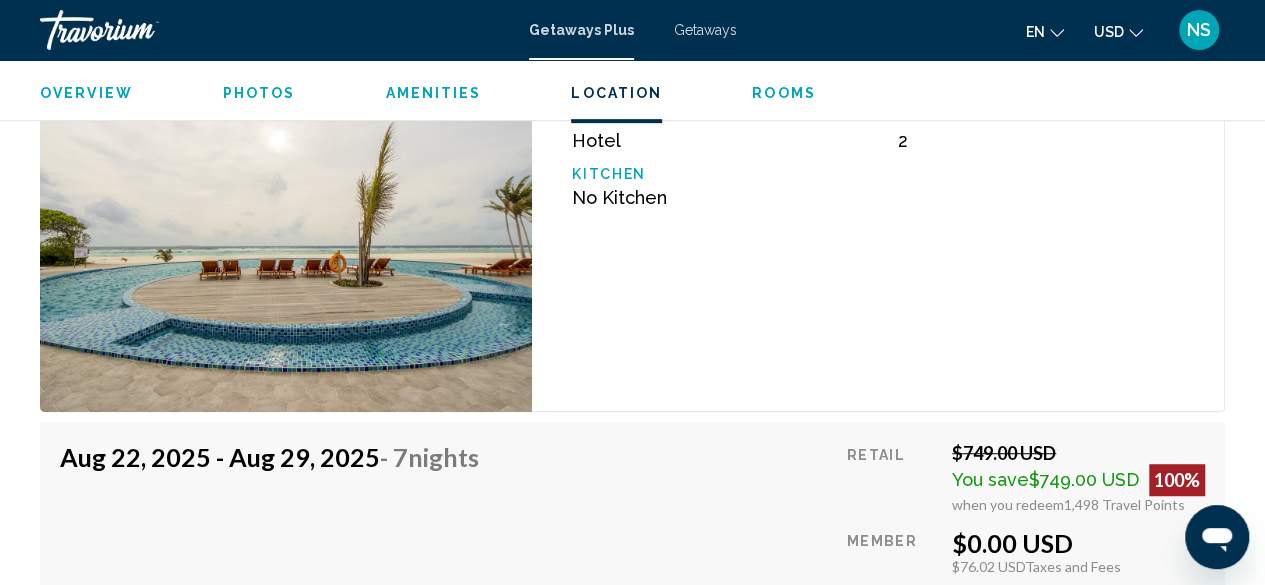 scroll, scrollTop: 4243, scrollLeft: 0, axis: vertical 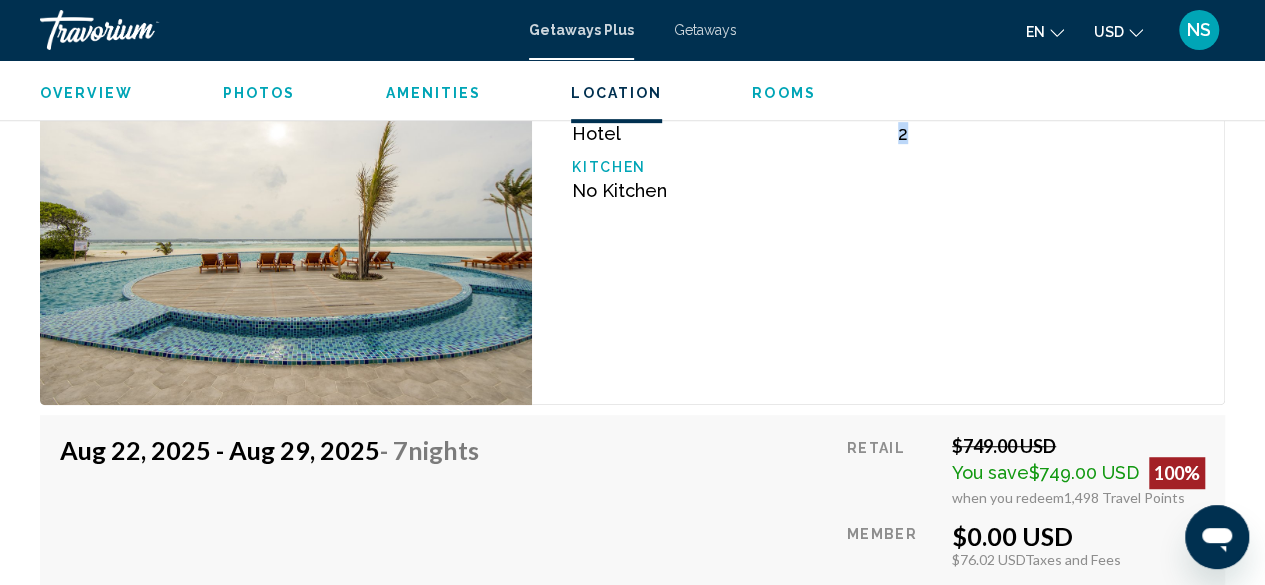 drag, startPoint x: 883, startPoint y: 133, endPoint x: 978, endPoint y: 237, distance: 140.85808 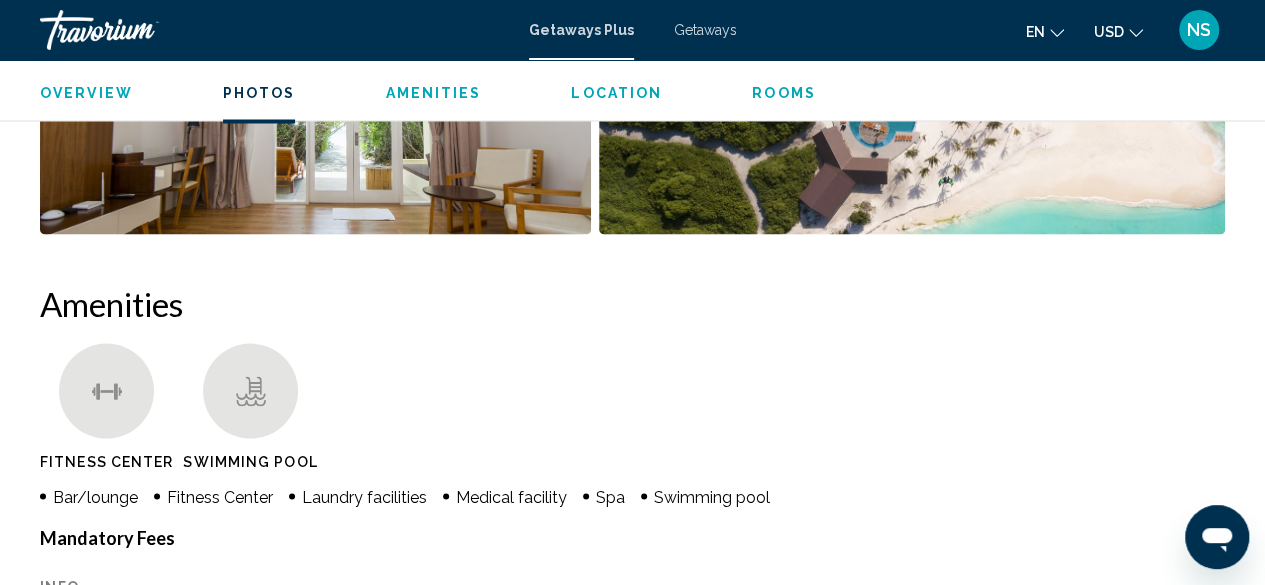 scroll, scrollTop: 1643, scrollLeft: 0, axis: vertical 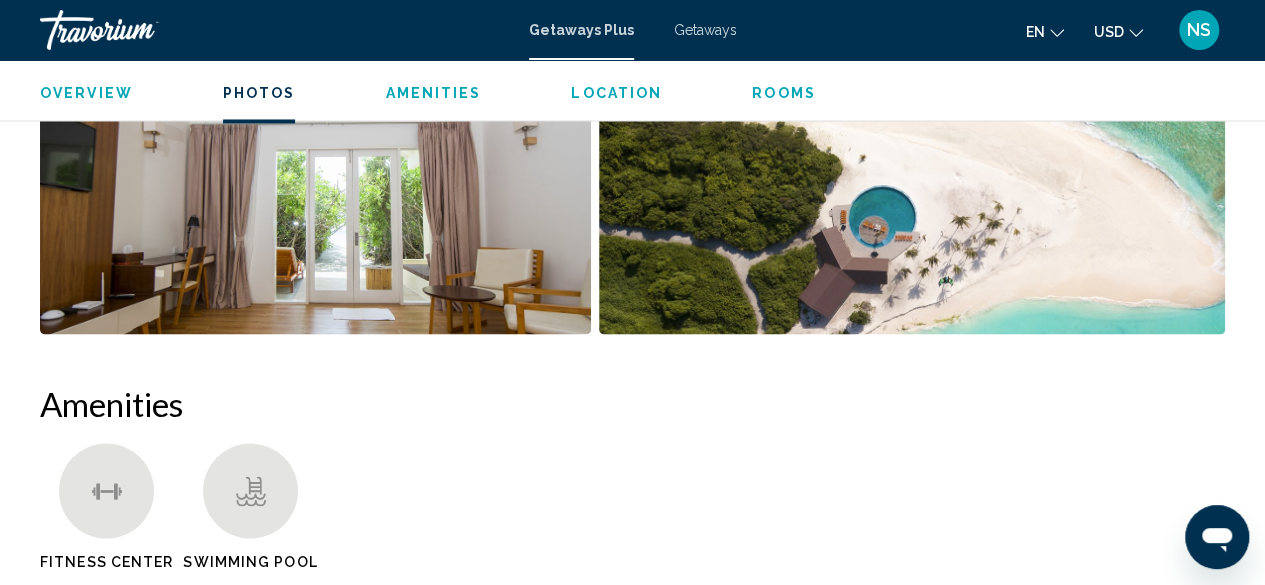 click at bounding box center (315, 210) 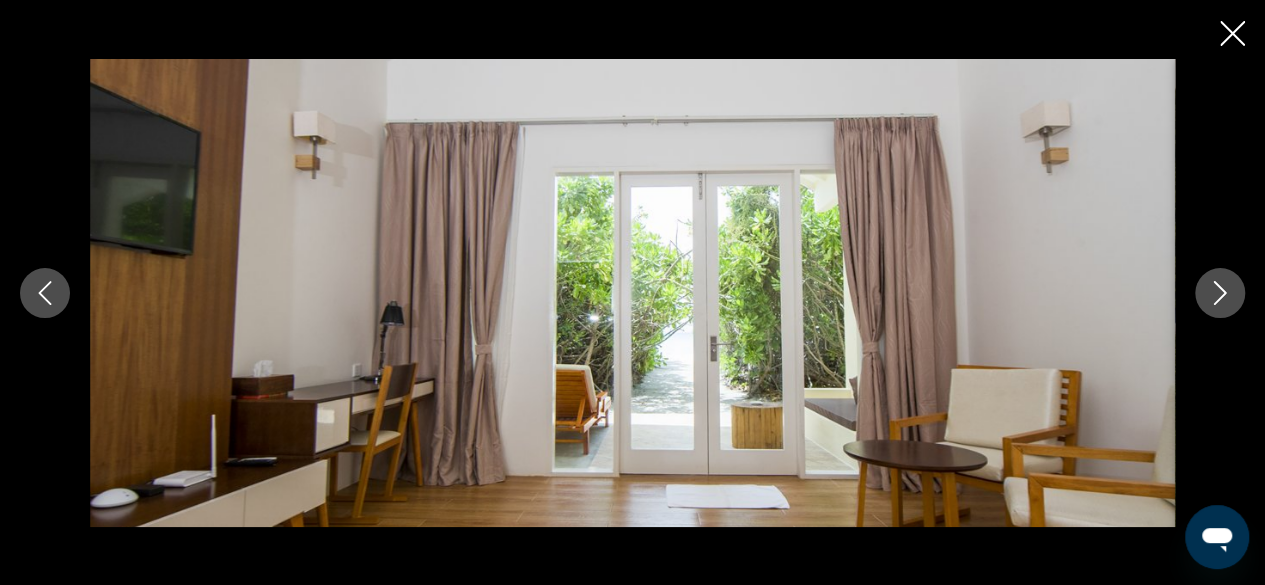 click 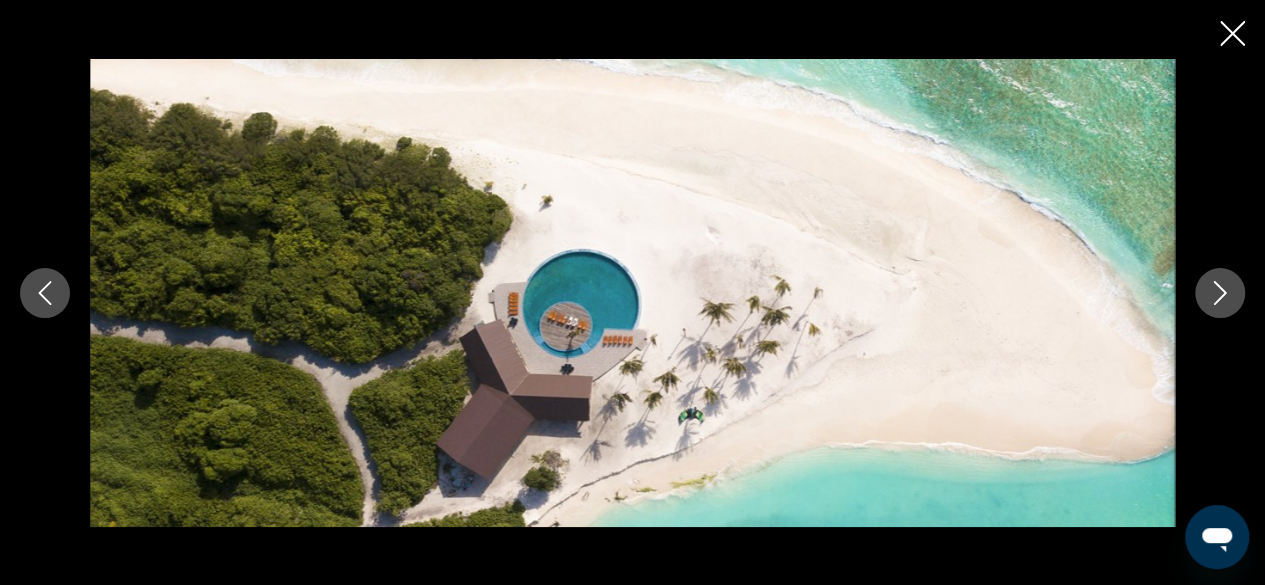 click 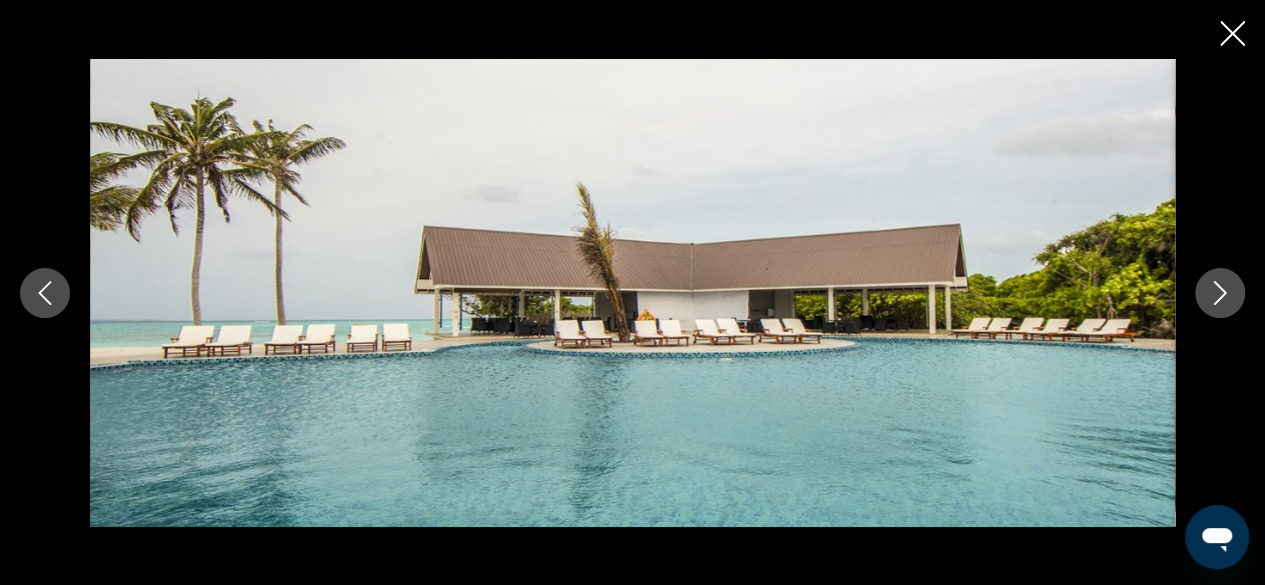 click at bounding box center (1220, 293) 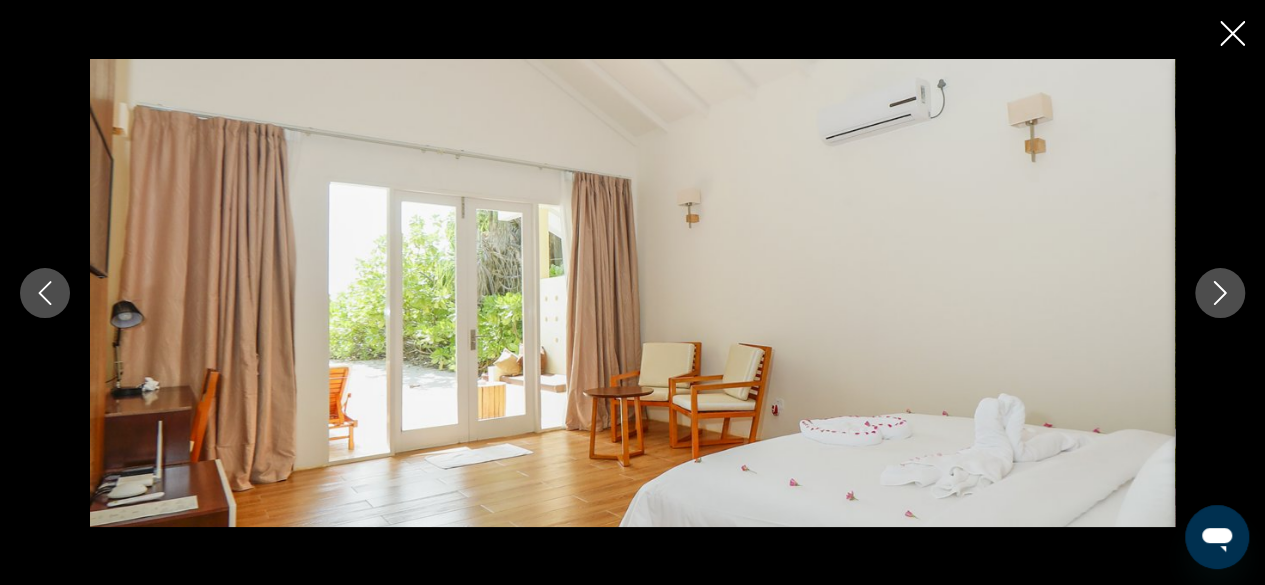 click at bounding box center (1220, 293) 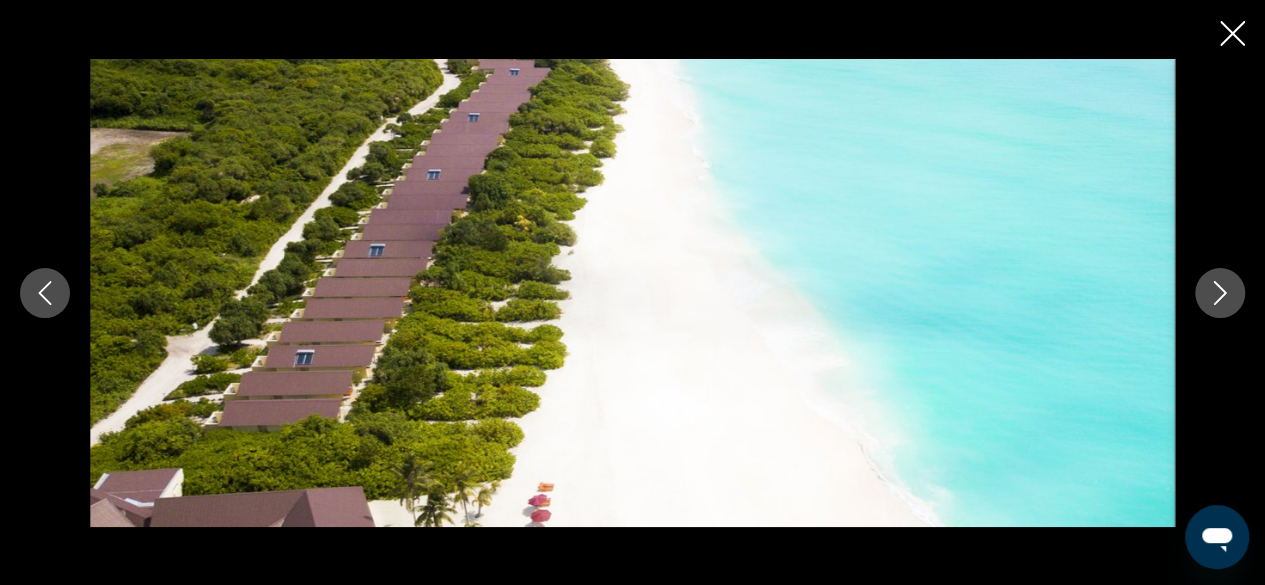 click at bounding box center [1220, 293] 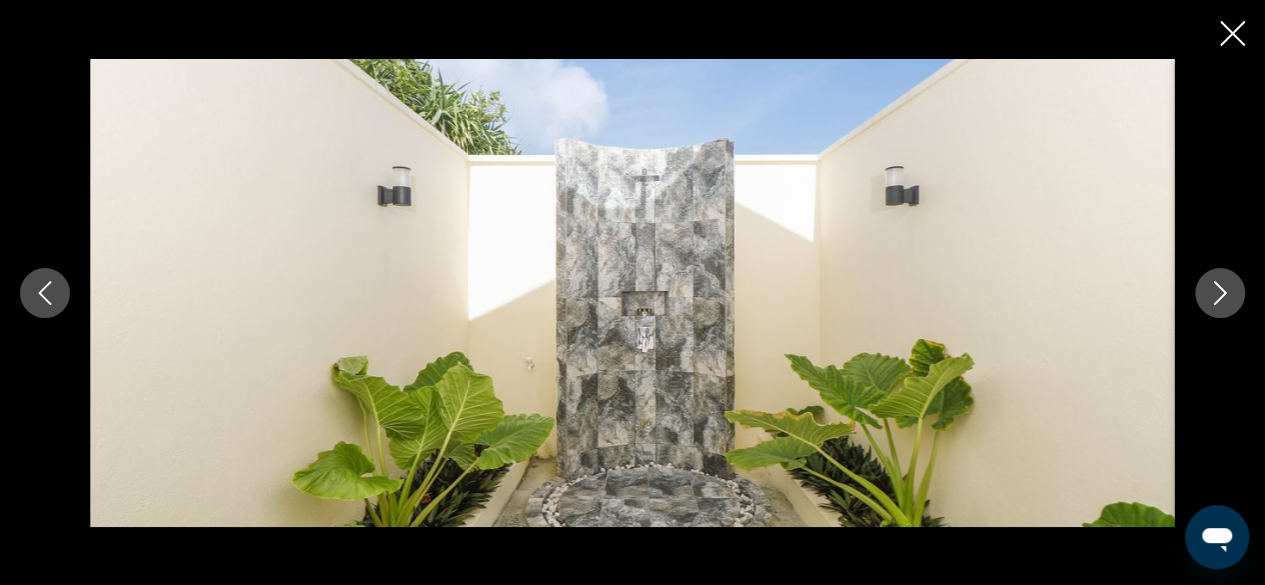 click at bounding box center (1220, 293) 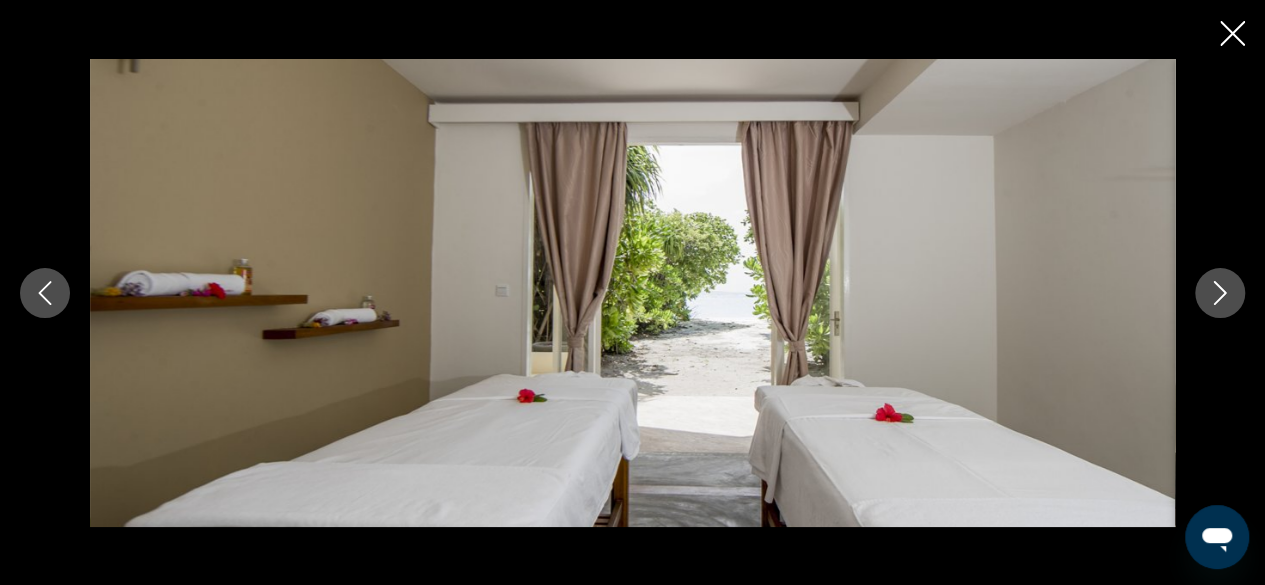 click at bounding box center [1220, 293] 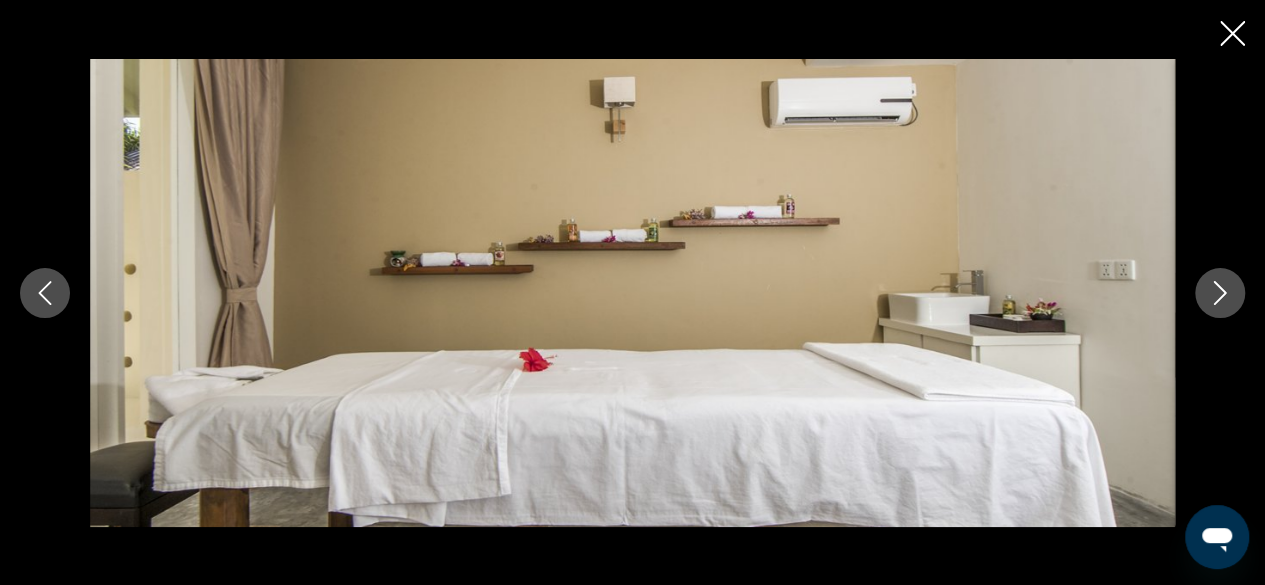click at bounding box center (1220, 293) 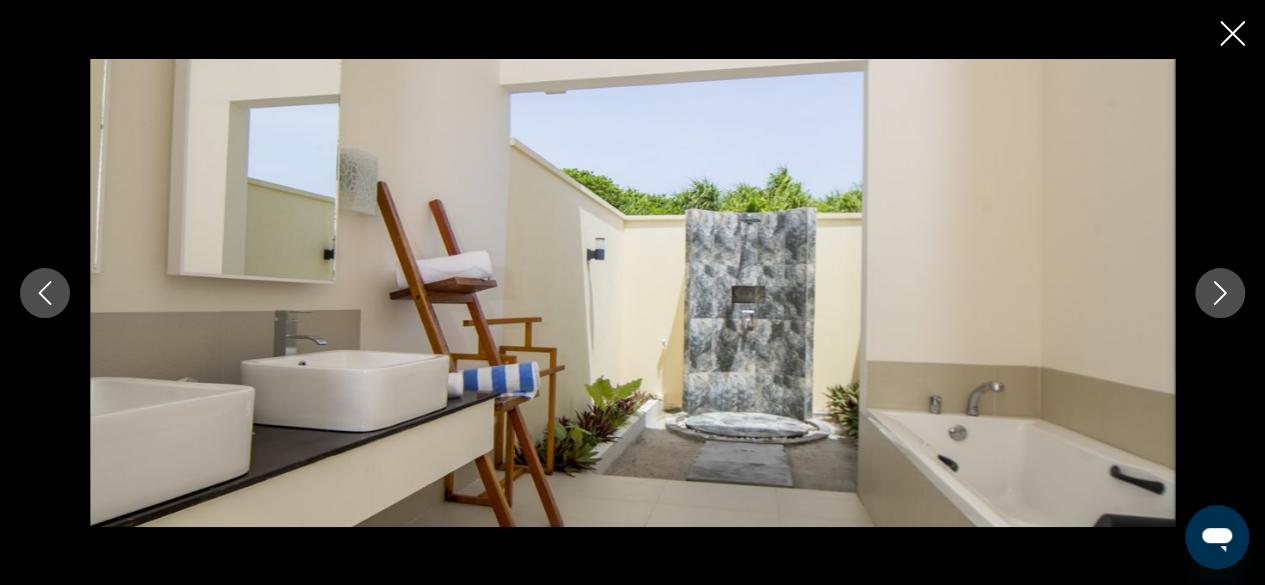 click at bounding box center [1220, 293] 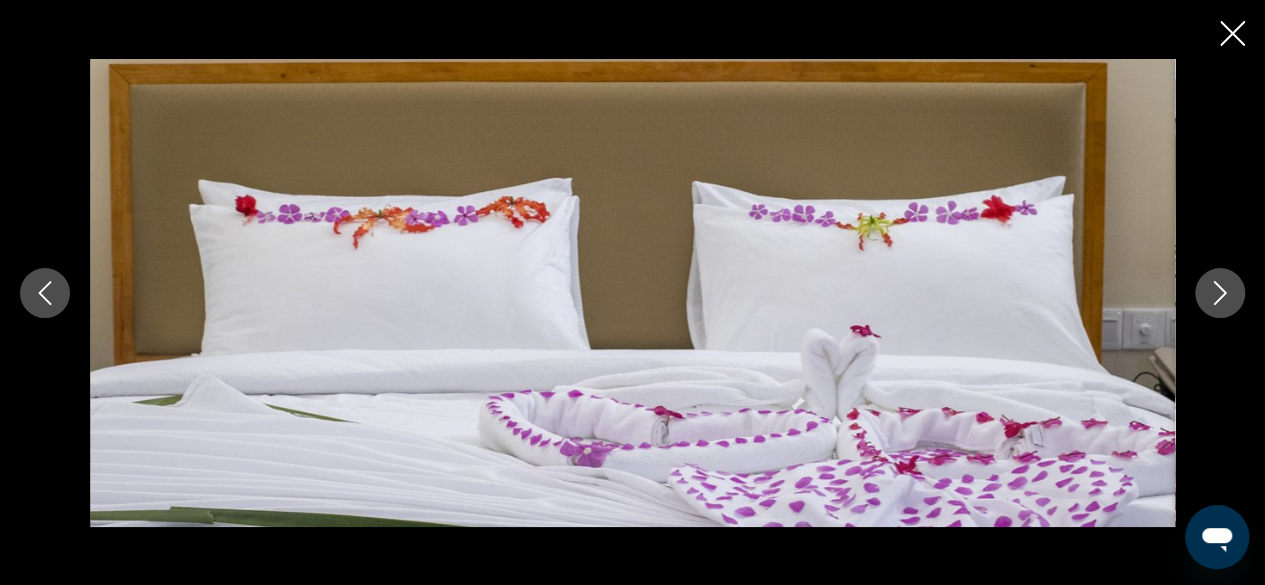 click at bounding box center [1220, 293] 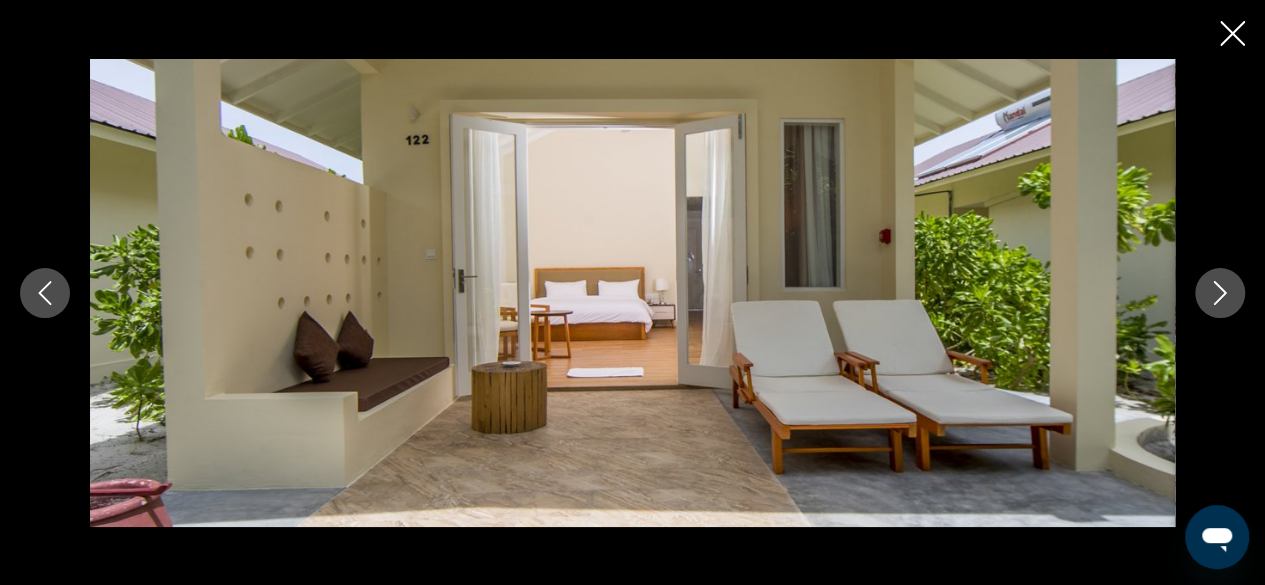click 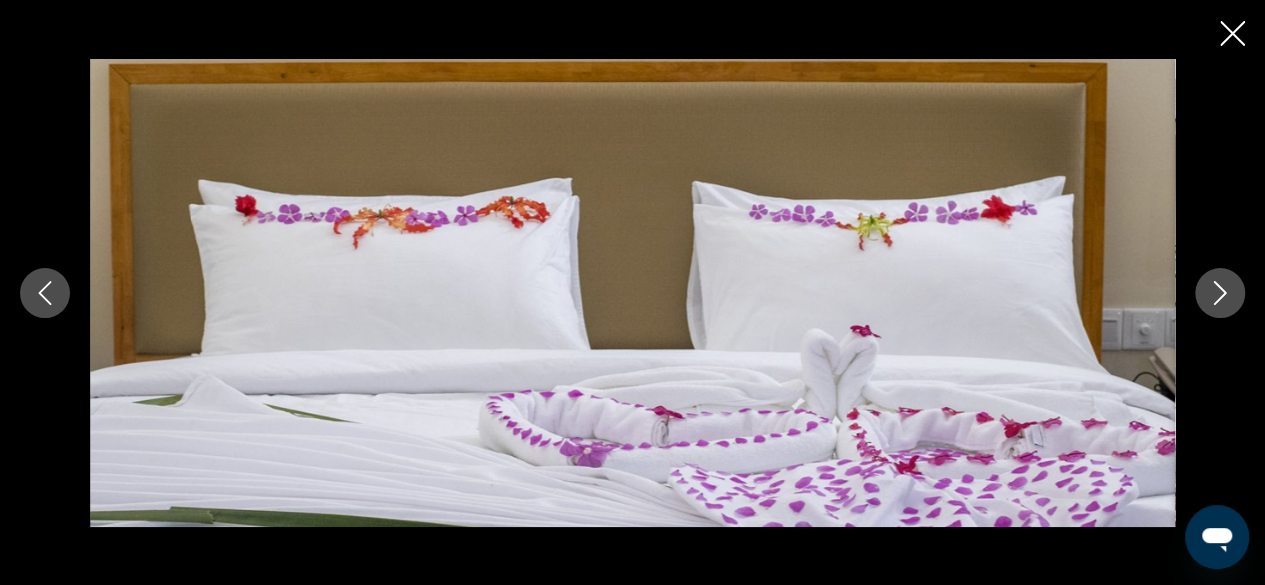 click 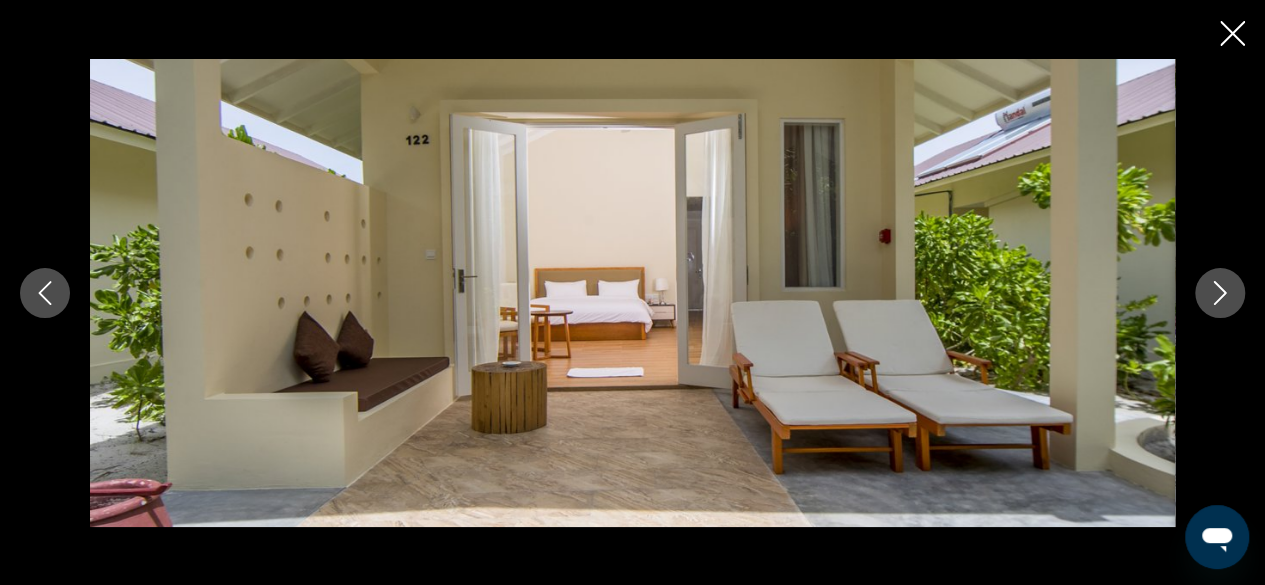 click 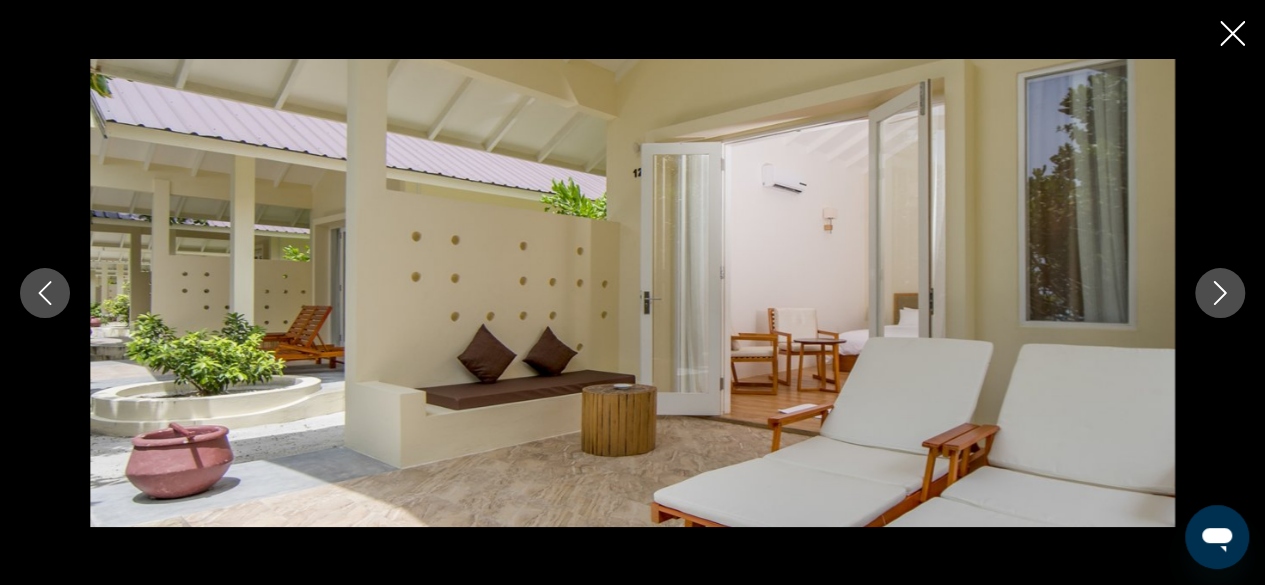 click 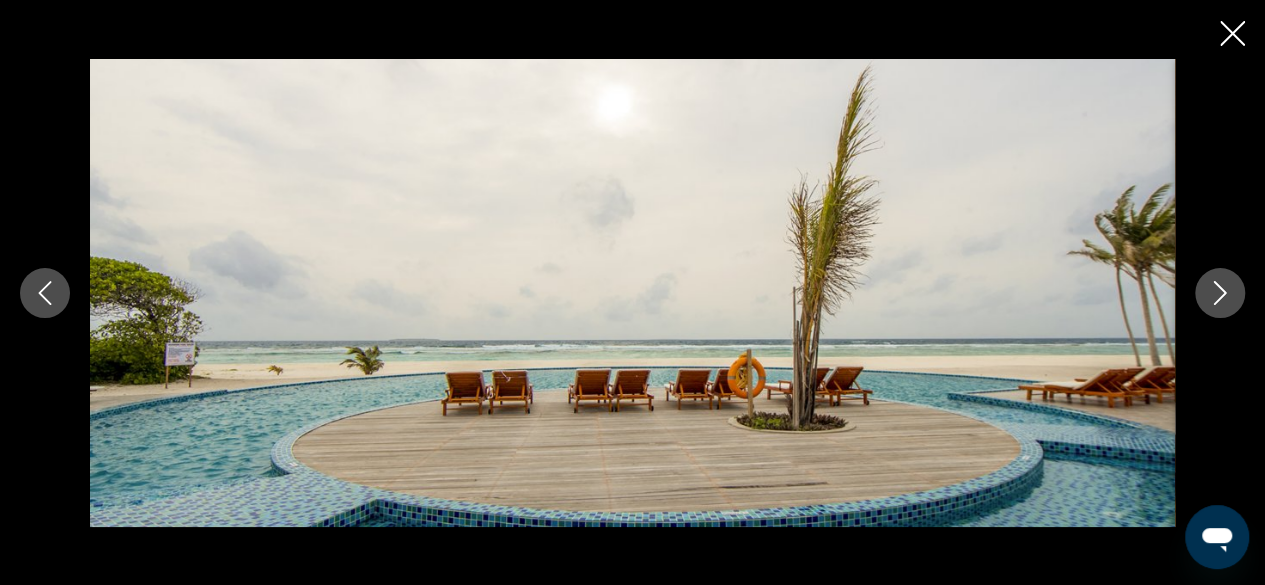 click 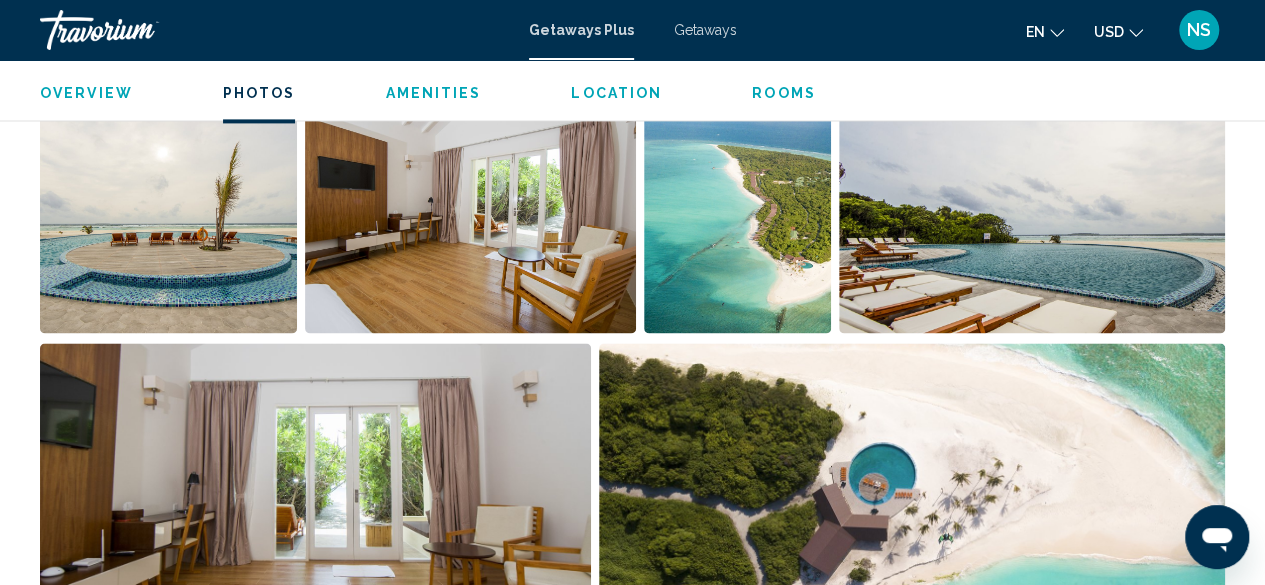 scroll, scrollTop: 1401, scrollLeft: 0, axis: vertical 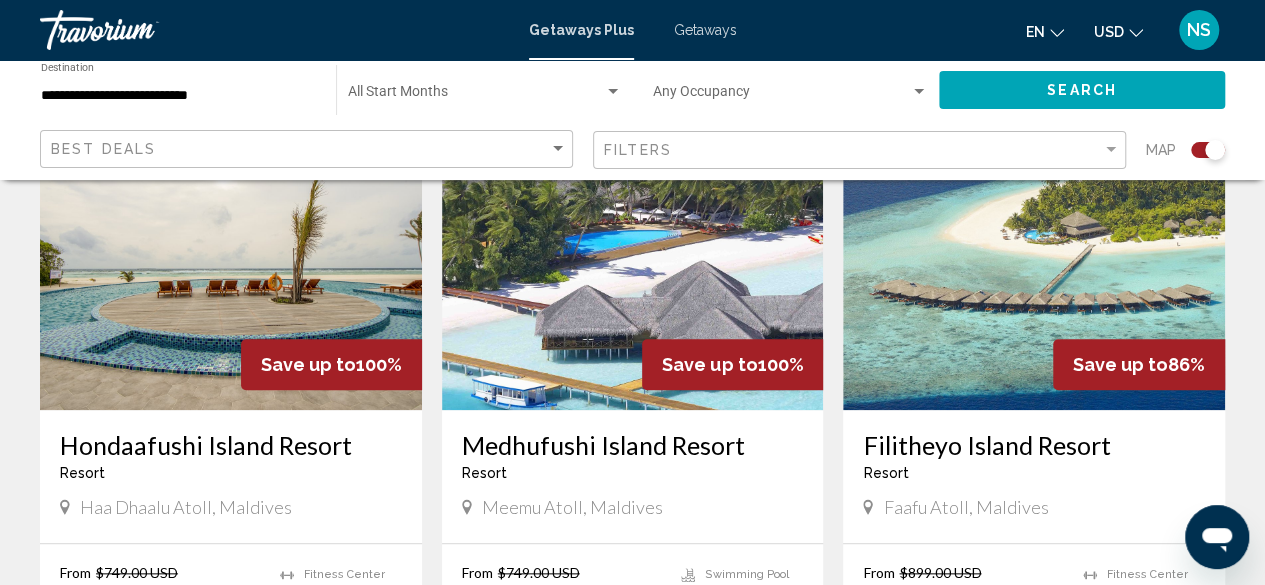 click on "Medhufushi Island Resort" at bounding box center [633, 445] 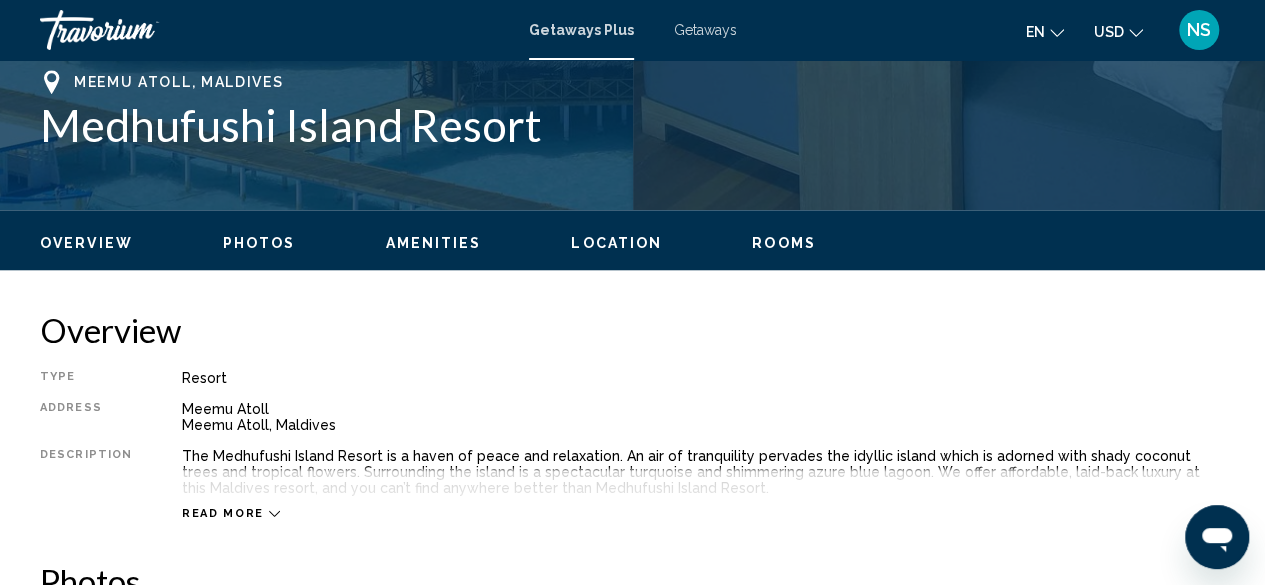 scroll, scrollTop: 242, scrollLeft: 0, axis: vertical 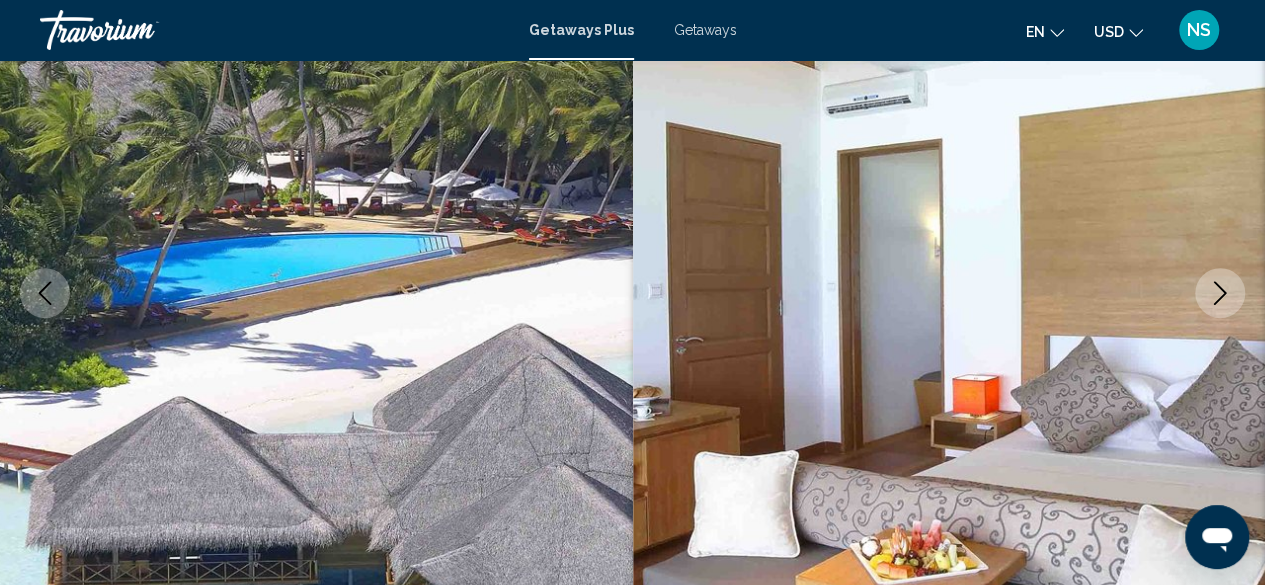 click at bounding box center [1220, 293] 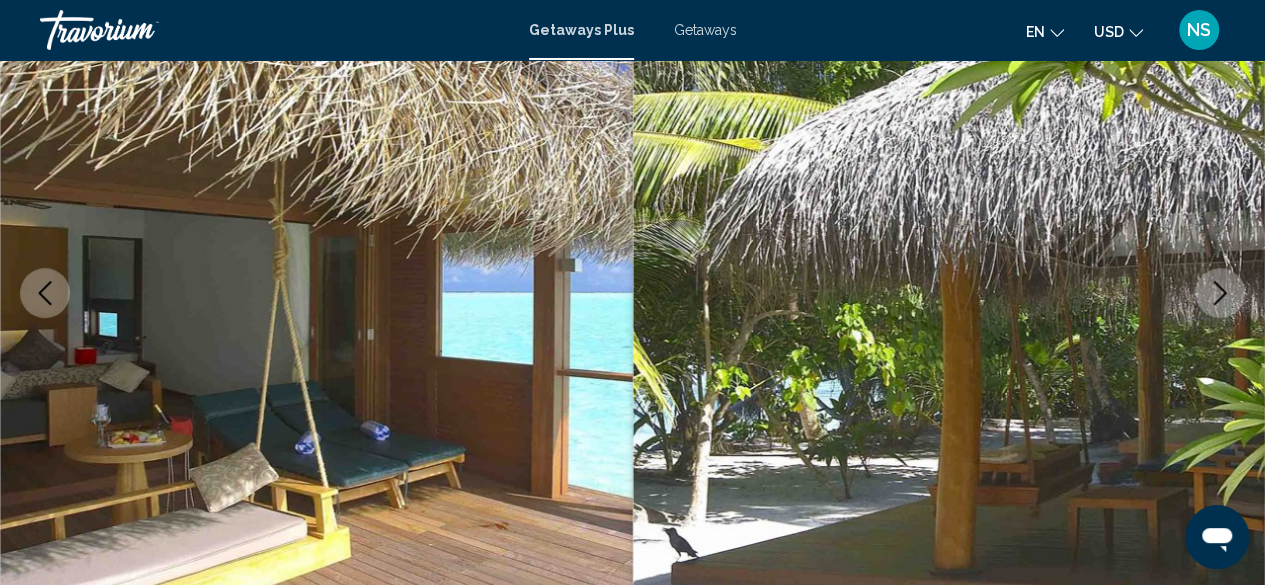 click at bounding box center (1220, 293) 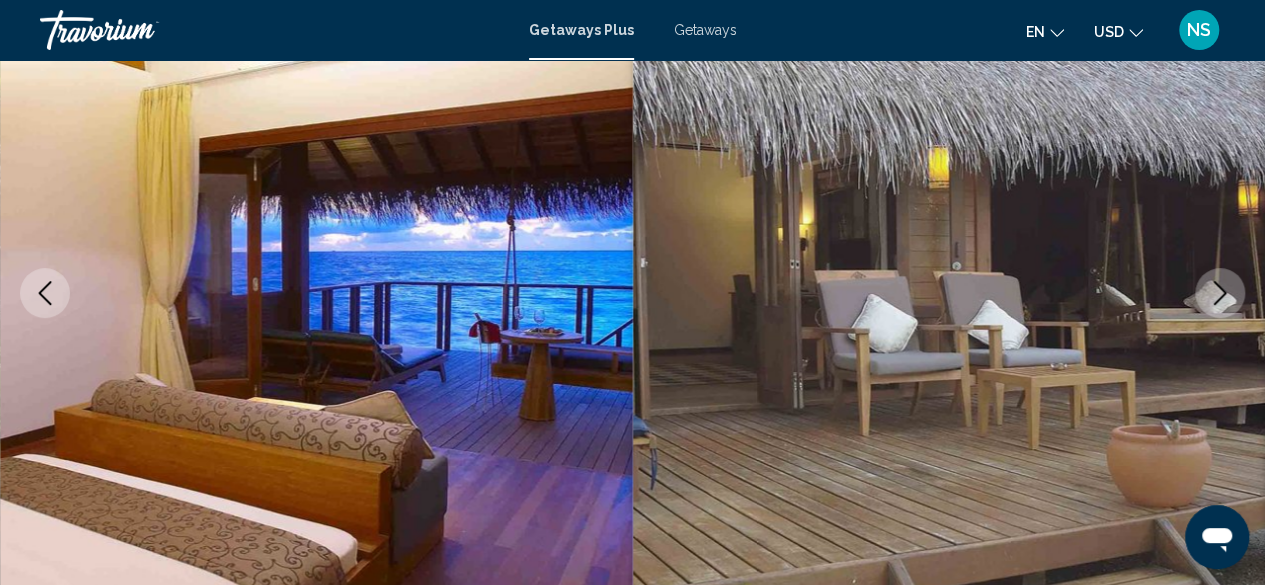 click at bounding box center [1220, 293] 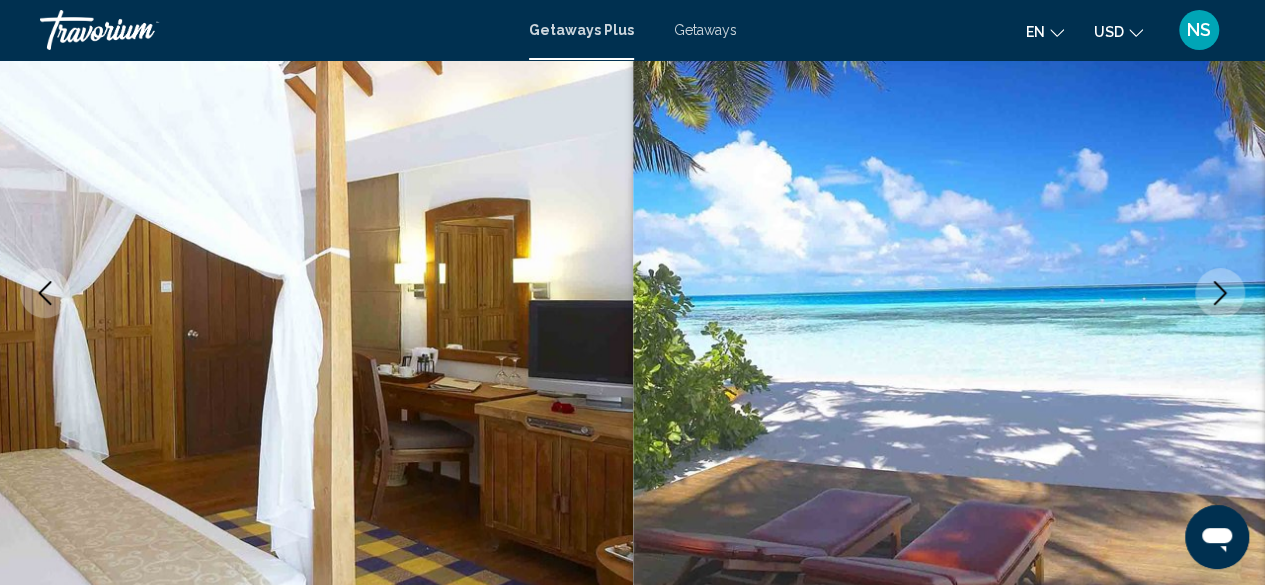 click at bounding box center (1220, 293) 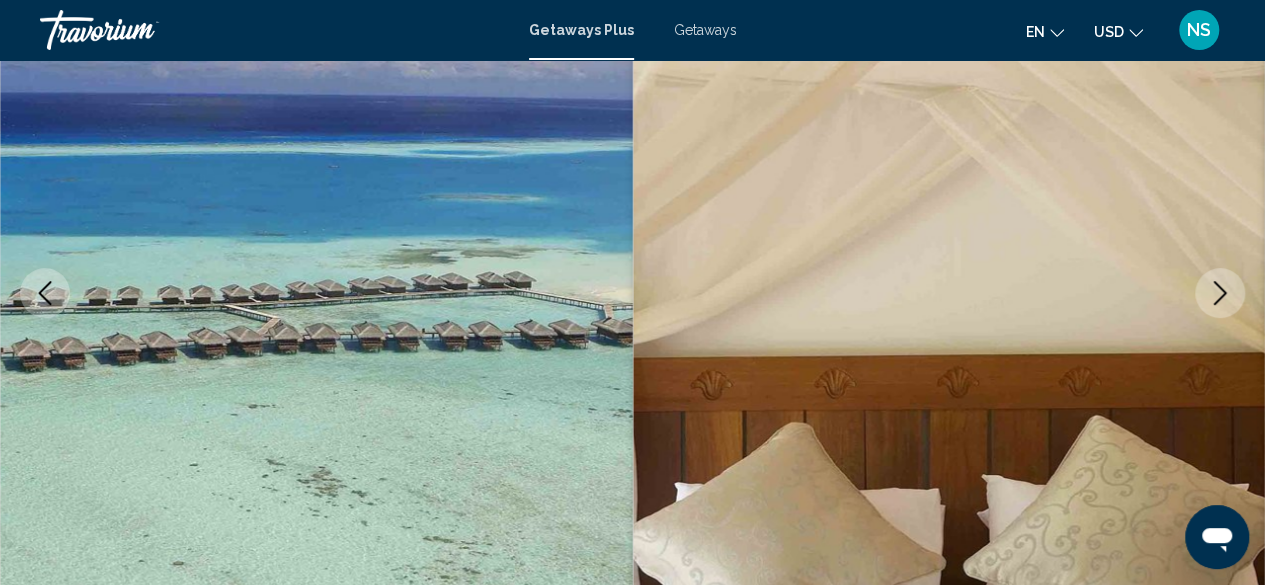 click at bounding box center [1220, 293] 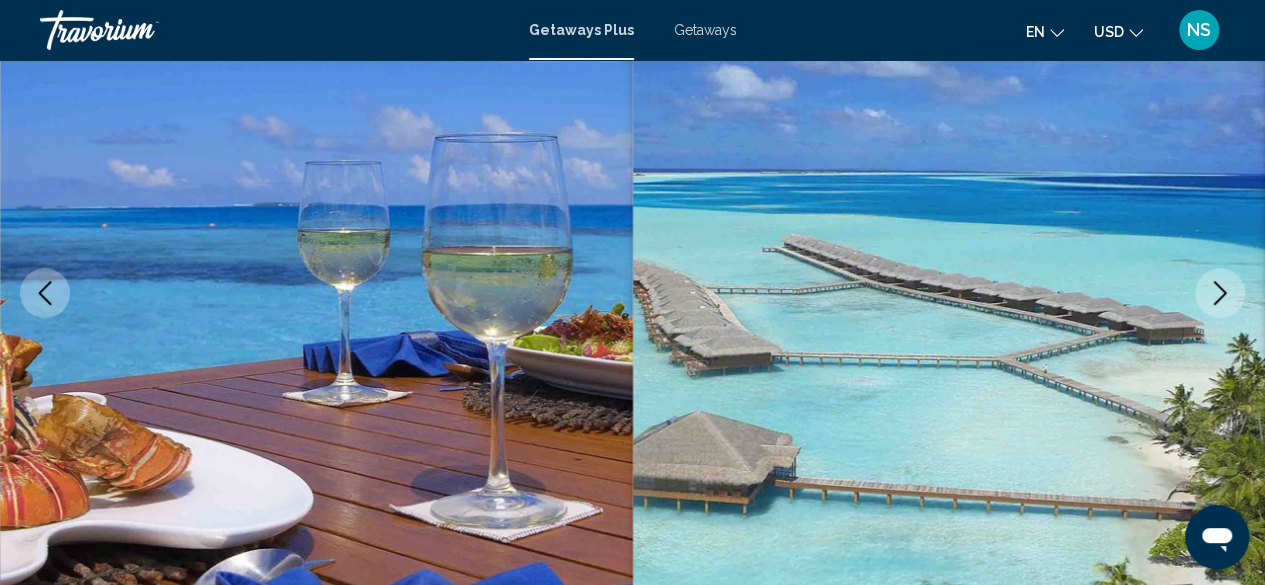 click 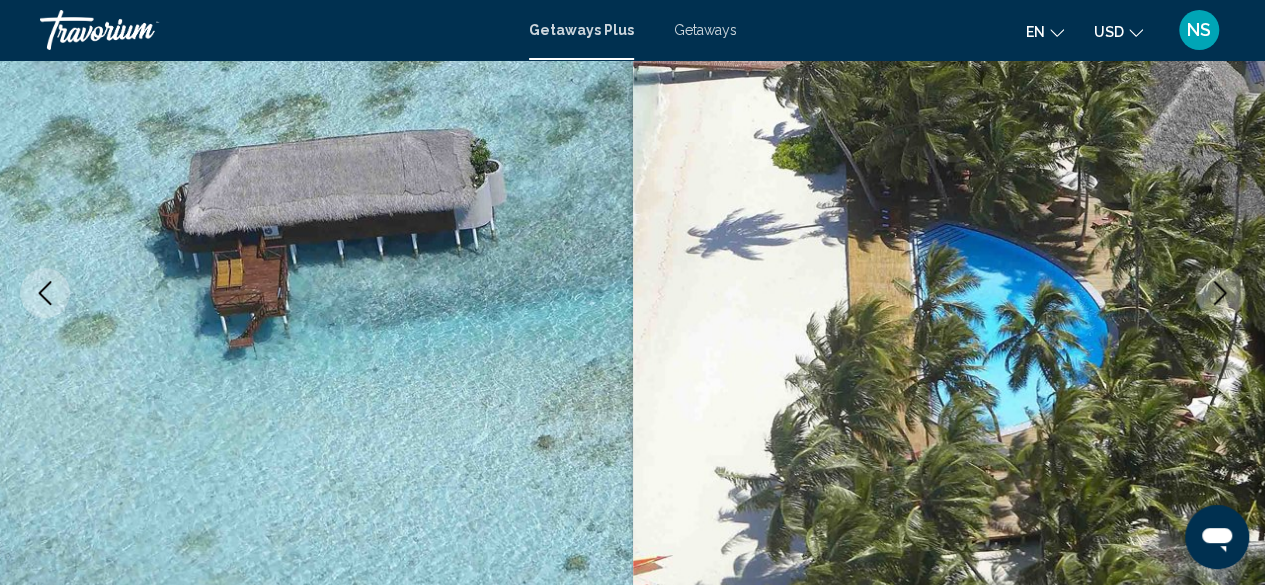 click 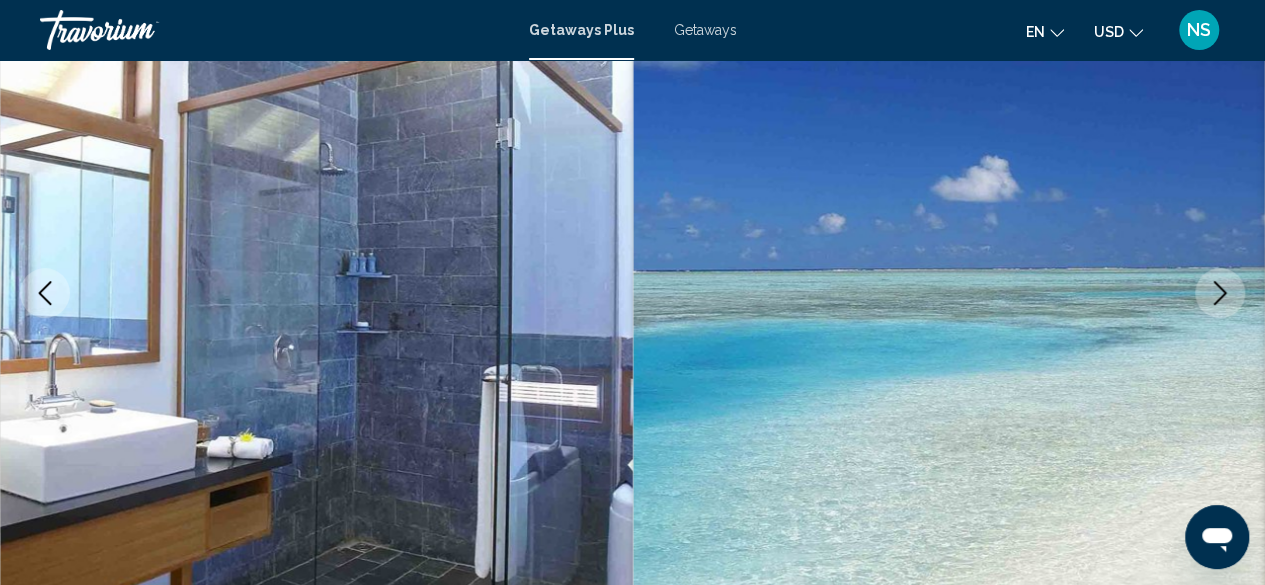 click 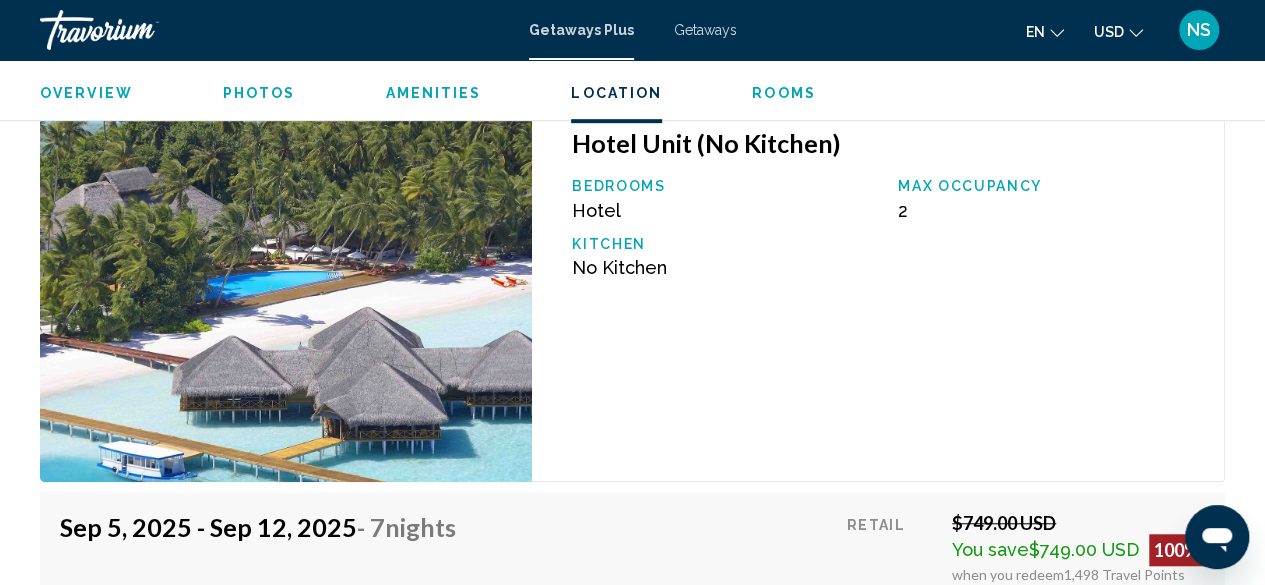 scroll, scrollTop: 4543, scrollLeft: 0, axis: vertical 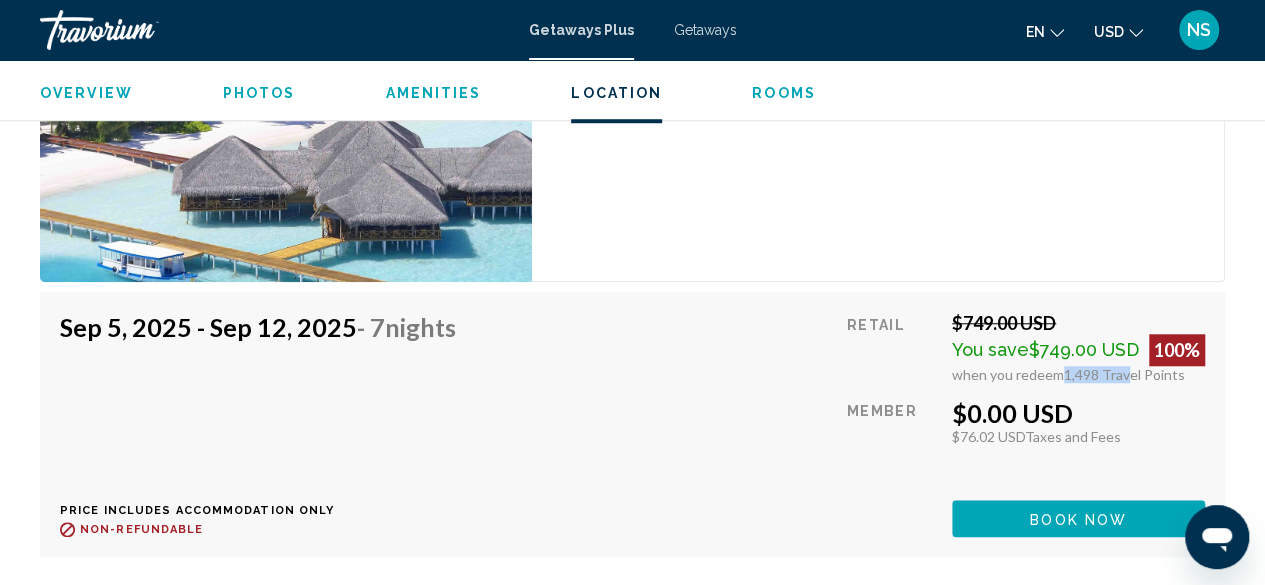 drag, startPoint x: 1060, startPoint y: 371, endPoint x: 1118, endPoint y: 382, distance: 59.03389 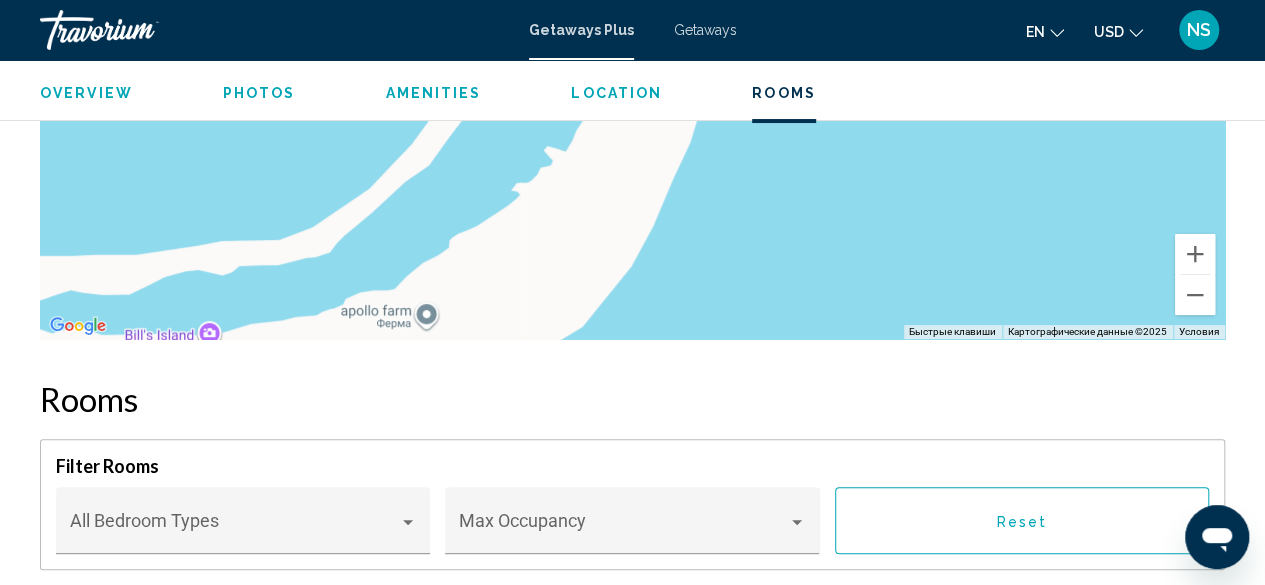 scroll, scrollTop: 3606, scrollLeft: 0, axis: vertical 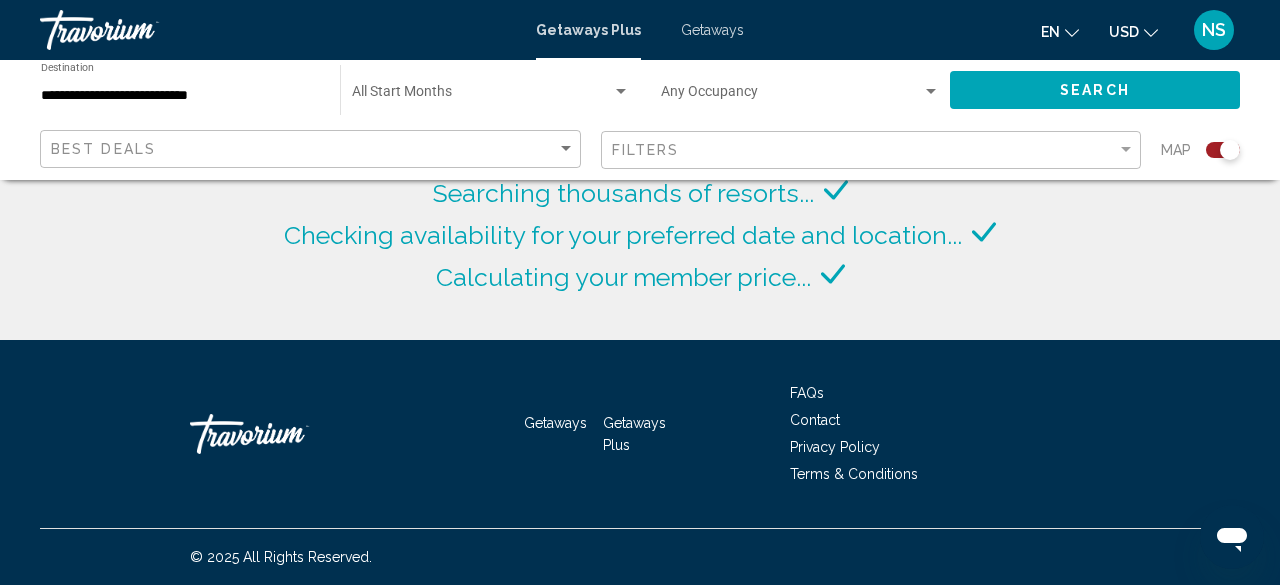 click on "**********" 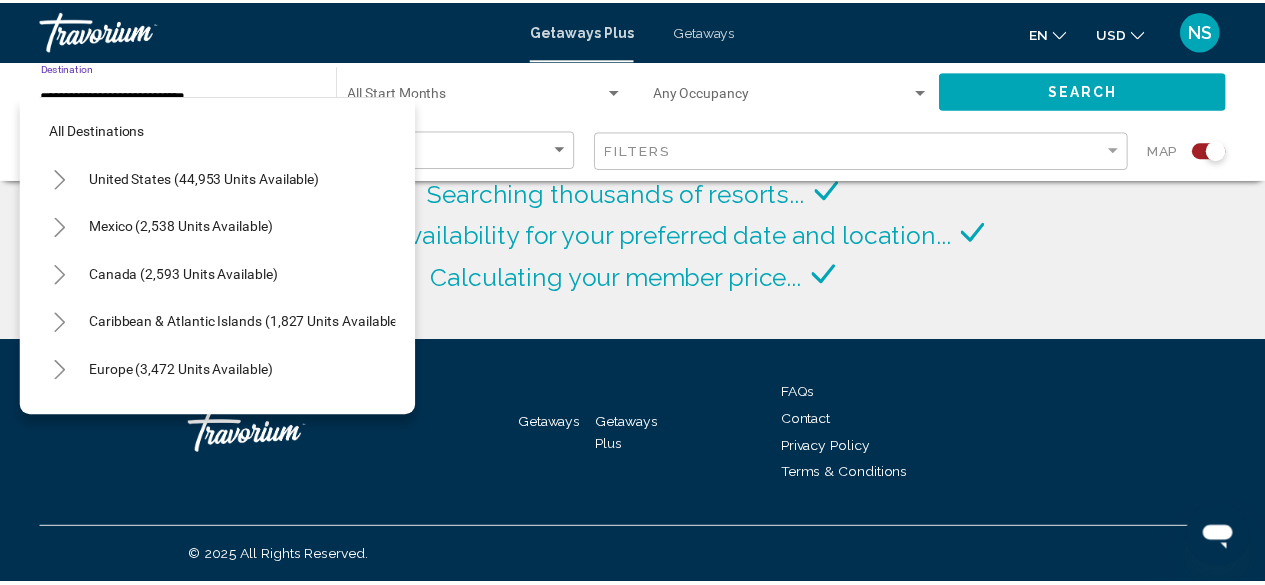 scroll, scrollTop: 654, scrollLeft: 0, axis: vertical 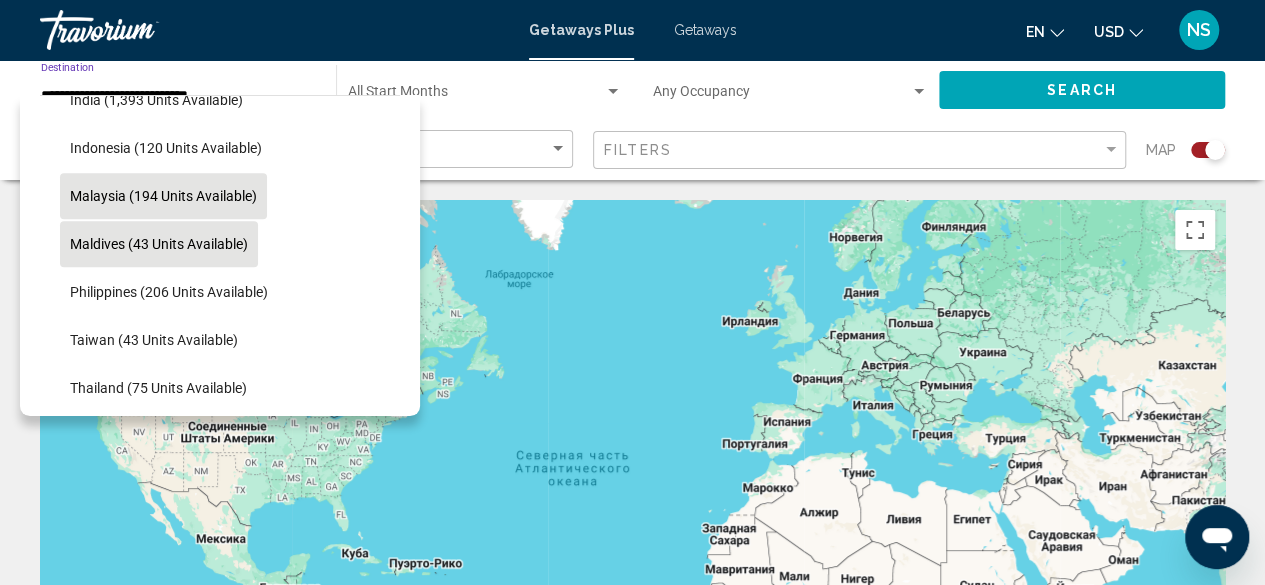 click on "Malaysia (194 units available)" 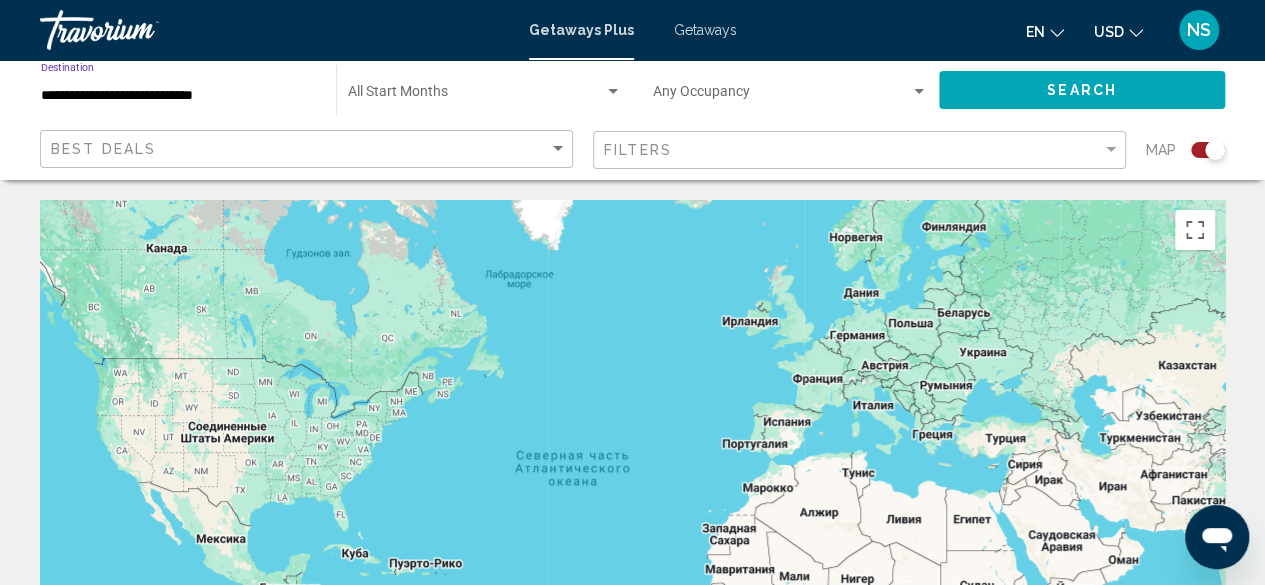 click on "Search" 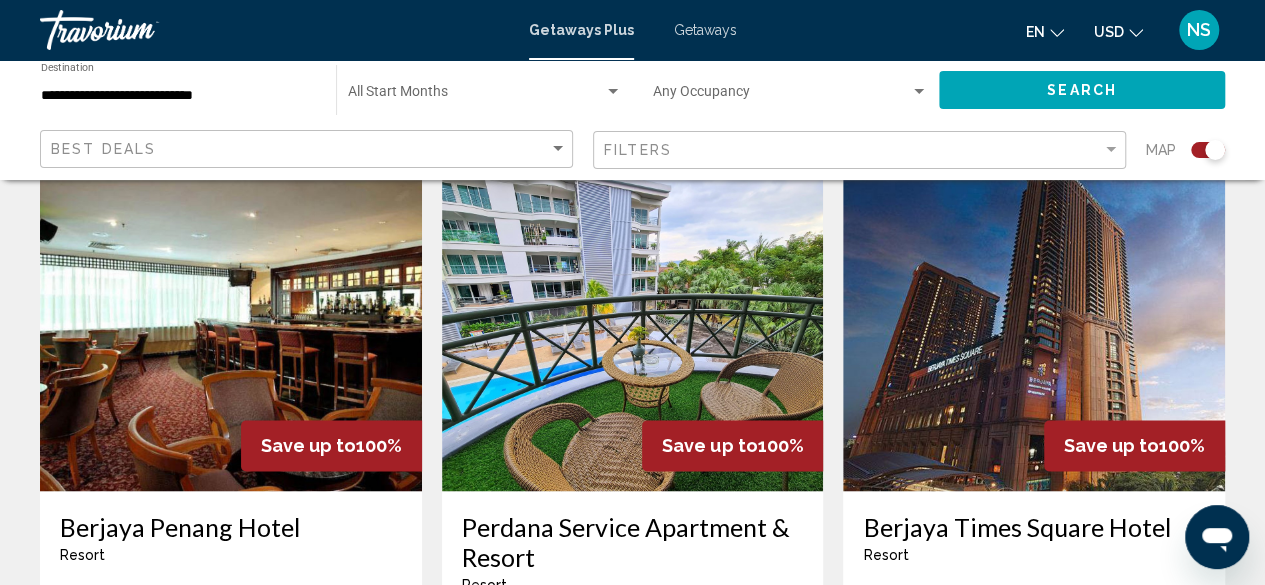 scroll, scrollTop: 1500, scrollLeft: 0, axis: vertical 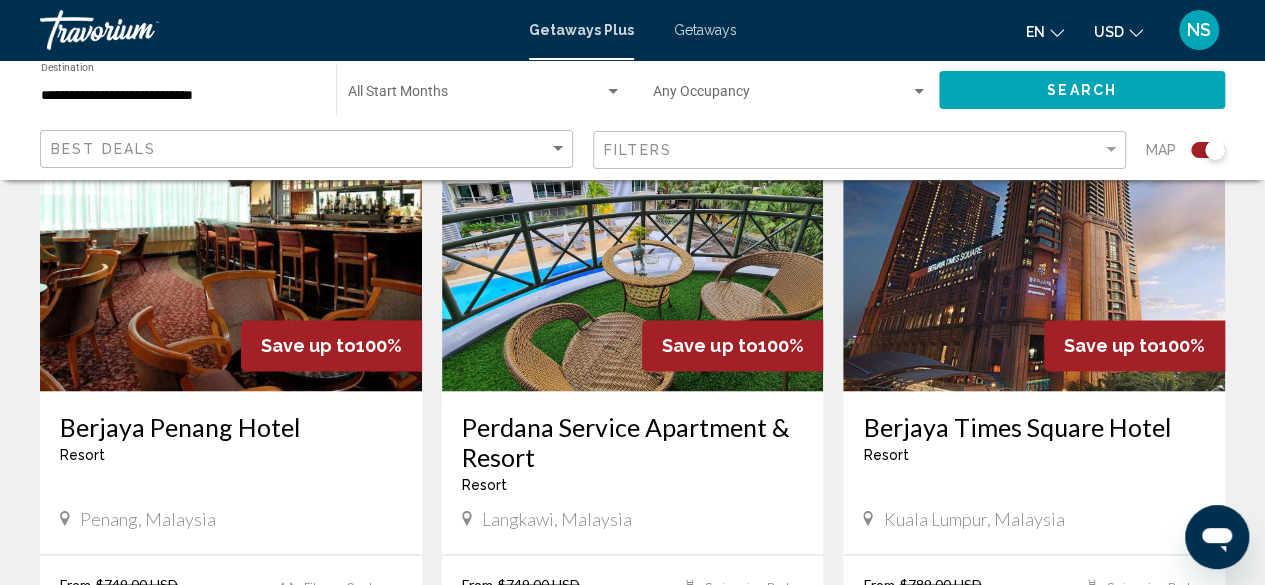 click on "Perdana Service Apartment & Resort" at bounding box center [633, 441] 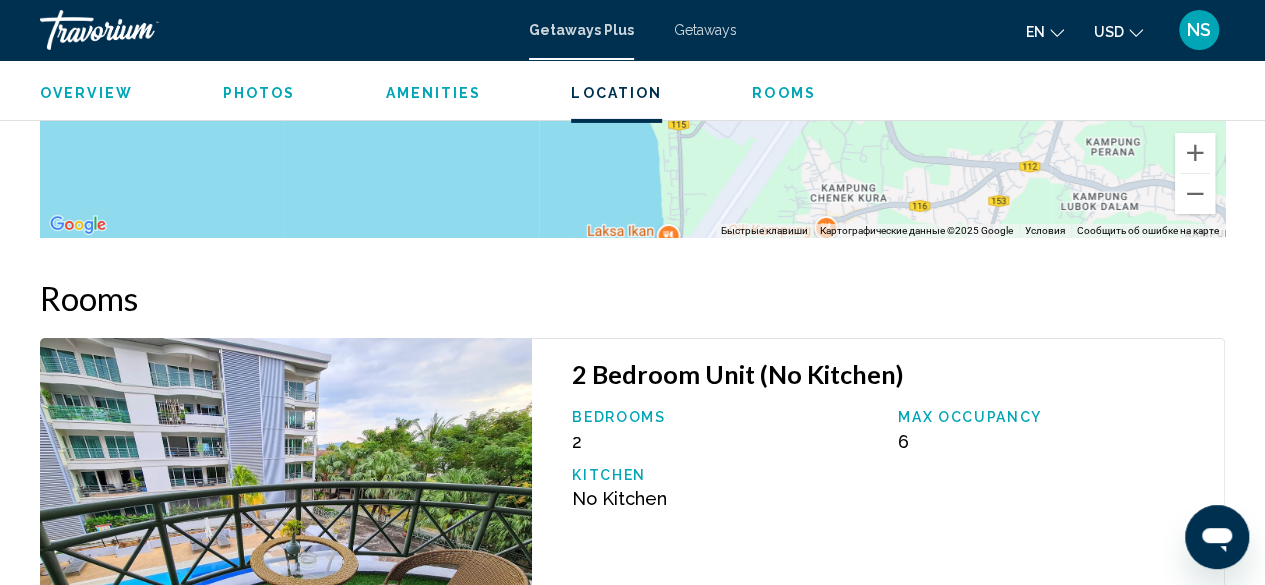 scroll, scrollTop: 3442, scrollLeft: 0, axis: vertical 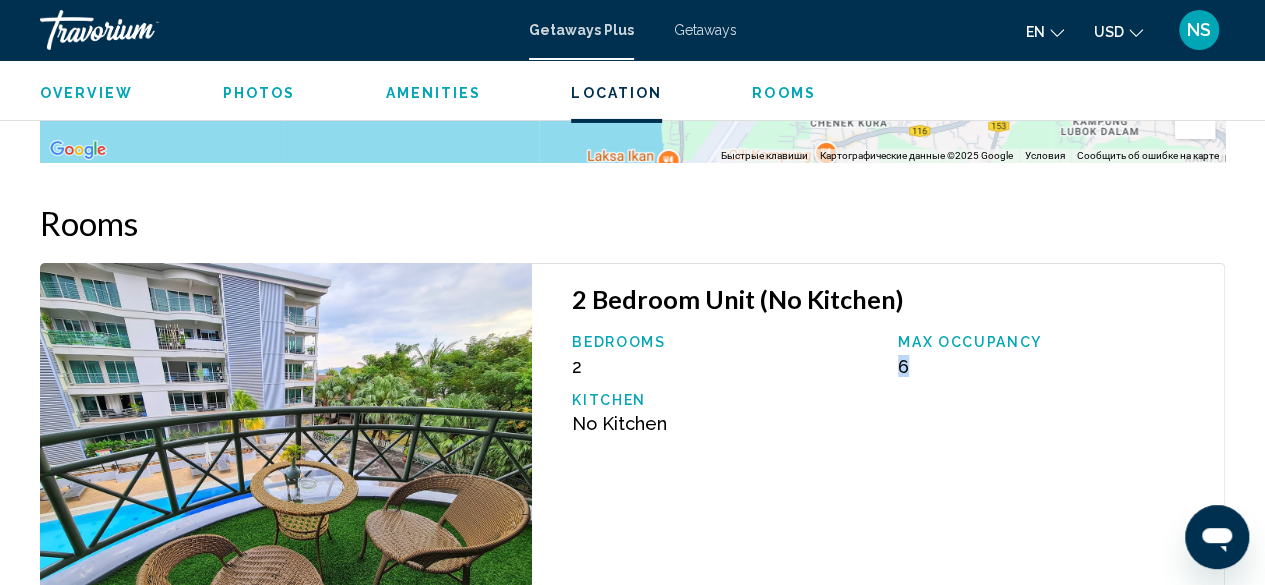 drag, startPoint x: 890, startPoint y: 353, endPoint x: 962, endPoint y: 367, distance: 73.34848 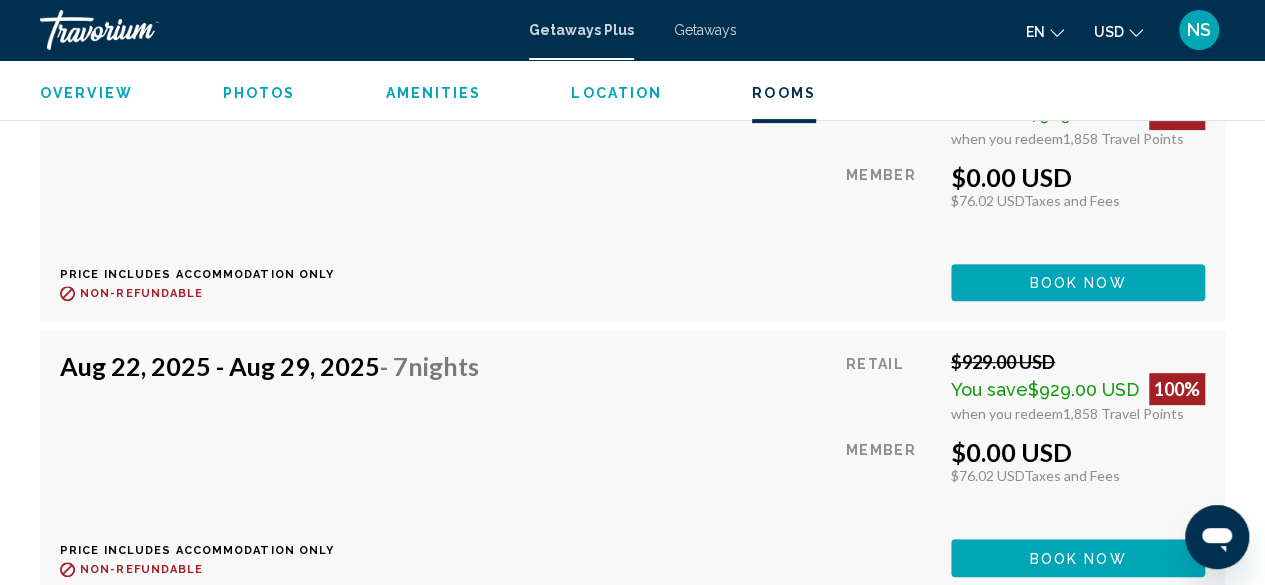 scroll, scrollTop: 3942, scrollLeft: 0, axis: vertical 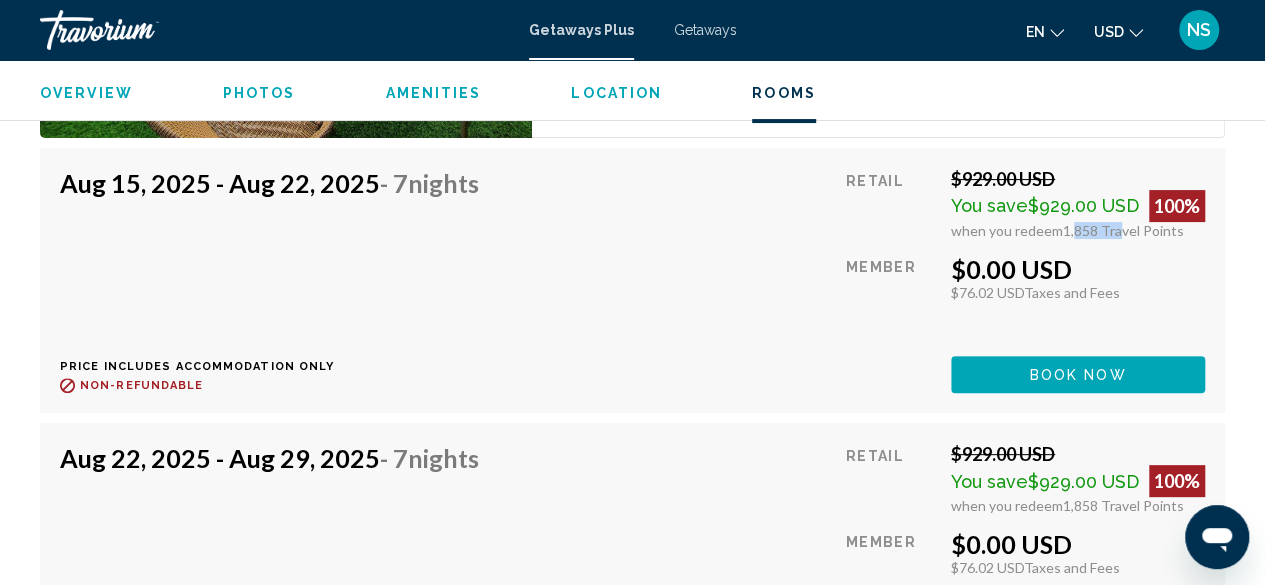 drag, startPoint x: 1068, startPoint y: 216, endPoint x: 1116, endPoint y: 250, distance: 58.821766 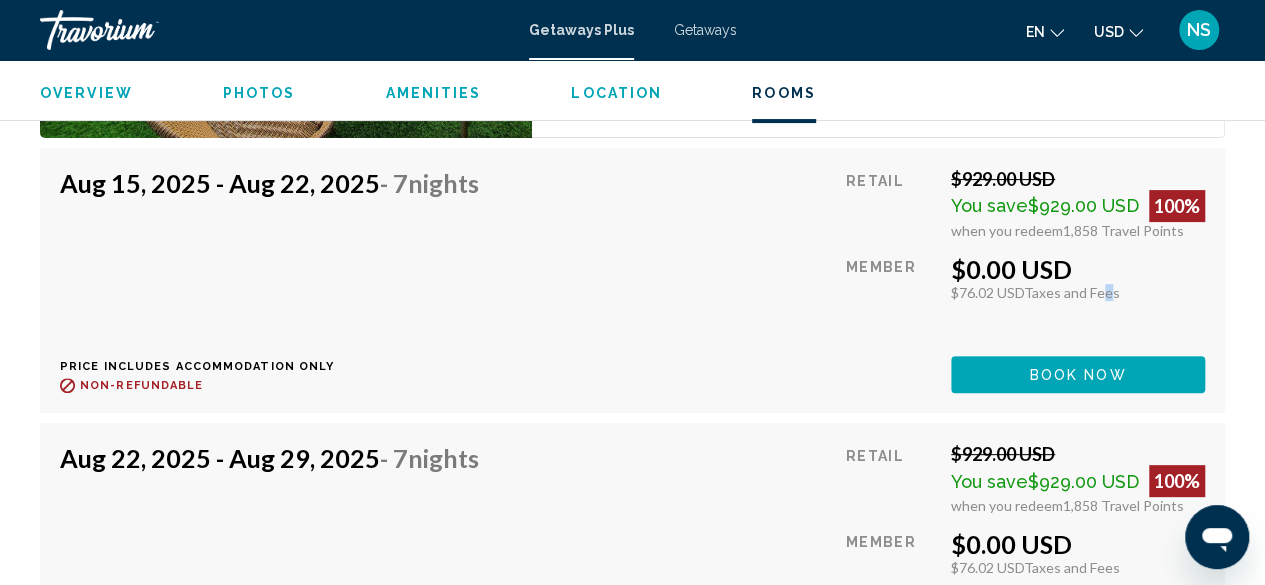 click on "Taxes and Fees" at bounding box center [1072, 292] 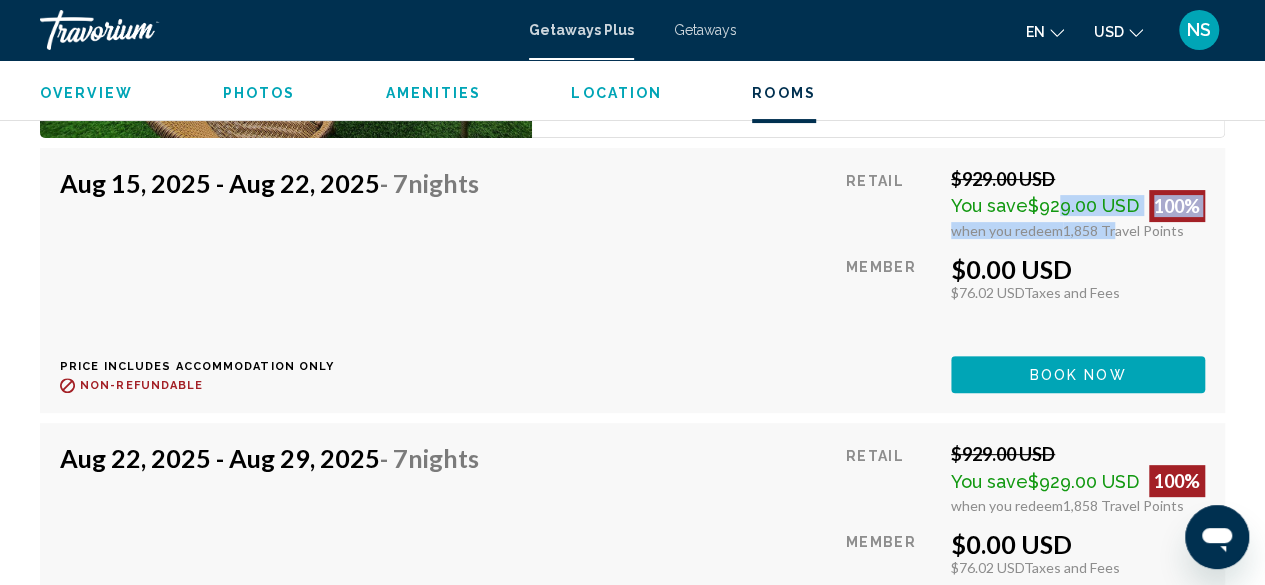 drag, startPoint x: 1054, startPoint y: 201, endPoint x: 1106, endPoint y: 208, distance: 52.46904 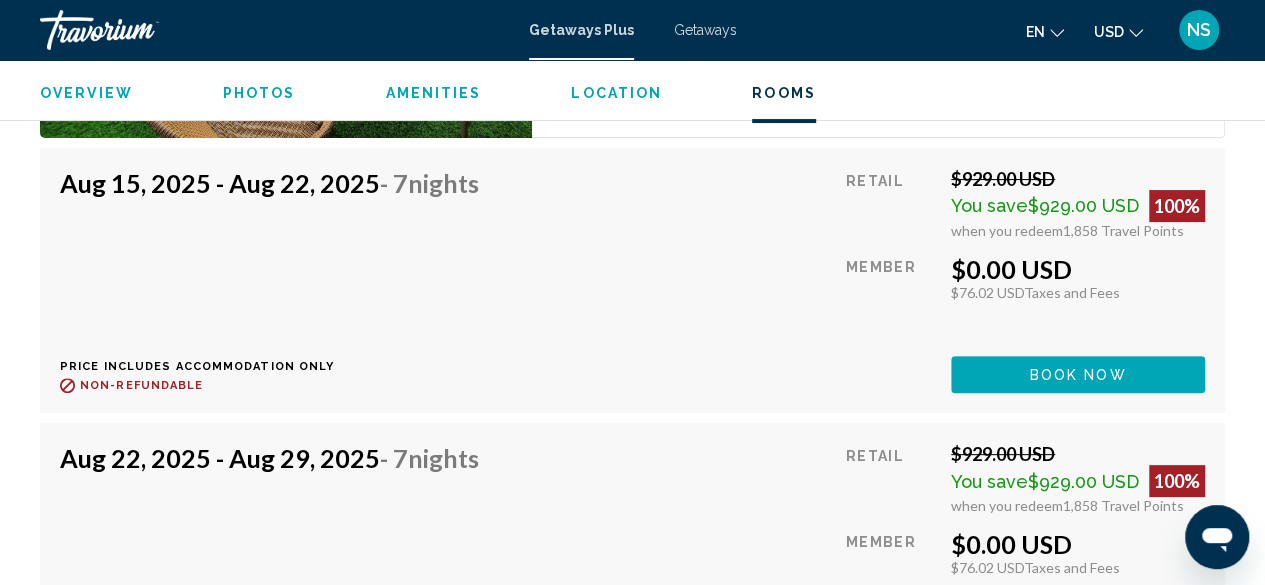 click on "Taxes and Fees" at bounding box center (1072, 292) 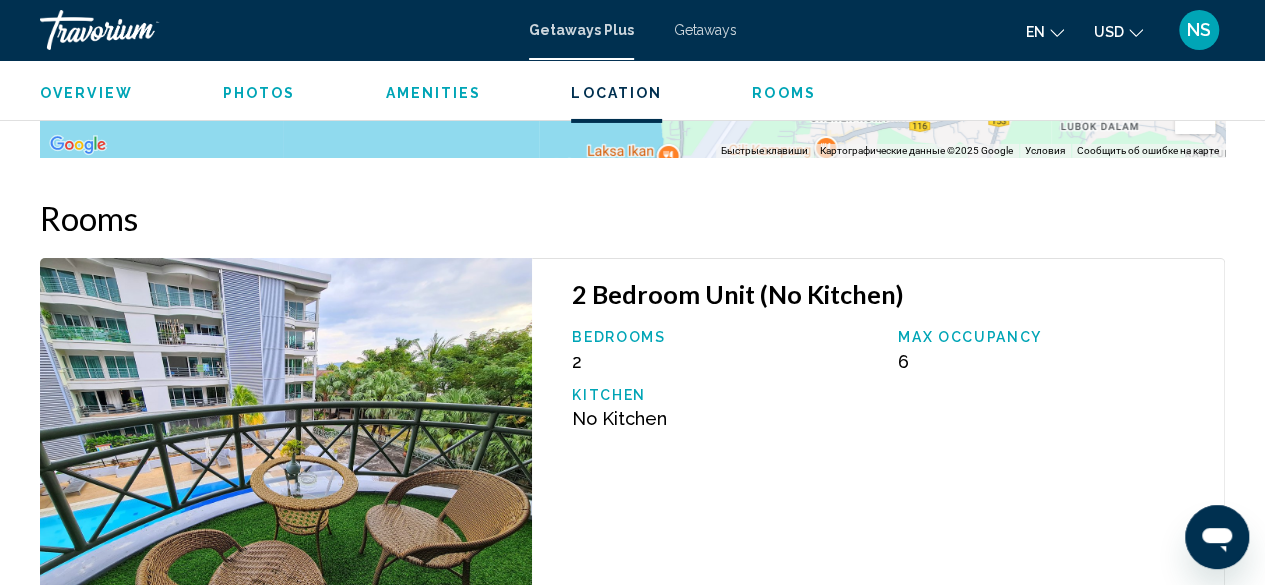 scroll, scrollTop: 3442, scrollLeft: 0, axis: vertical 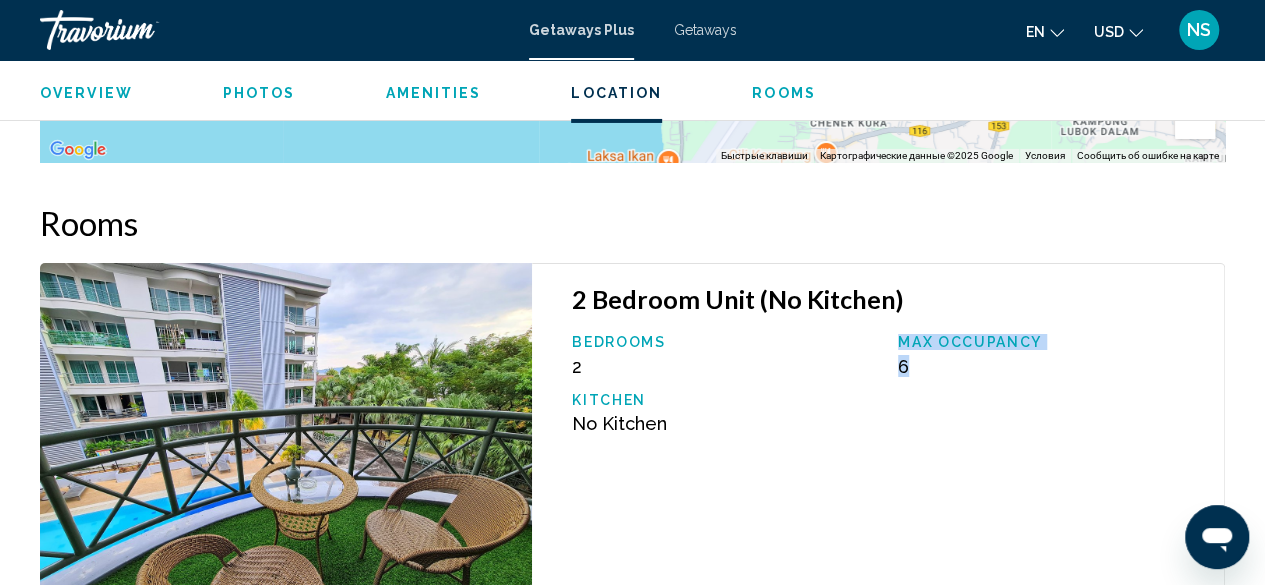 drag, startPoint x: 868, startPoint y: 347, endPoint x: 998, endPoint y: 377, distance: 133.41664 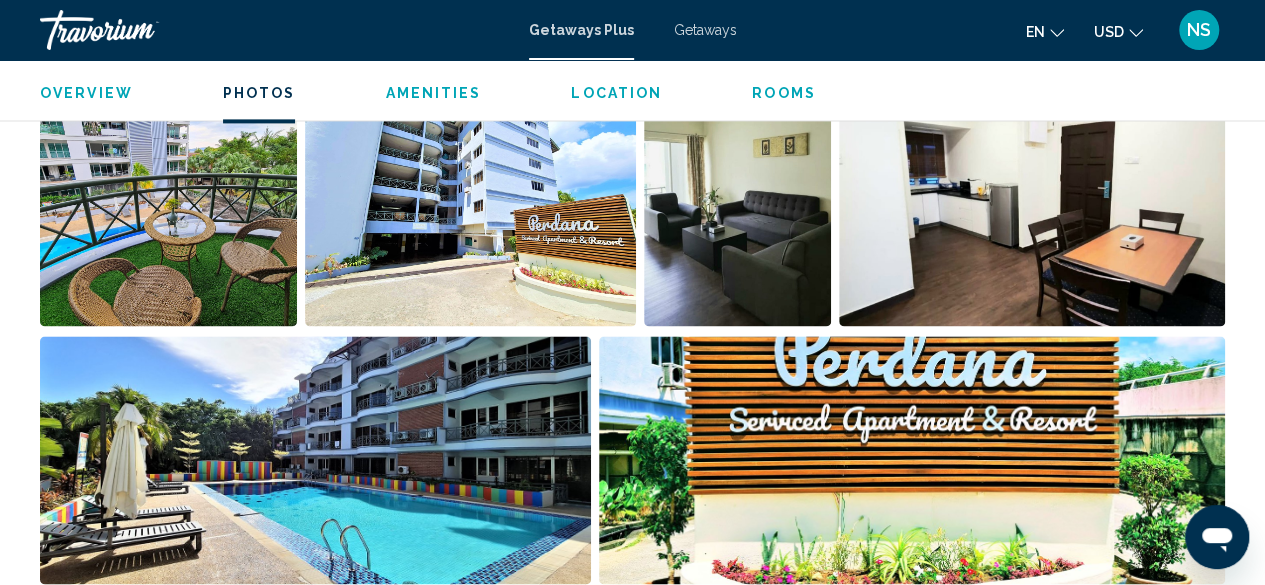 scroll, scrollTop: 1242, scrollLeft: 0, axis: vertical 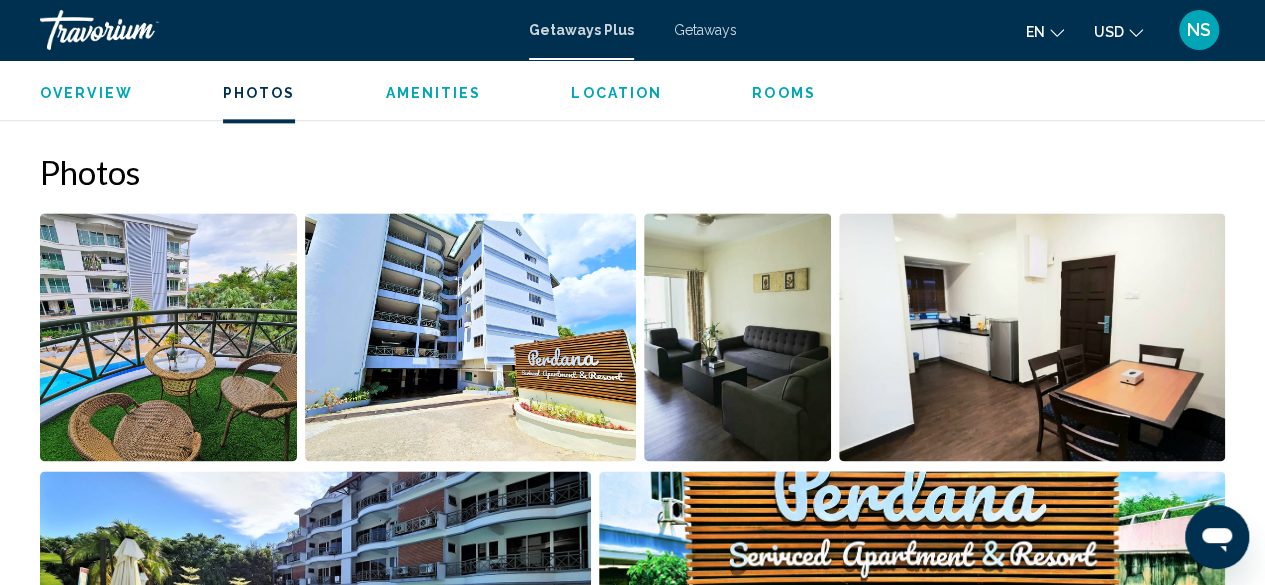 click at bounding box center [168, 337] 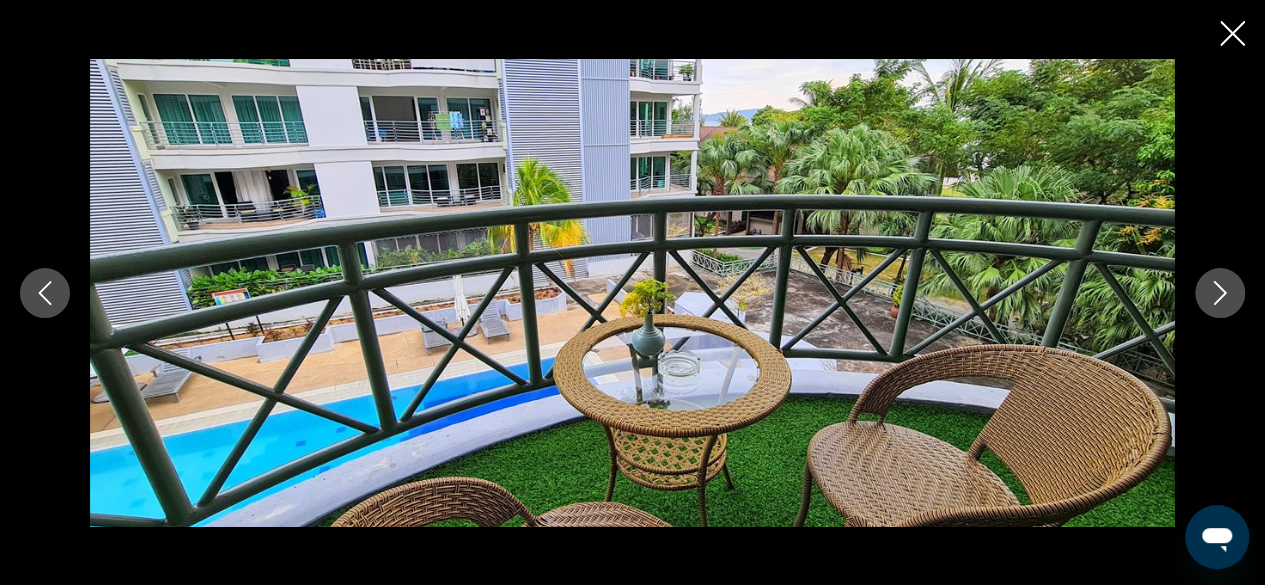click at bounding box center (1220, 293) 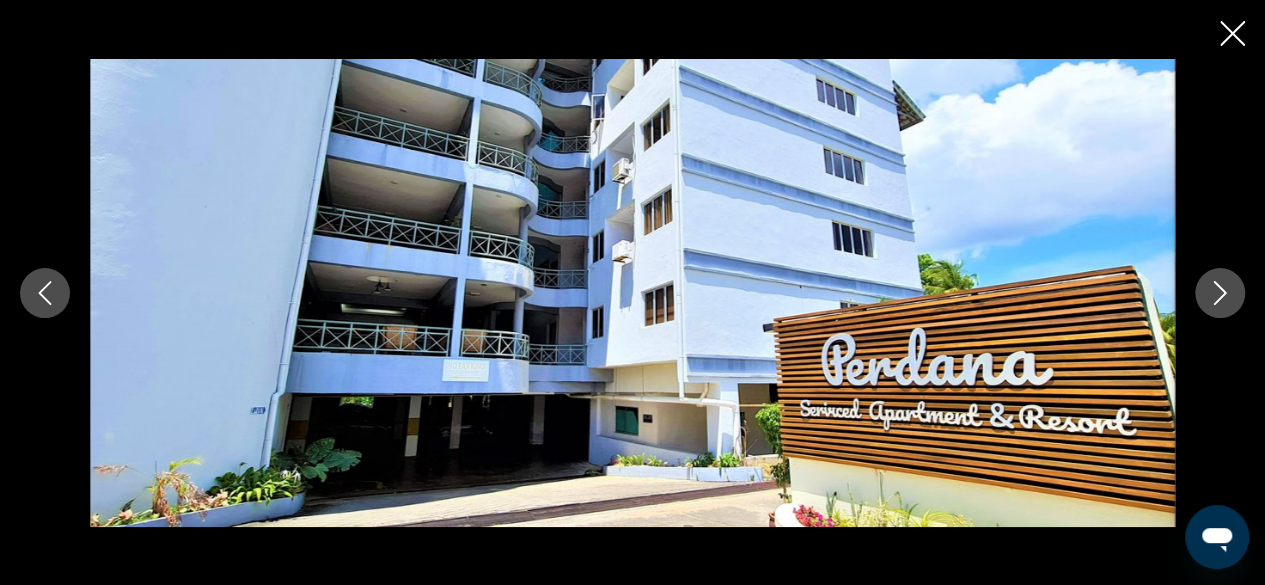 click 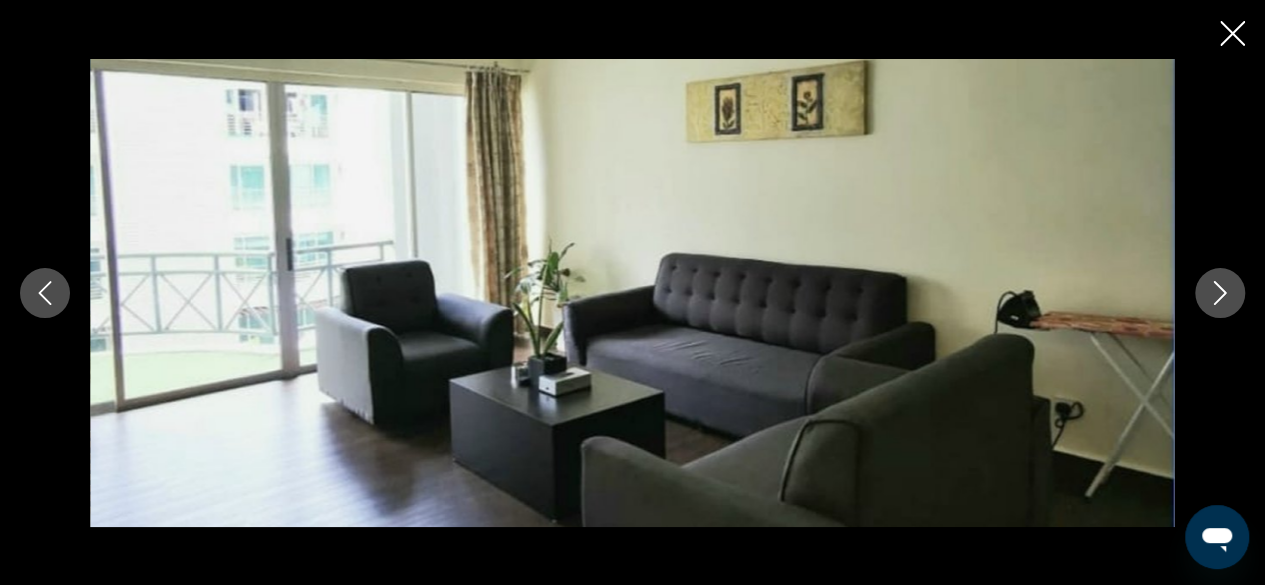 click 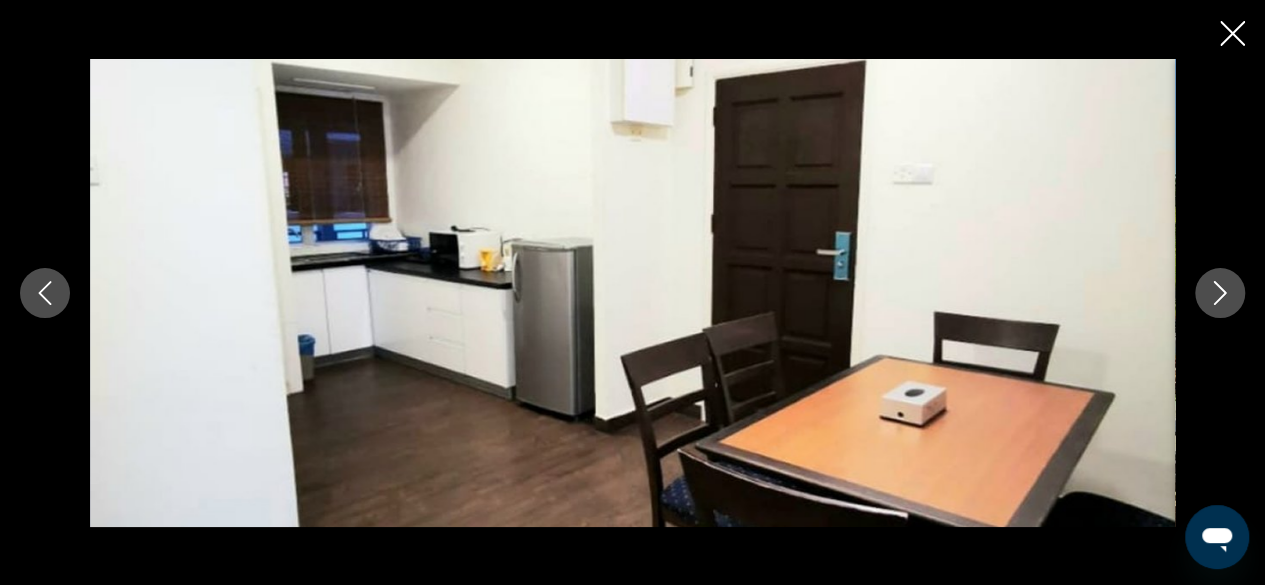 click at bounding box center (1220, 293) 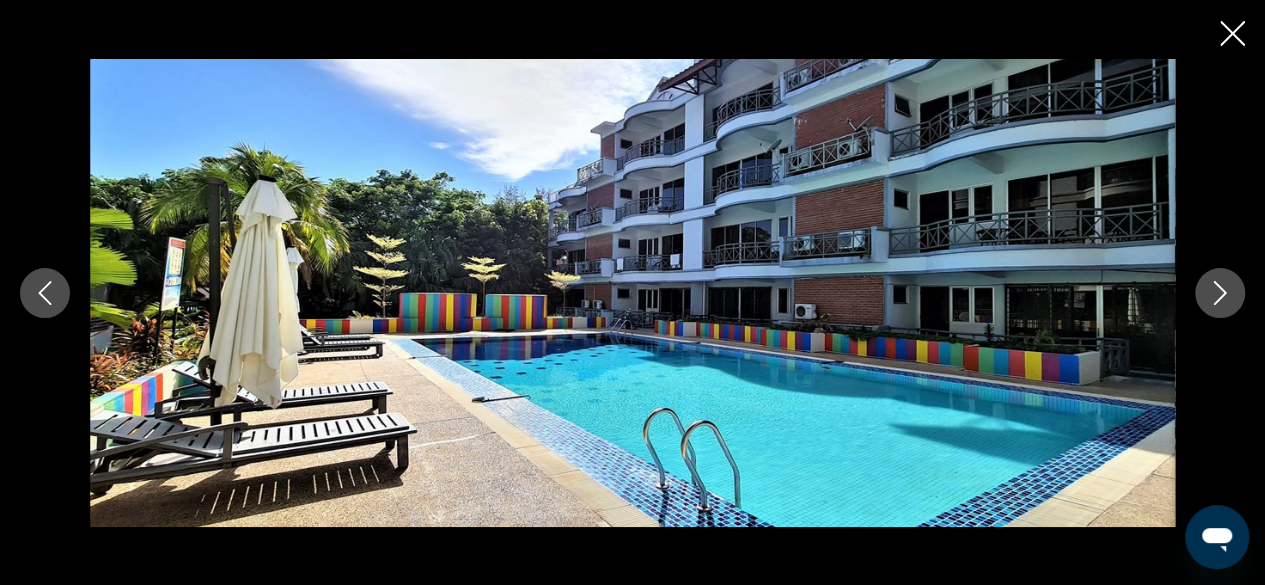 click at bounding box center [1220, 293] 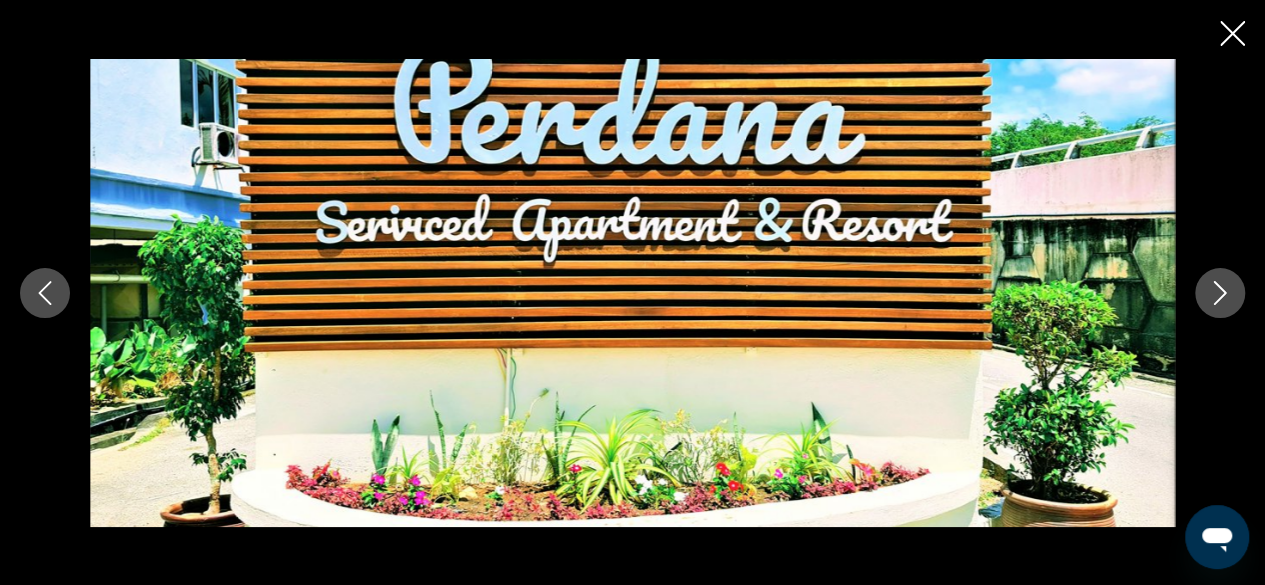click at bounding box center (1220, 293) 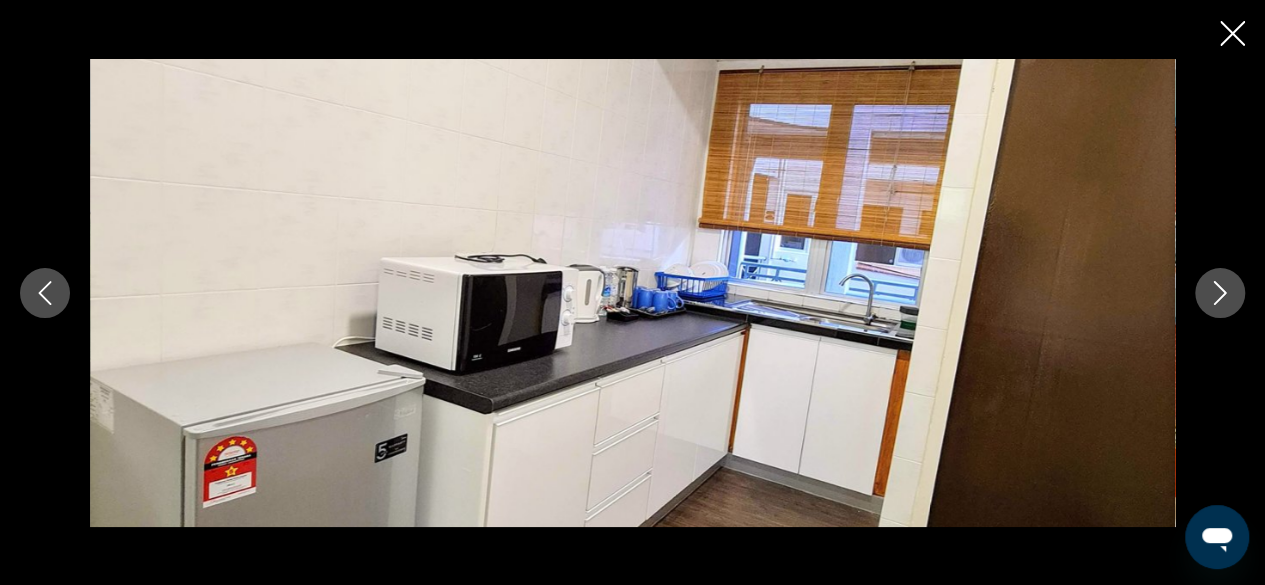 click at bounding box center (1220, 293) 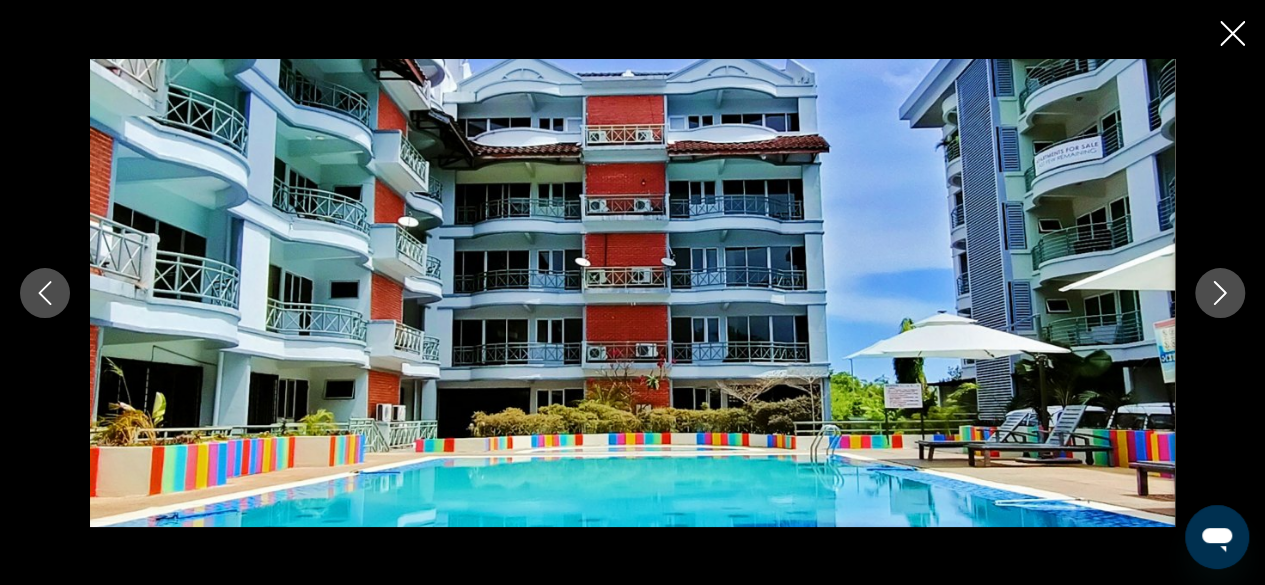 click at bounding box center [1220, 293] 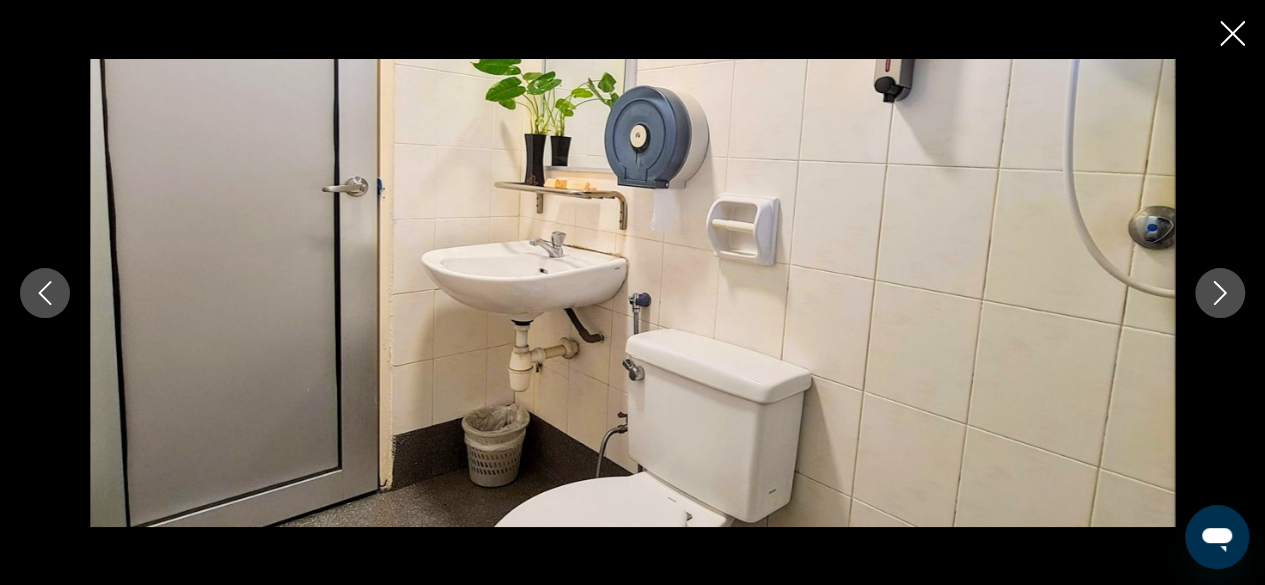 click at bounding box center (1220, 293) 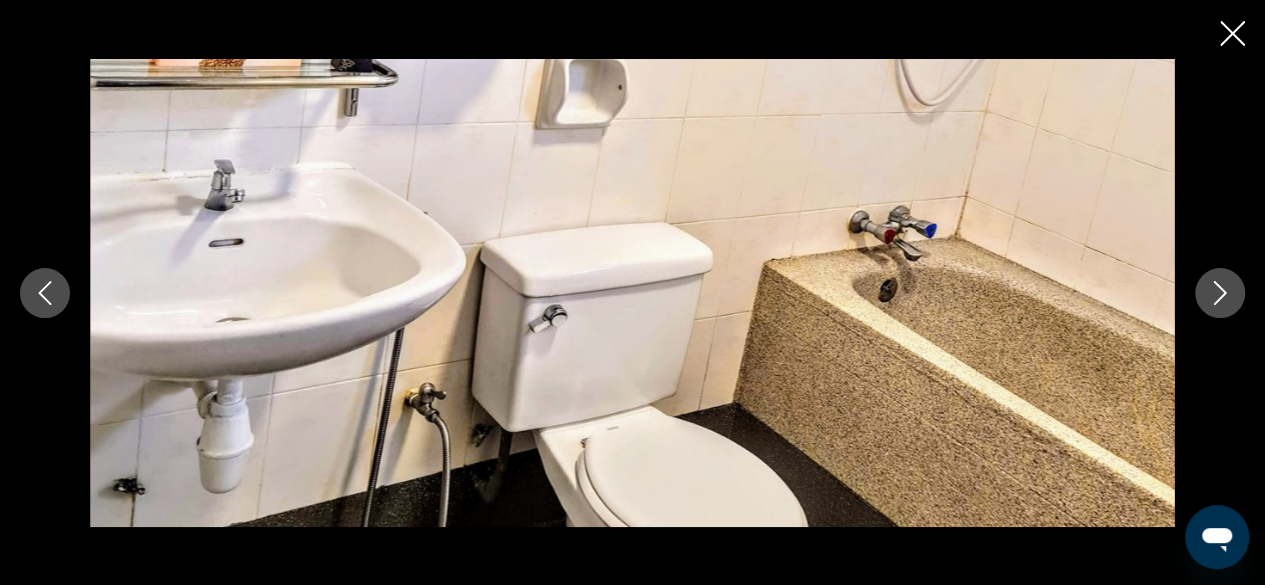 click at bounding box center [1220, 293] 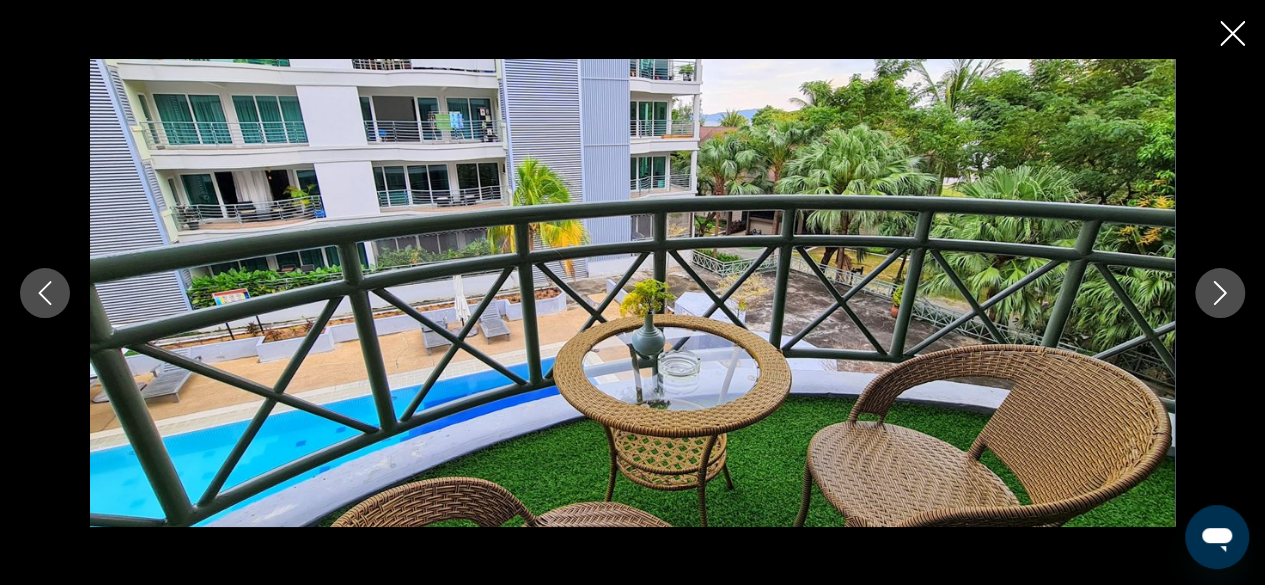 click at bounding box center [1220, 293] 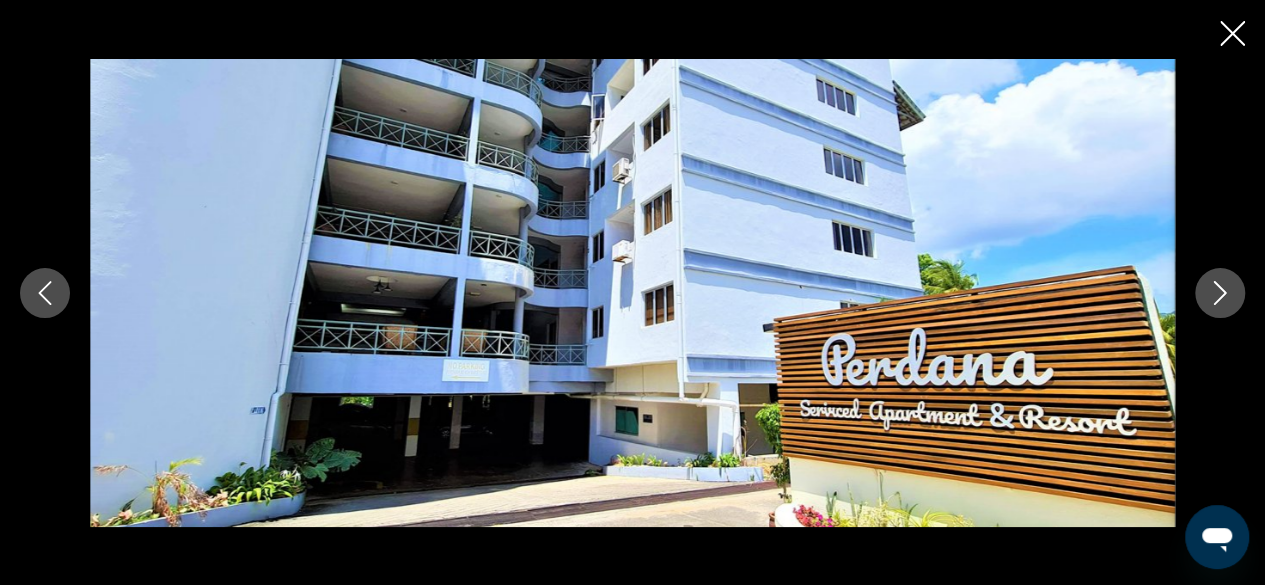 click at bounding box center (1220, 293) 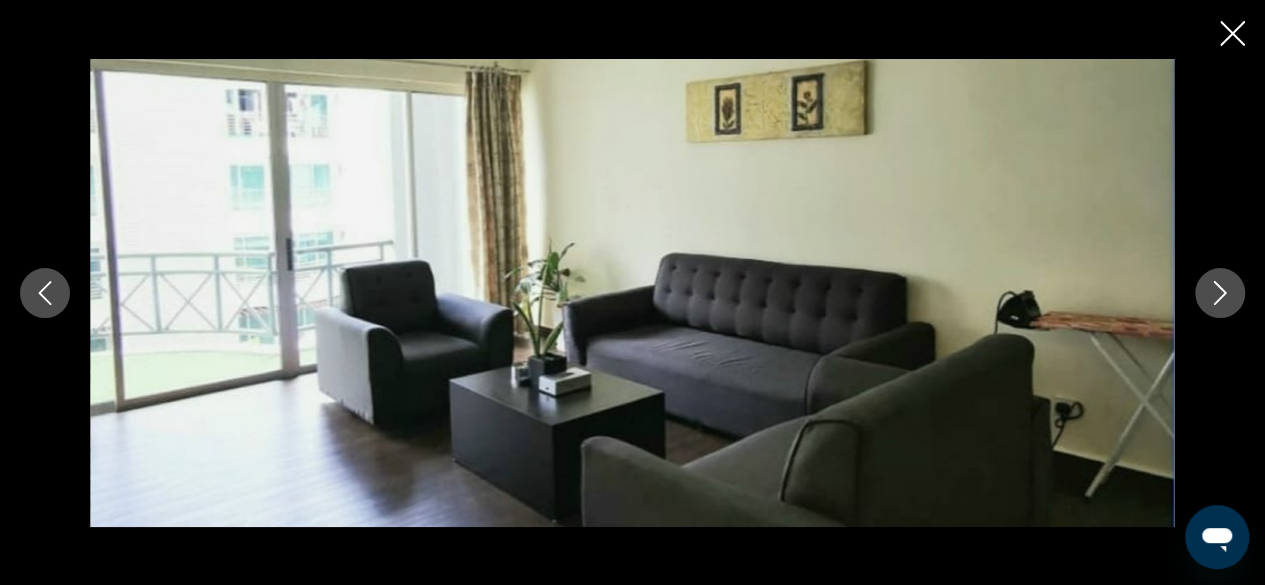 click 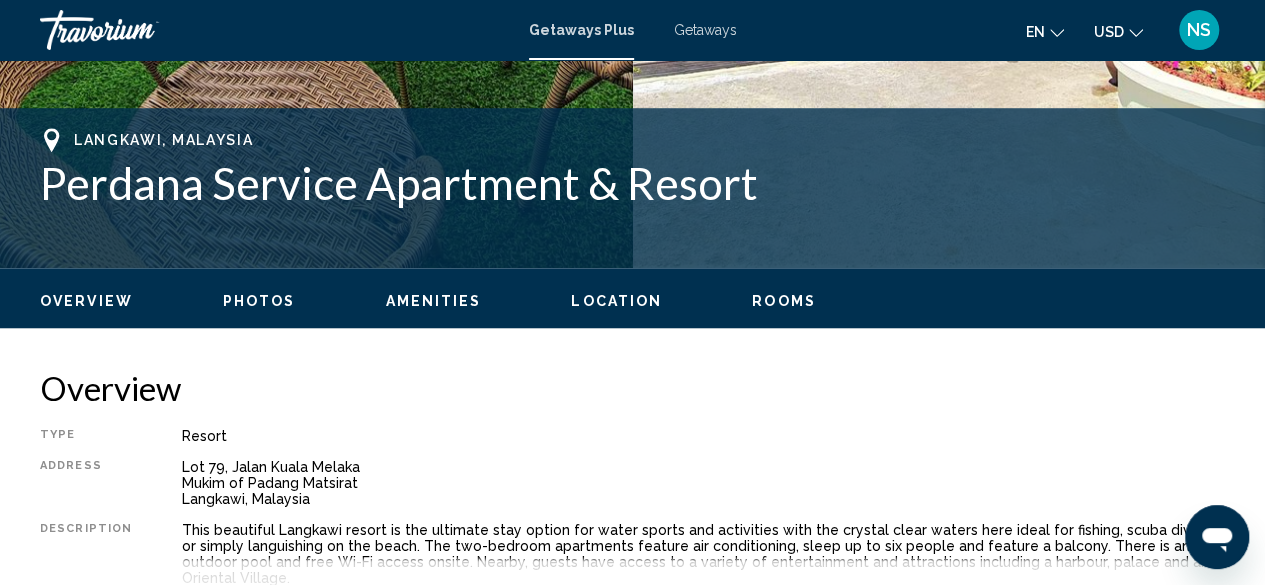 scroll, scrollTop: 642, scrollLeft: 0, axis: vertical 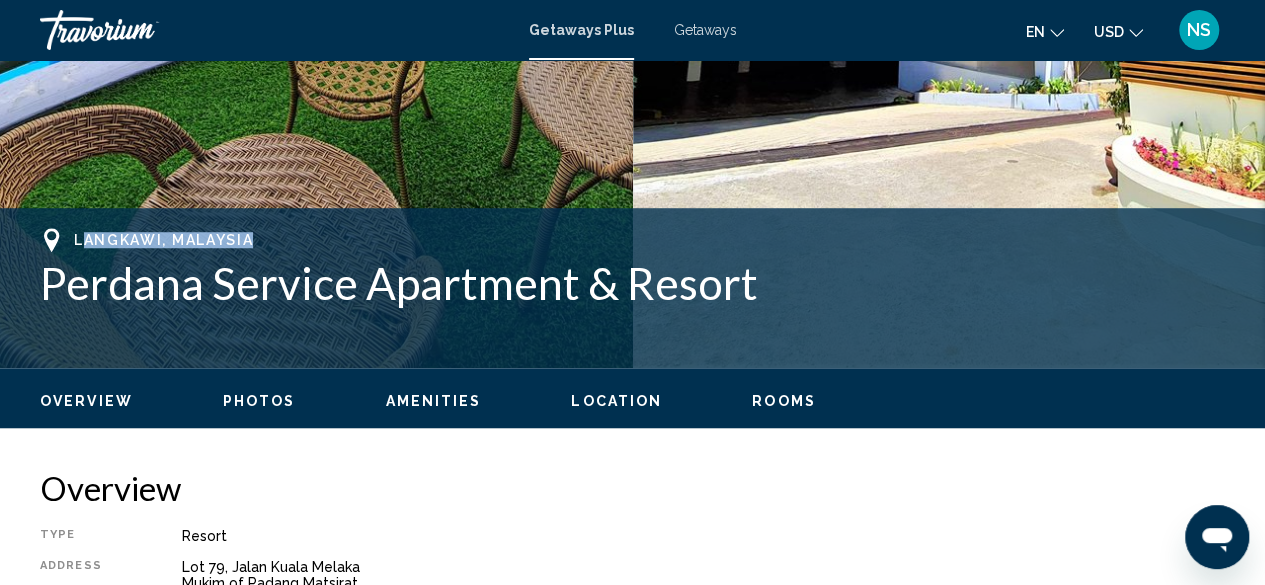 drag, startPoint x: 79, startPoint y: 250, endPoint x: 250, endPoint y: 235, distance: 171.65663 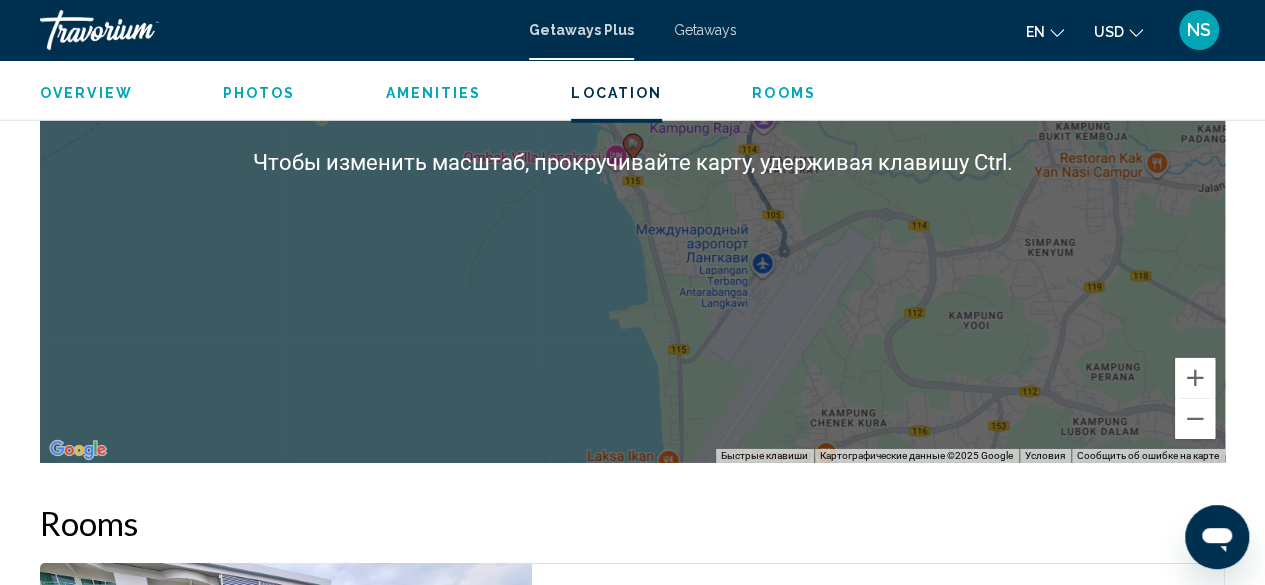 scroll, scrollTop: 2942, scrollLeft: 0, axis: vertical 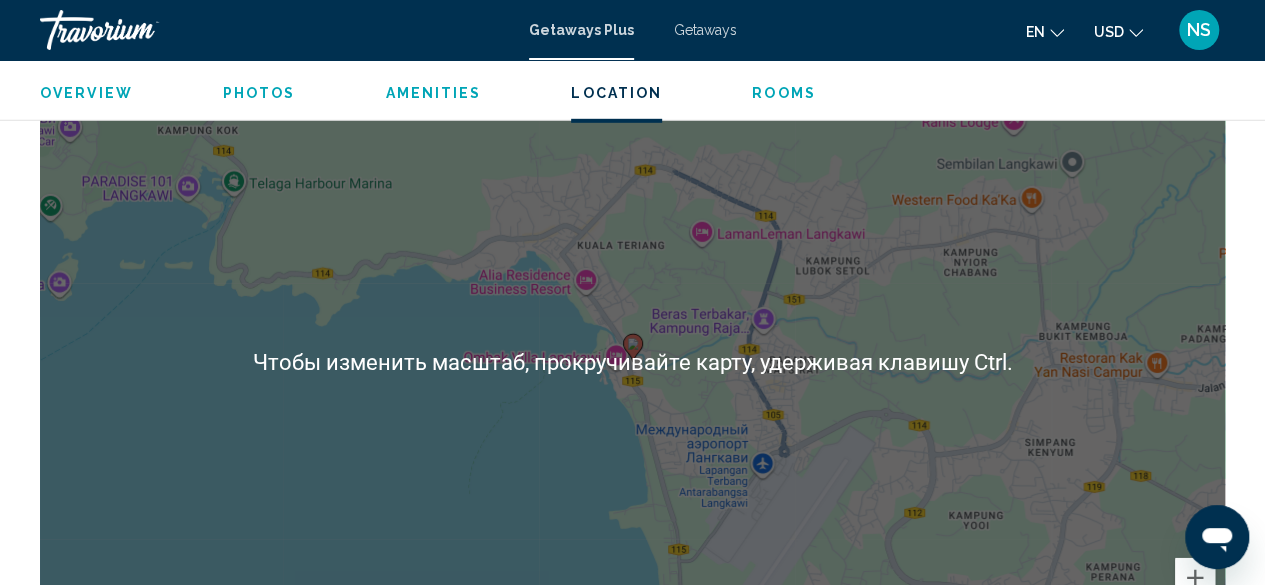 click on "Чтобы активировать перетаскивание с помощью клавиатуры, нажмите Alt + Ввод. После этого перемещайте маркер, используя клавиши со стрелками. Чтобы завершить перетаскивание, нажмите клавишу Ввод. Чтобы отменить действие, нажмите клавишу Esc." at bounding box center (632, 363) 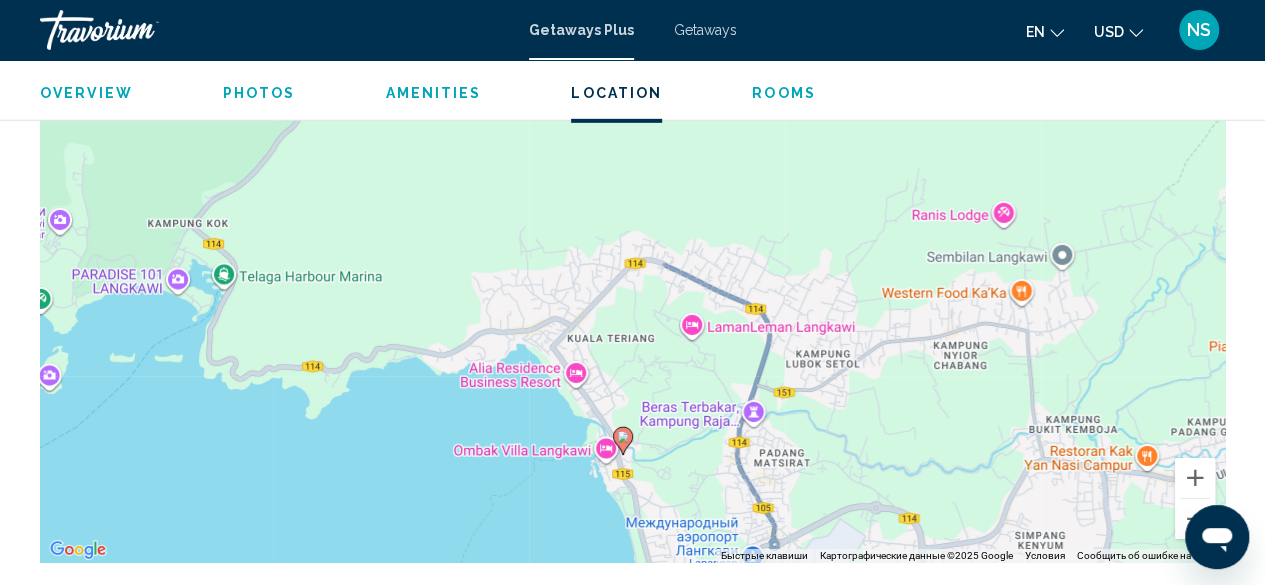 drag, startPoint x: 864, startPoint y: 229, endPoint x: 852, endPoint y: 426, distance: 197.36514 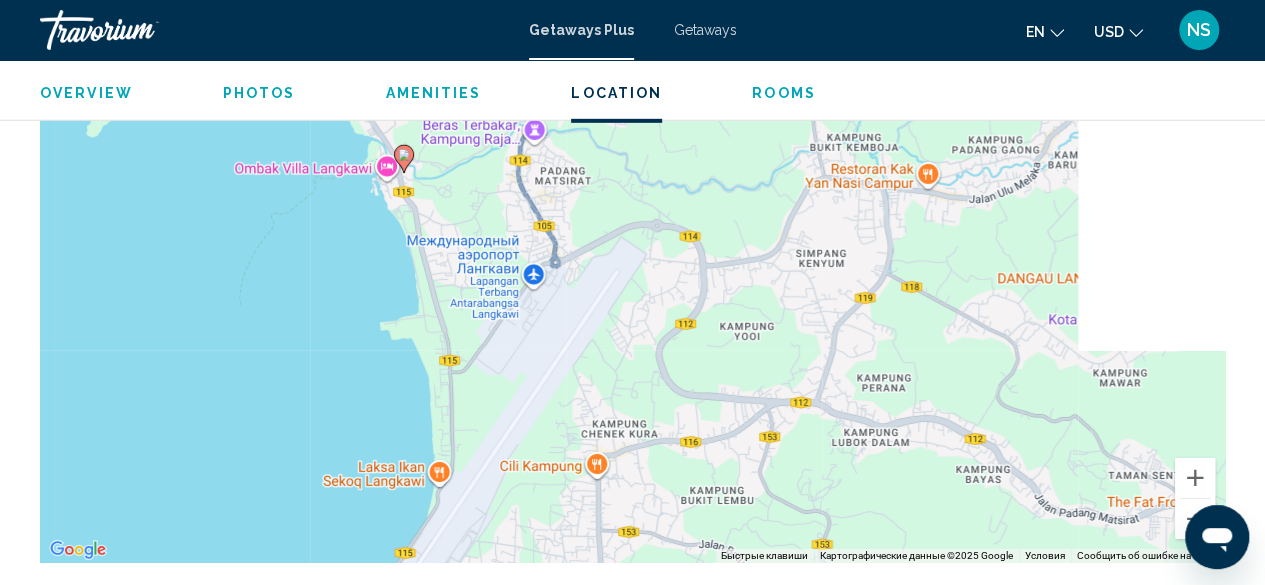 drag, startPoint x: 866, startPoint y: 343, endPoint x: 833, endPoint y: 122, distance: 223.45021 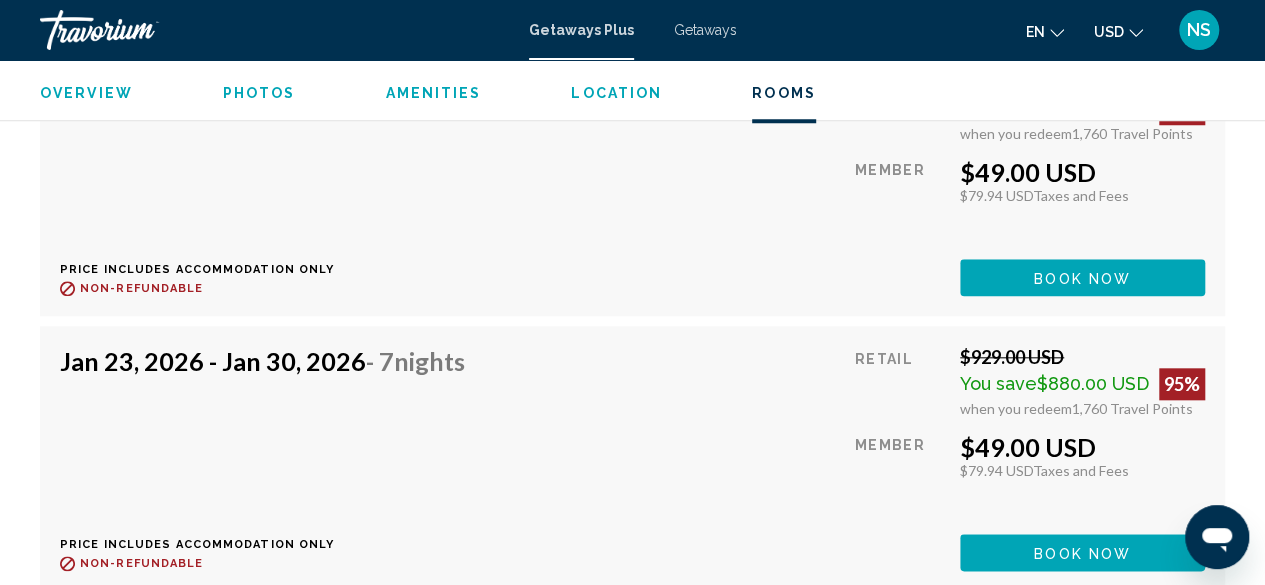 scroll, scrollTop: 8542, scrollLeft: 0, axis: vertical 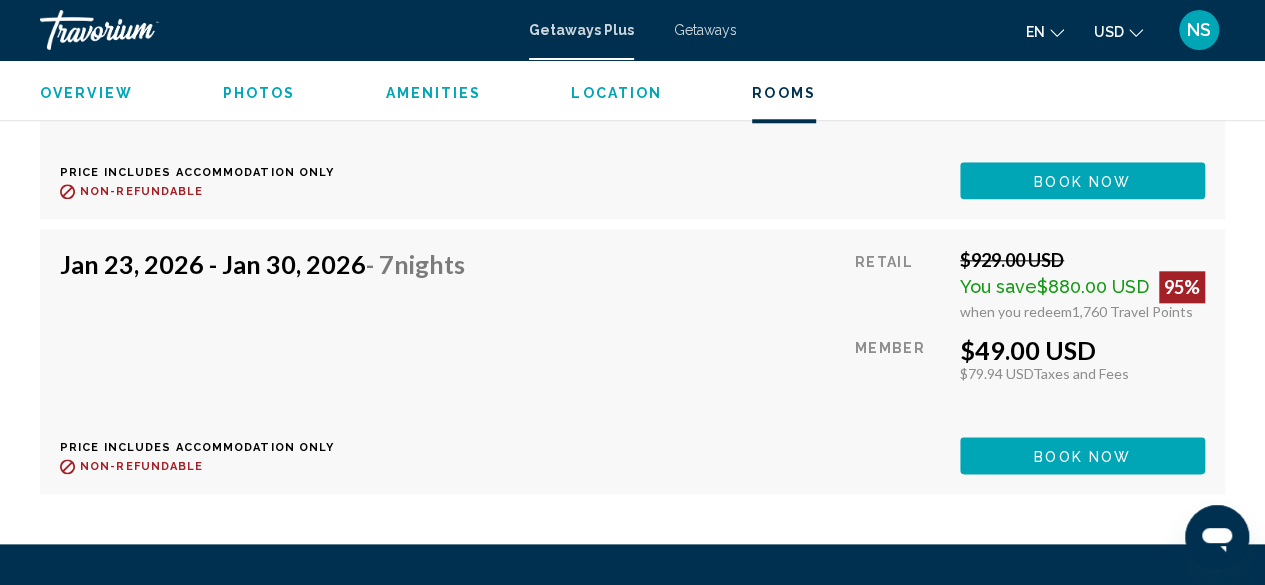 click on "$49.00 USD" at bounding box center [1082, 350] 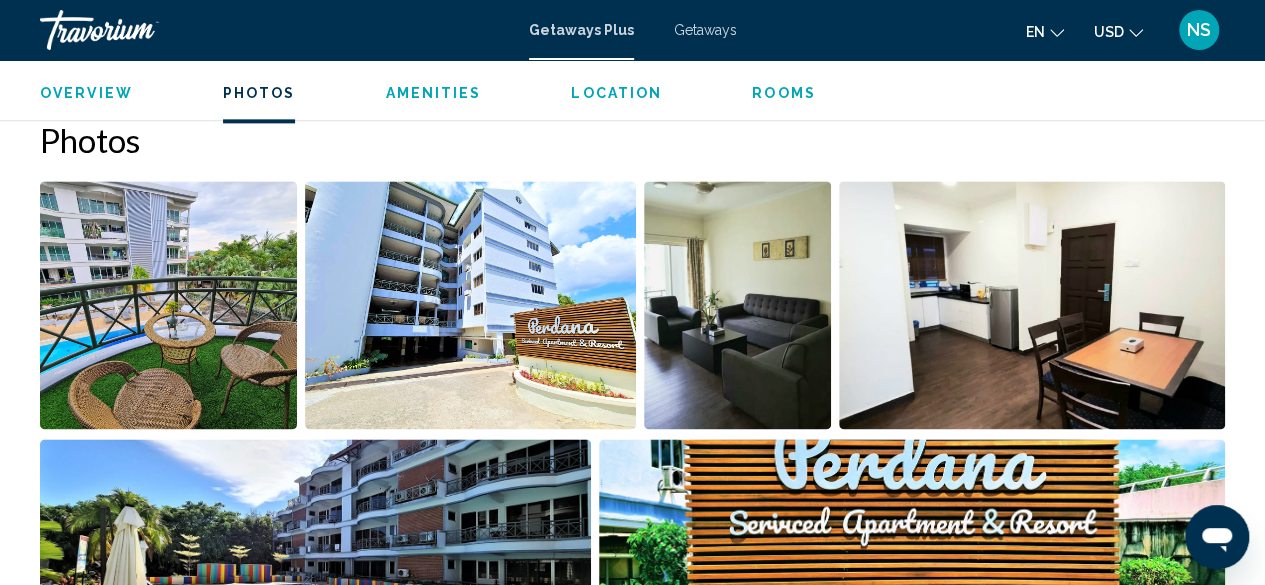scroll, scrollTop: 1342, scrollLeft: 0, axis: vertical 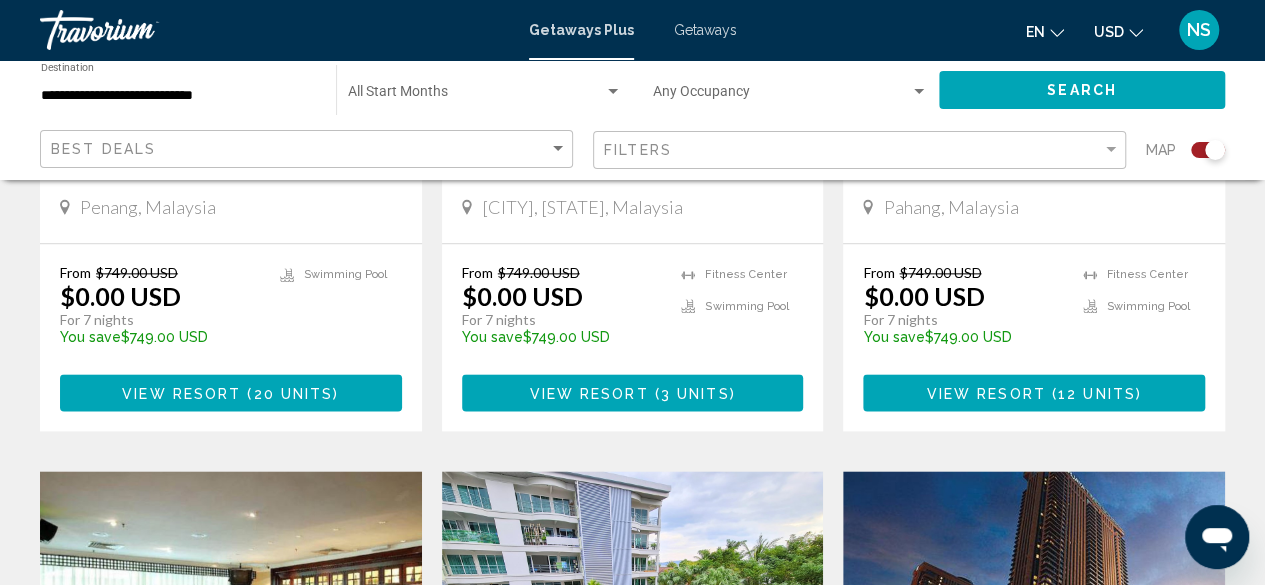 click on "View Resort    ( 12 units )" at bounding box center (1034, 392) 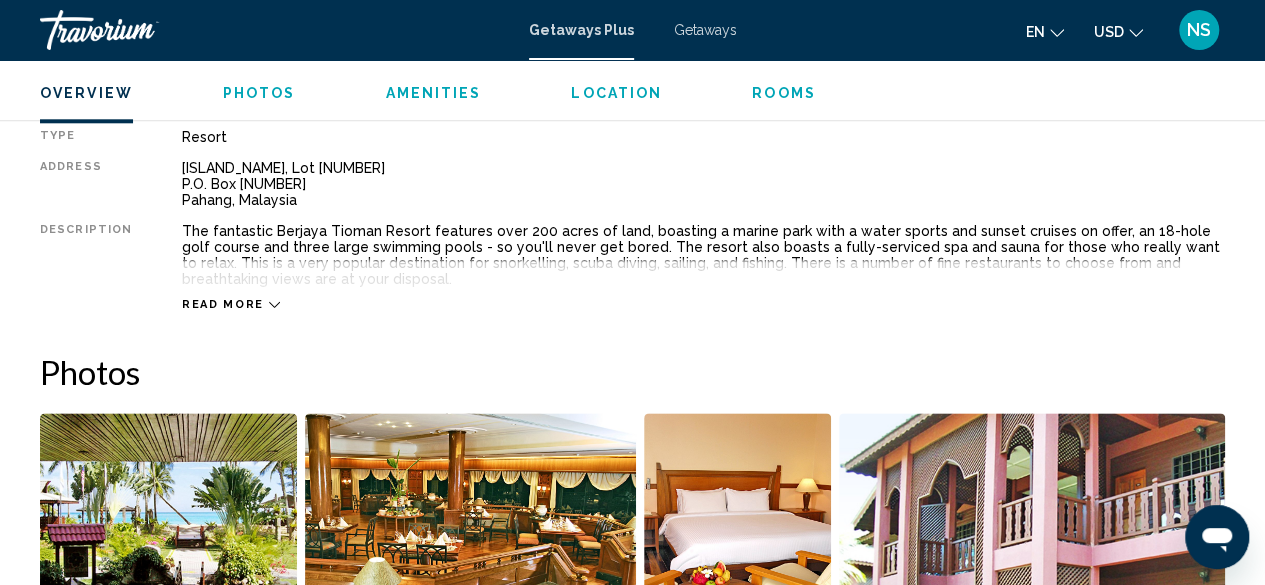 scroll, scrollTop: 1342, scrollLeft: 0, axis: vertical 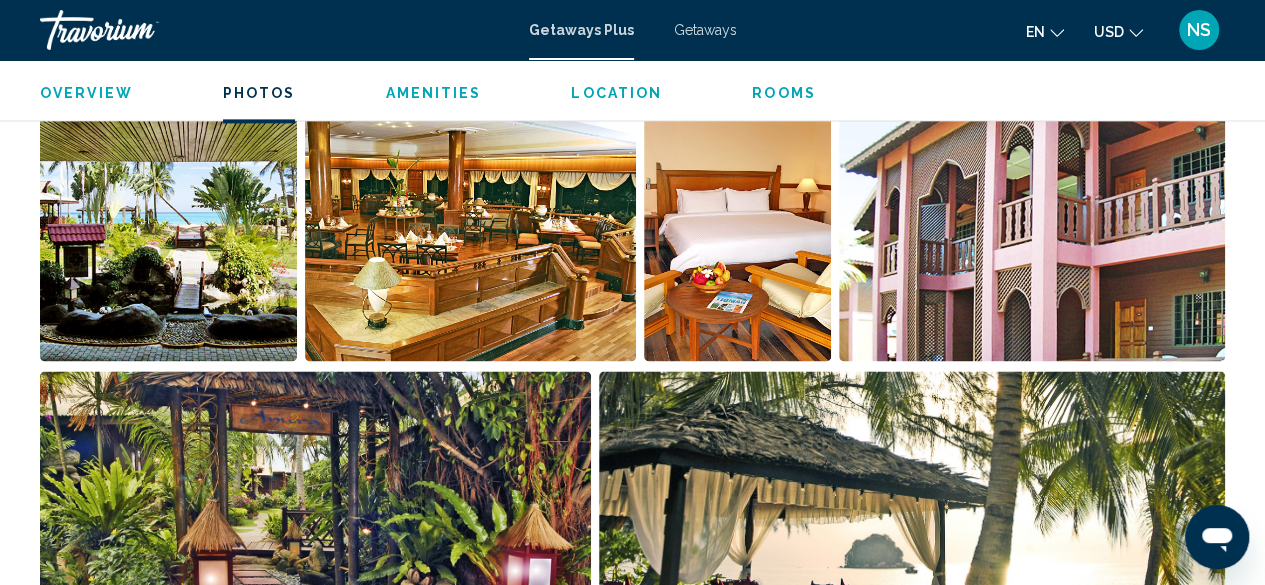 click at bounding box center [168, 237] 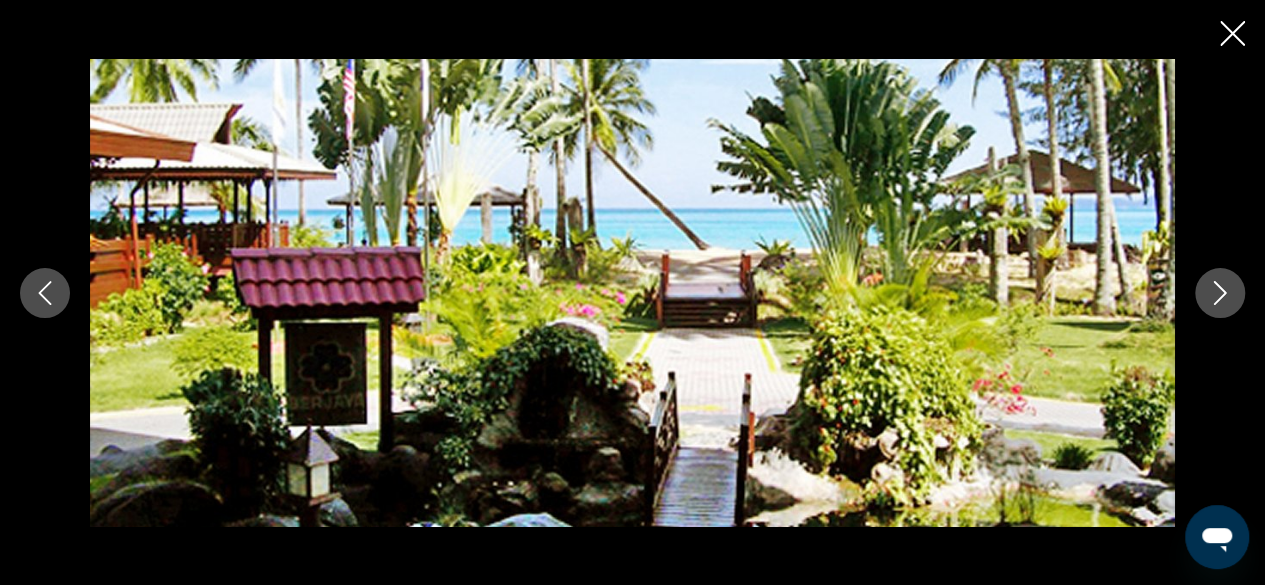 click 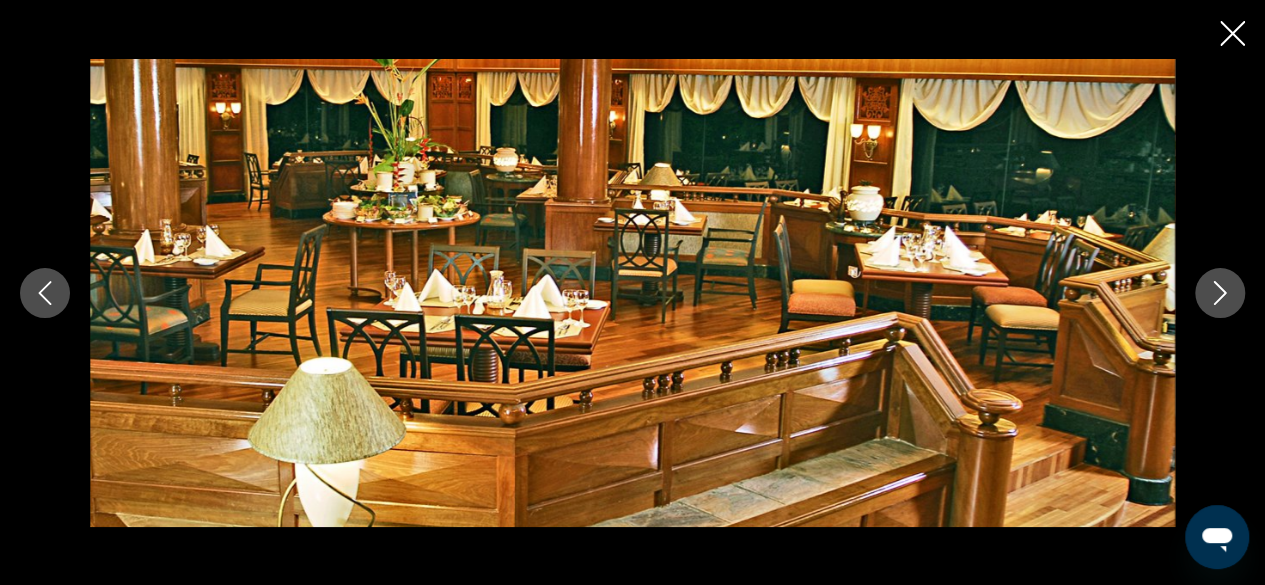 click 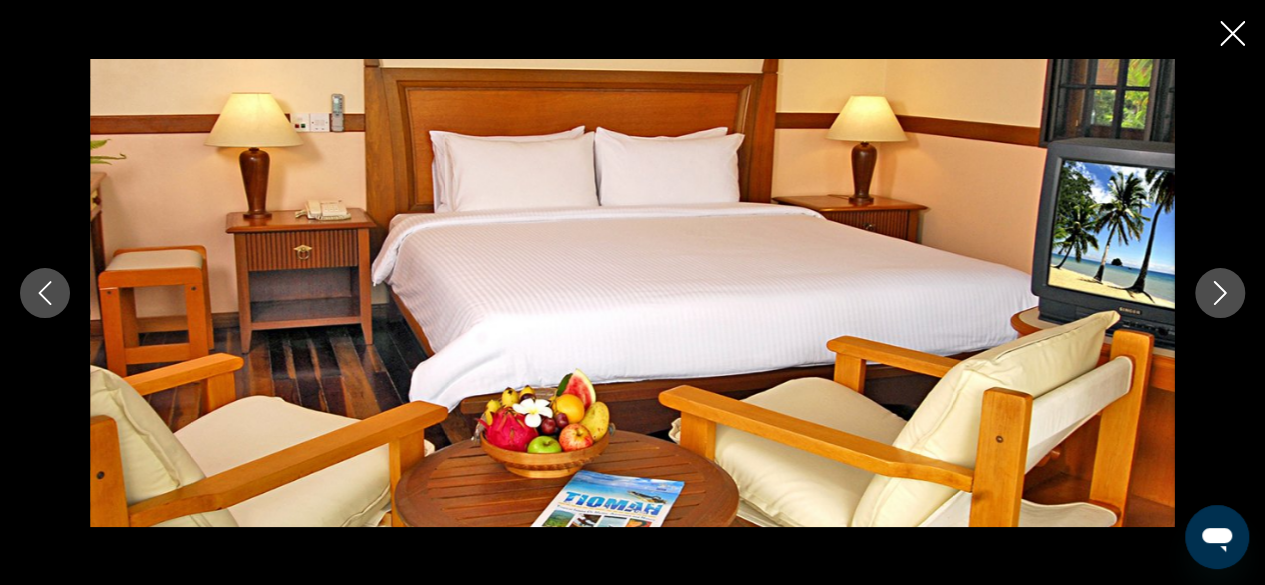click 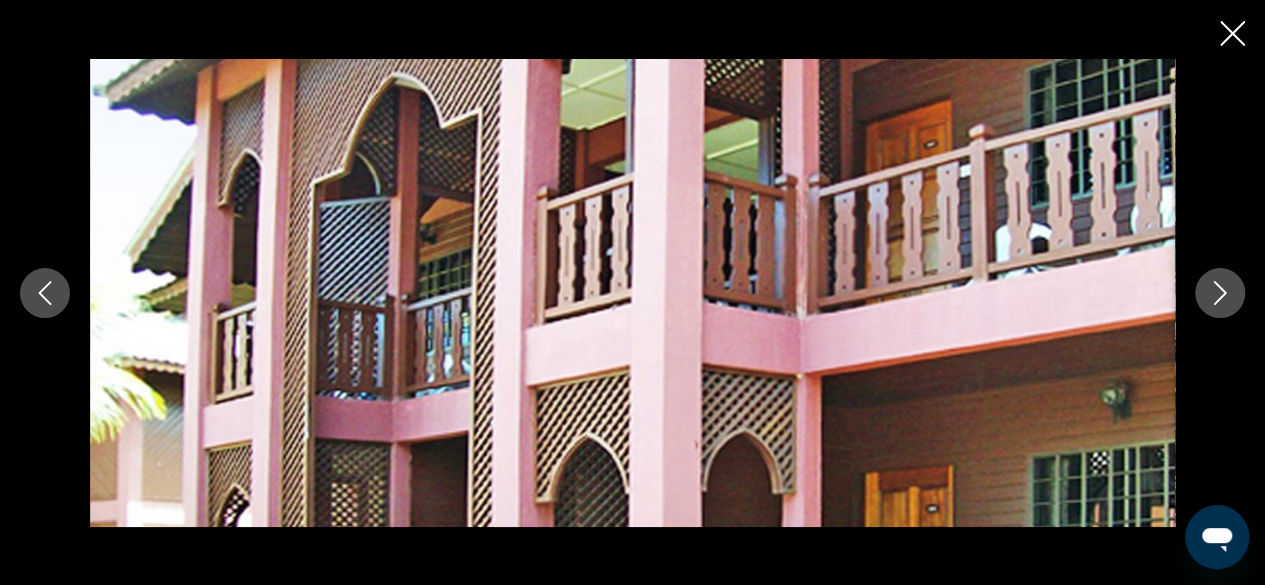 click 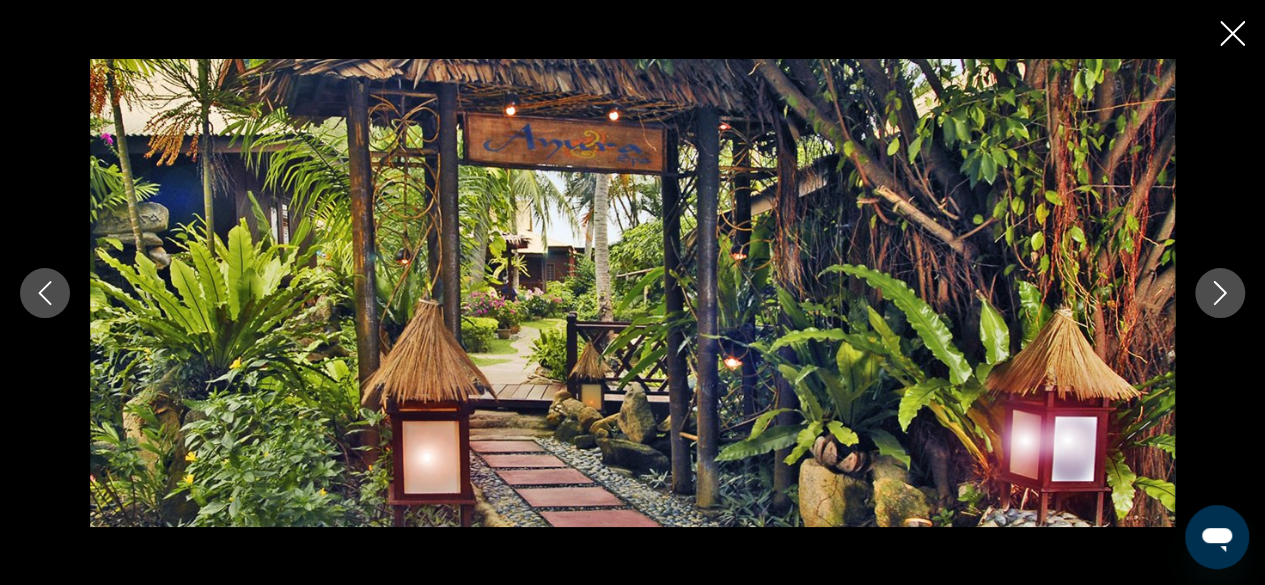 click 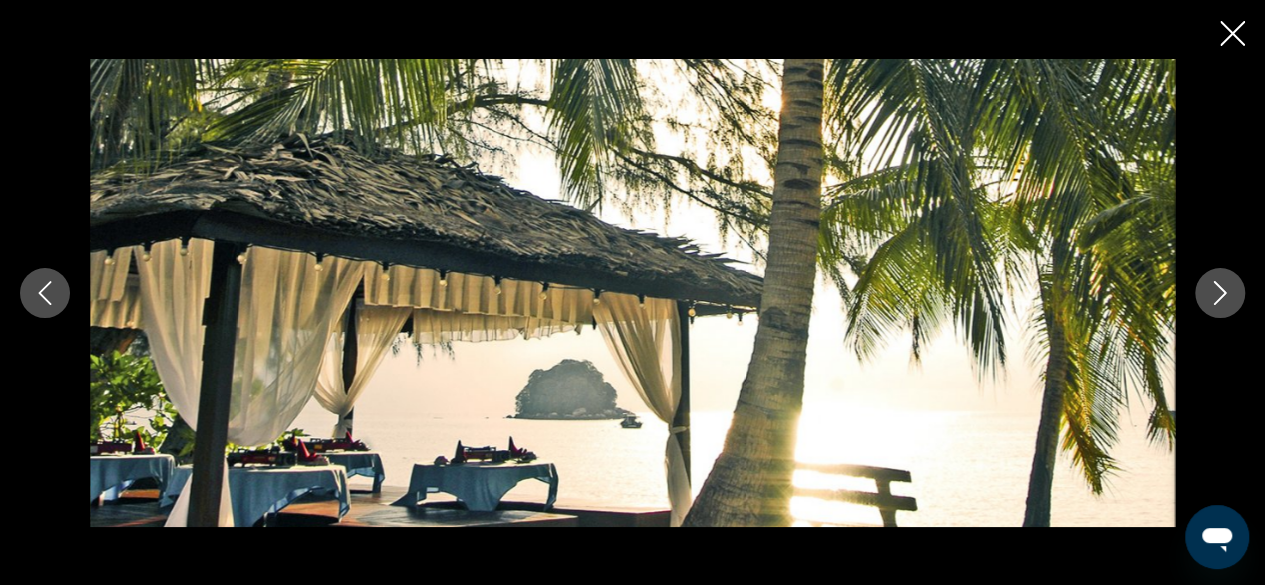 click 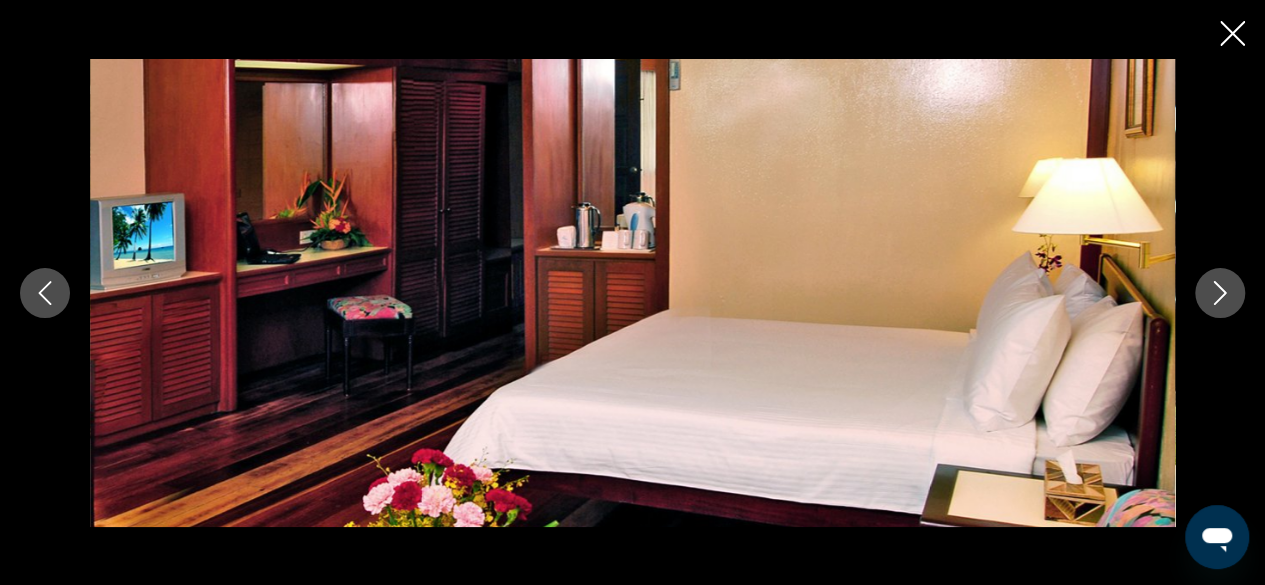 click 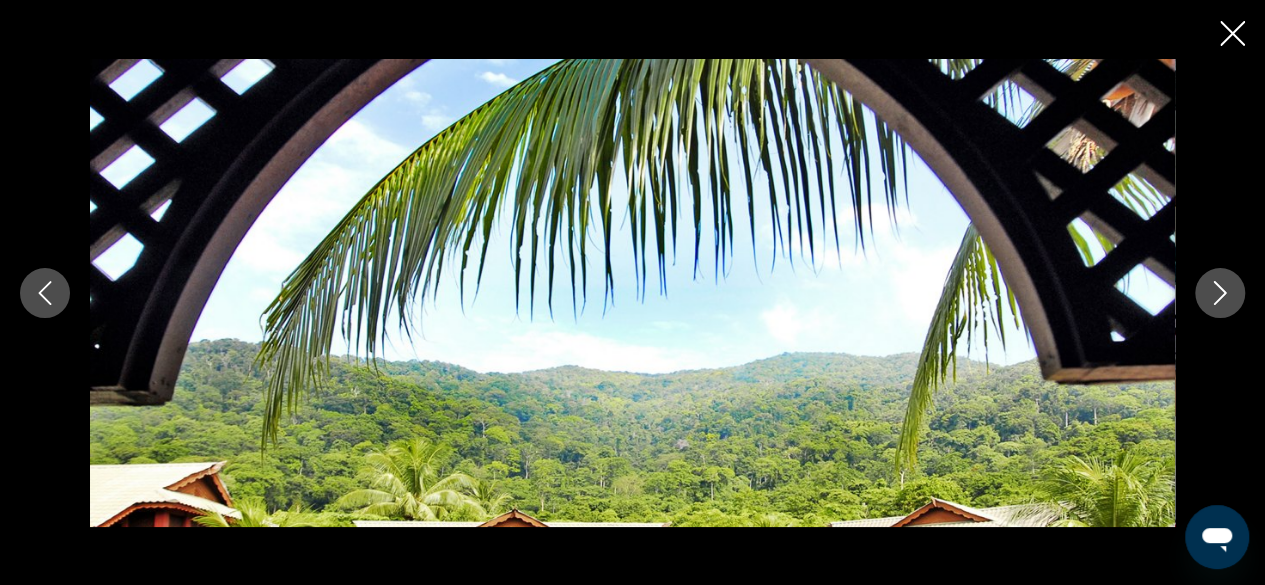 click 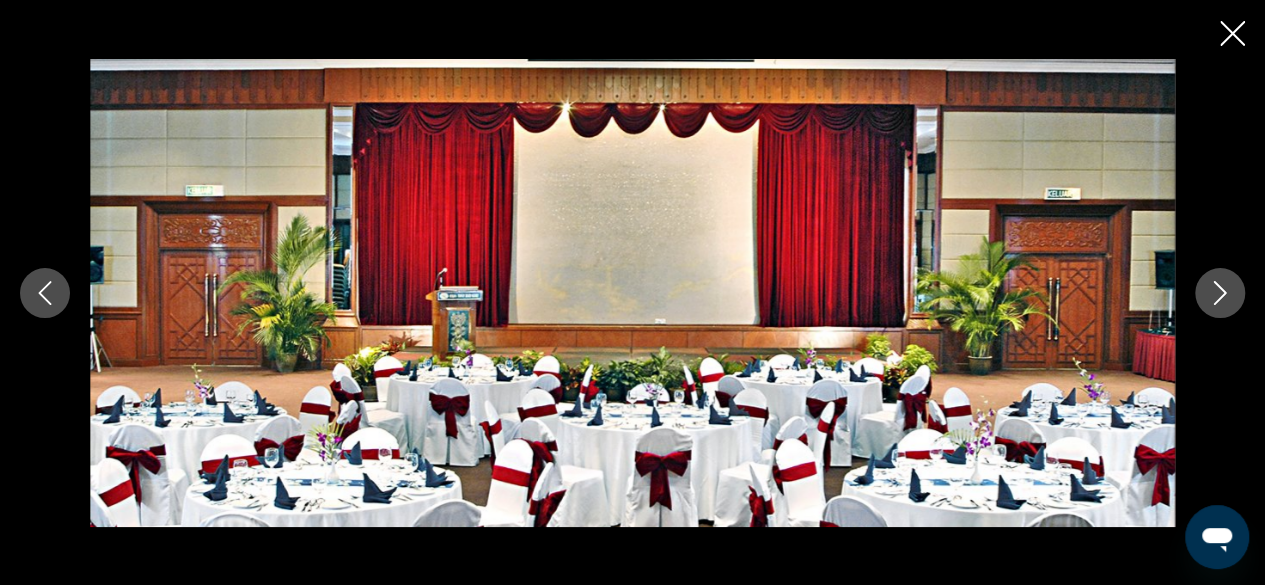 click 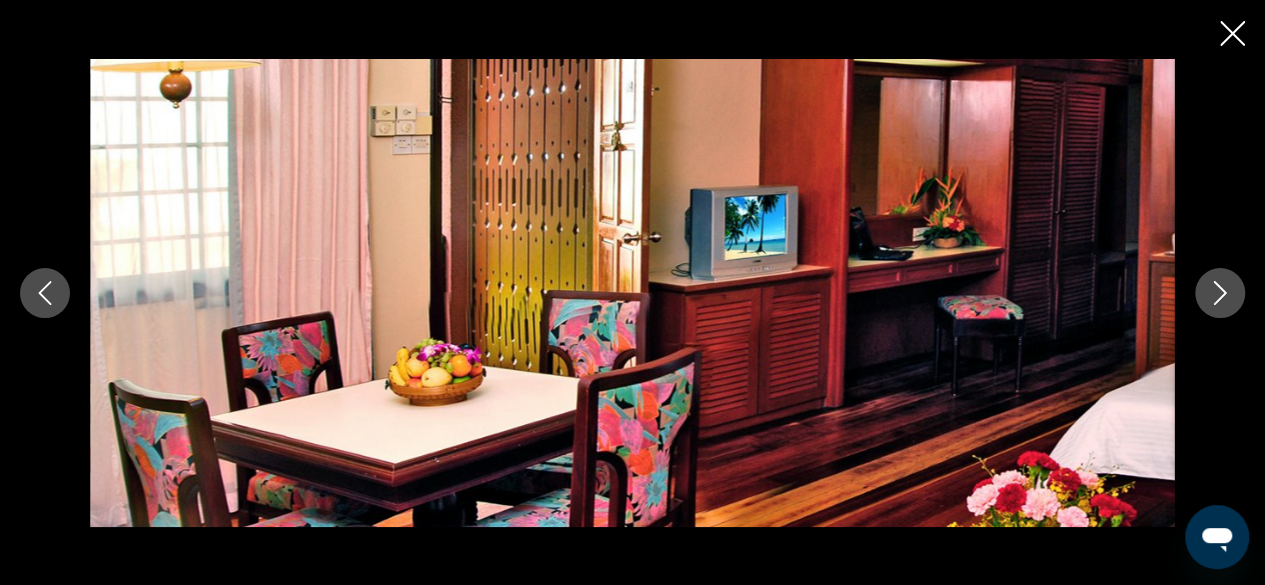 click 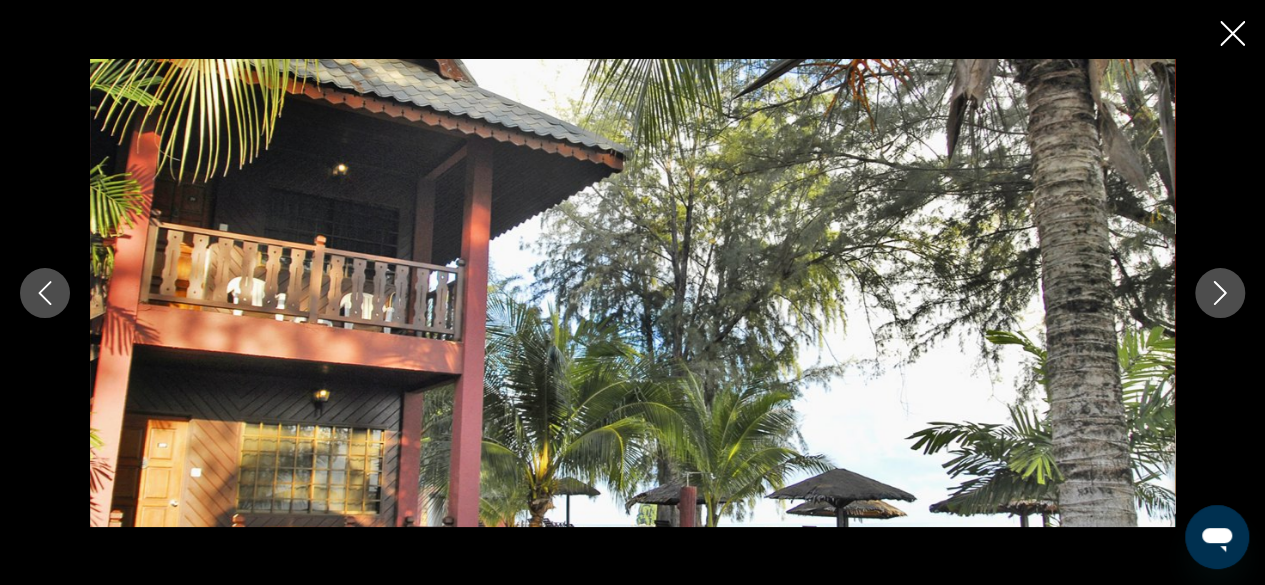 click 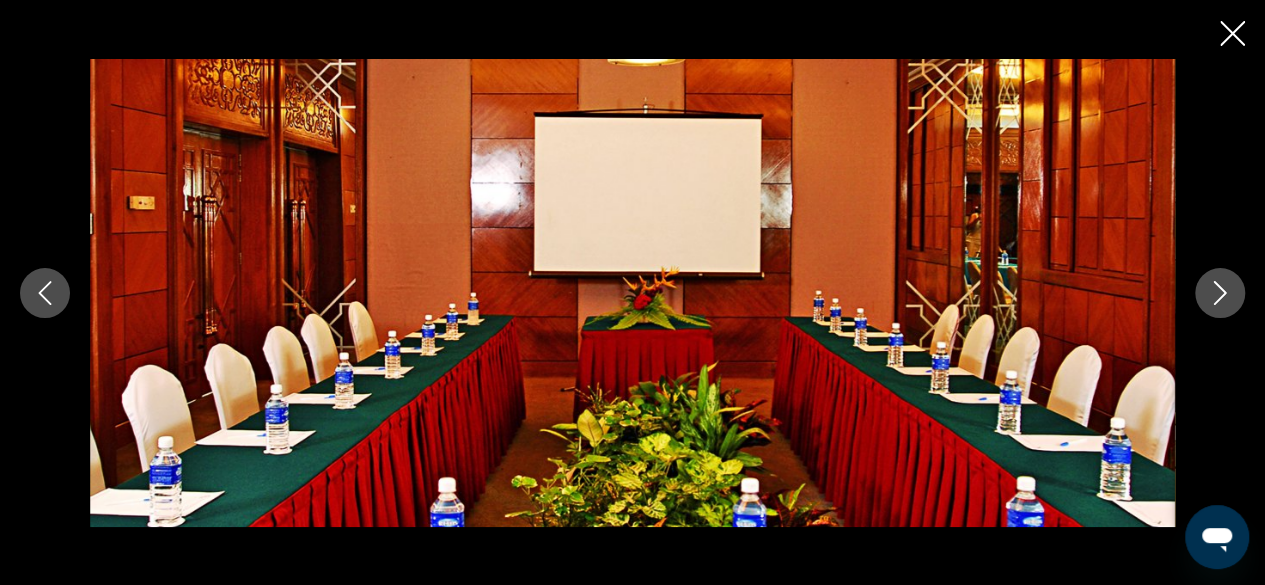 click 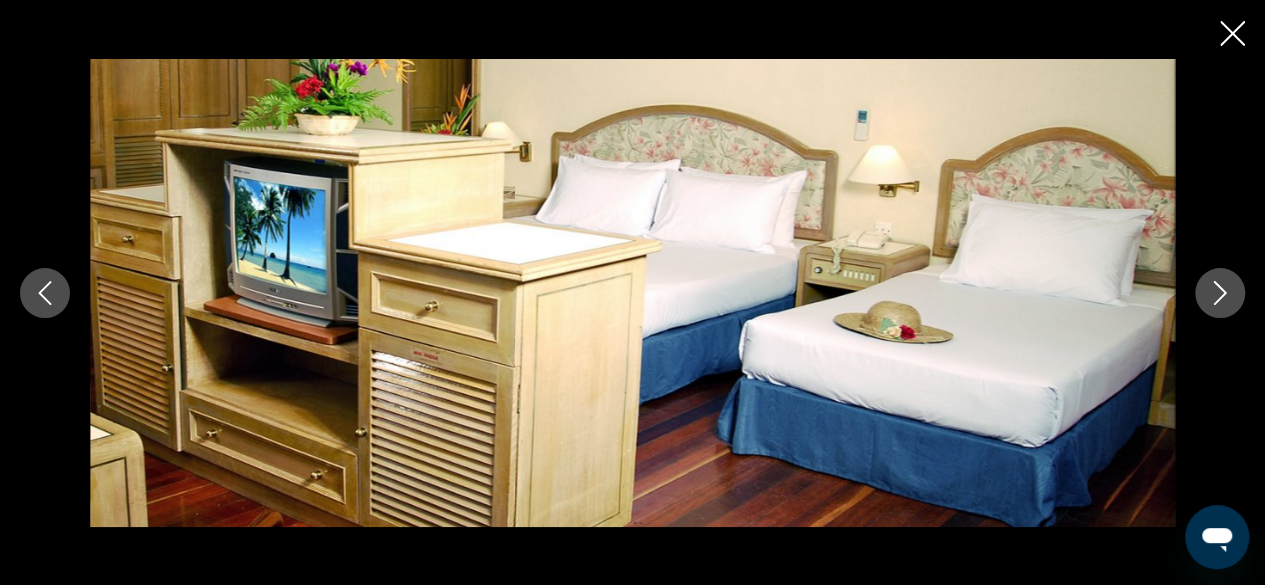 click at bounding box center [1232, 35] 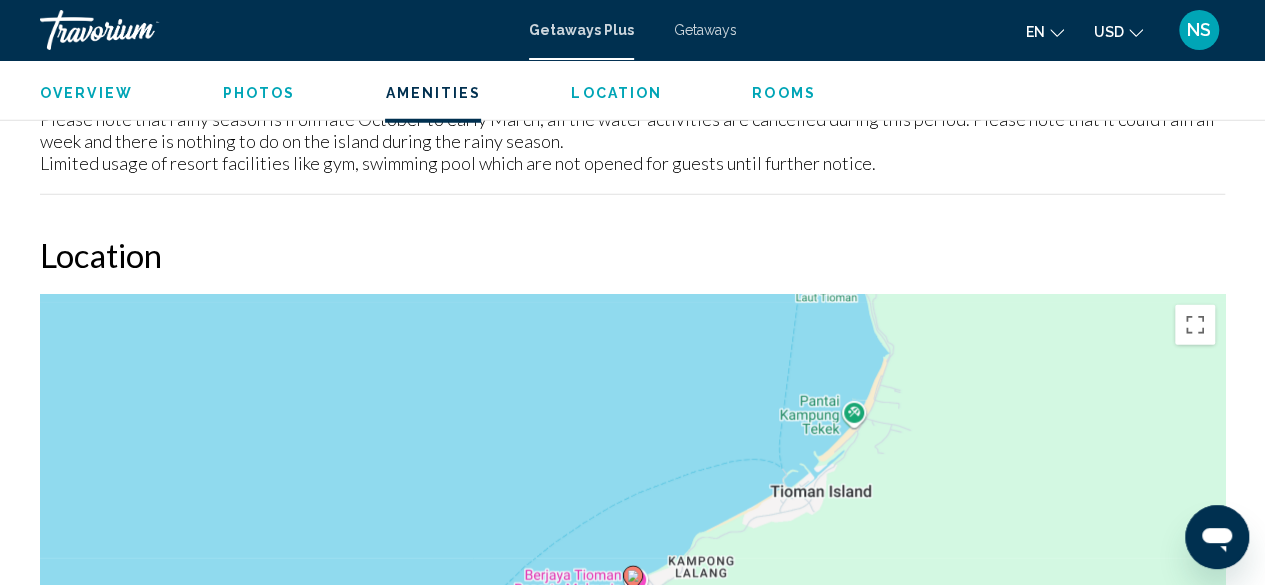 scroll, scrollTop: 2642, scrollLeft: 0, axis: vertical 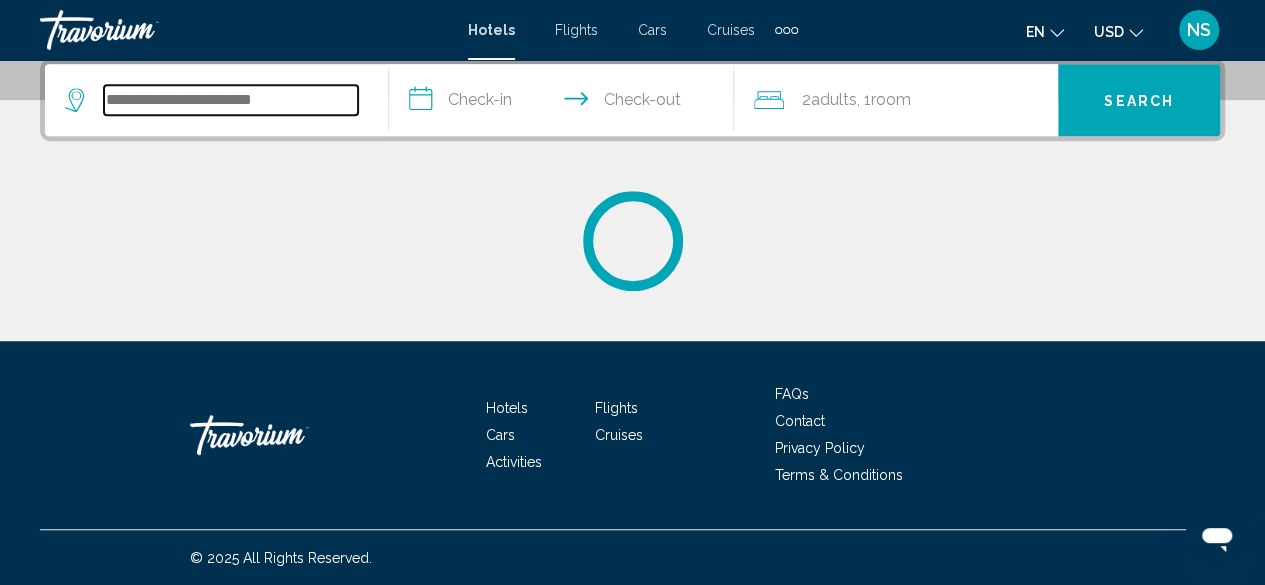 click at bounding box center [231, 100] 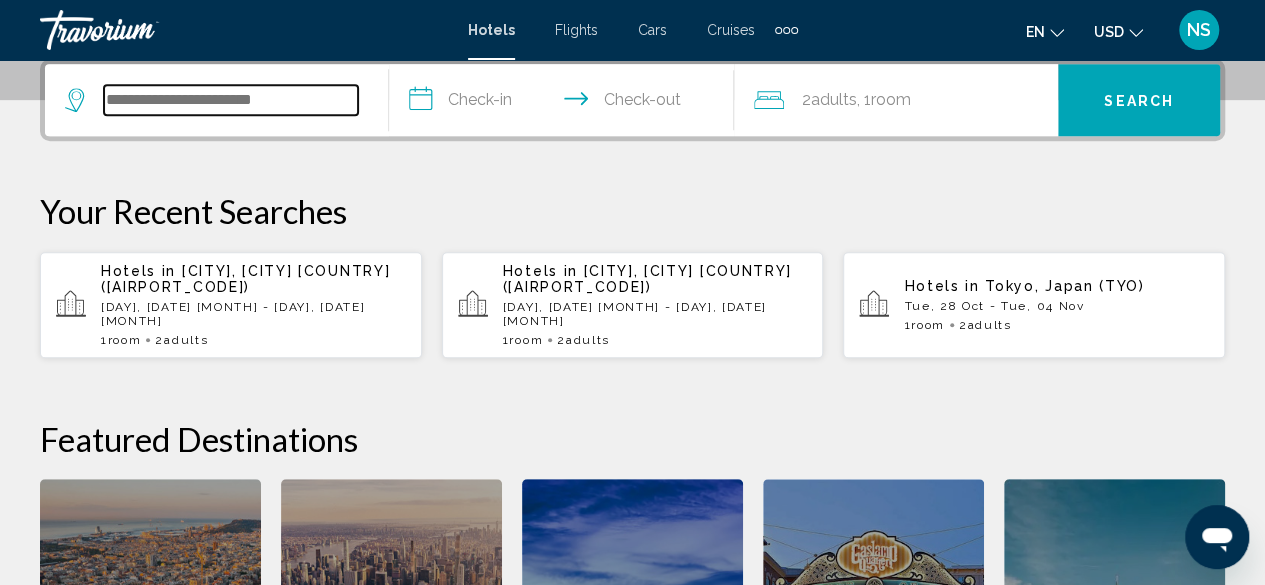 scroll, scrollTop: 494, scrollLeft: 0, axis: vertical 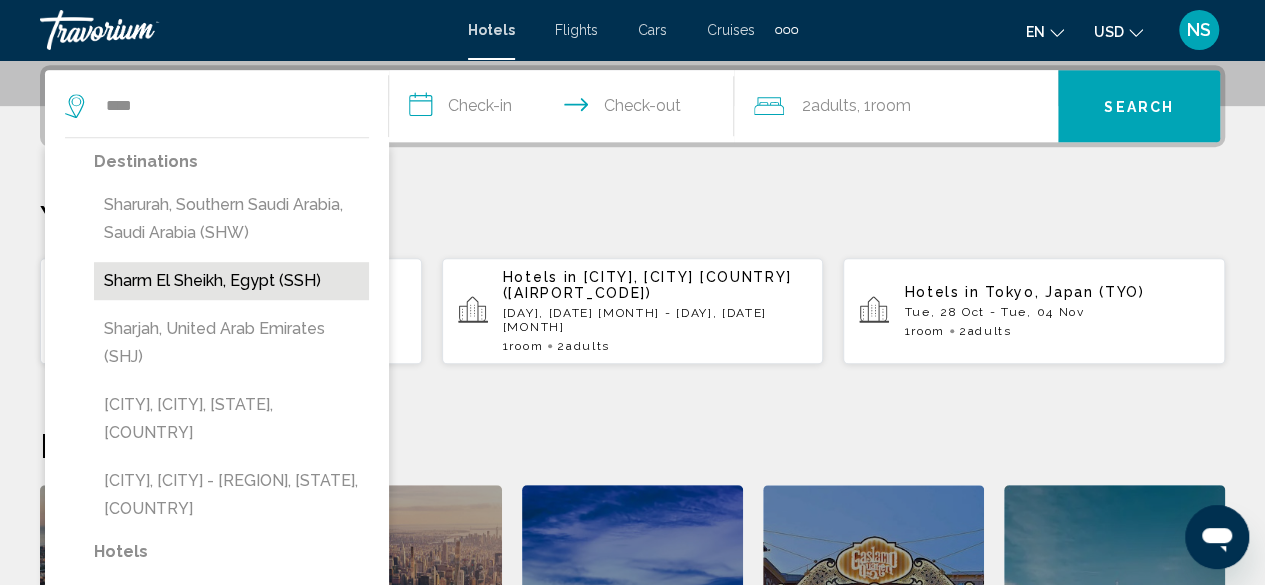 click on "Sharm El Sheikh, Egypt (SSH)" at bounding box center [231, 281] 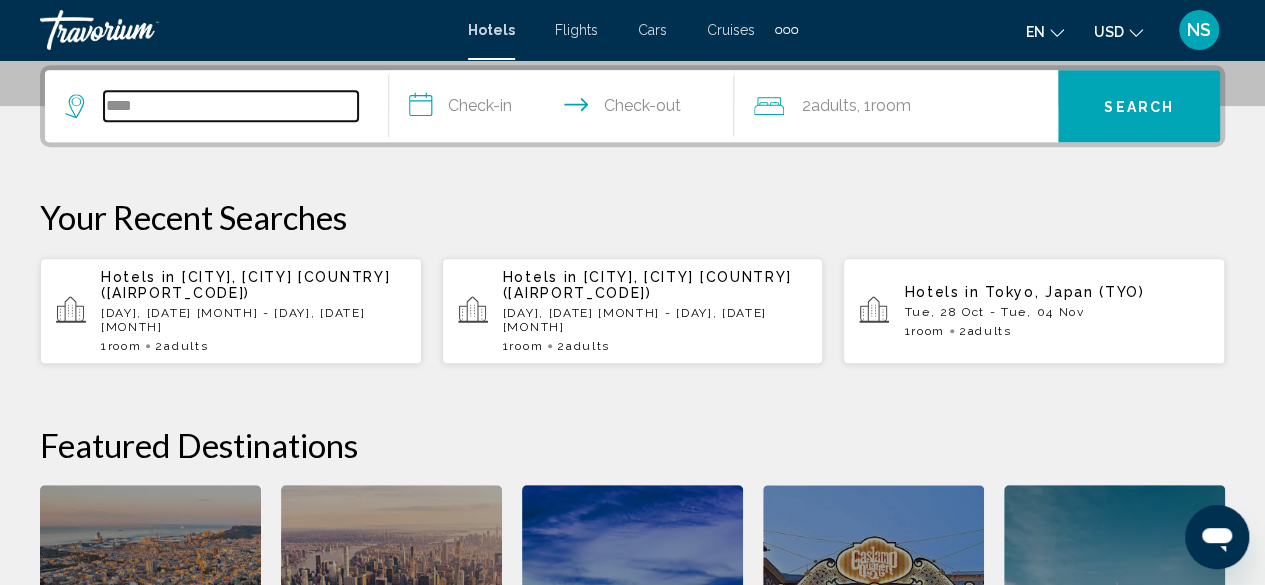 type on "**********" 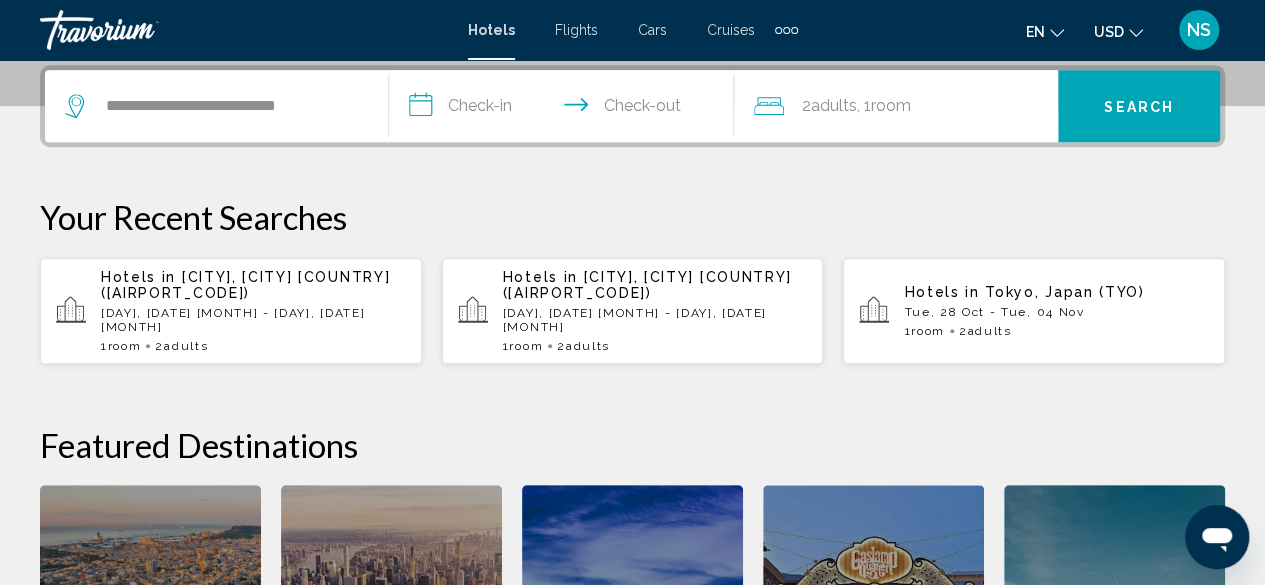 click on "**********" at bounding box center [565, 109] 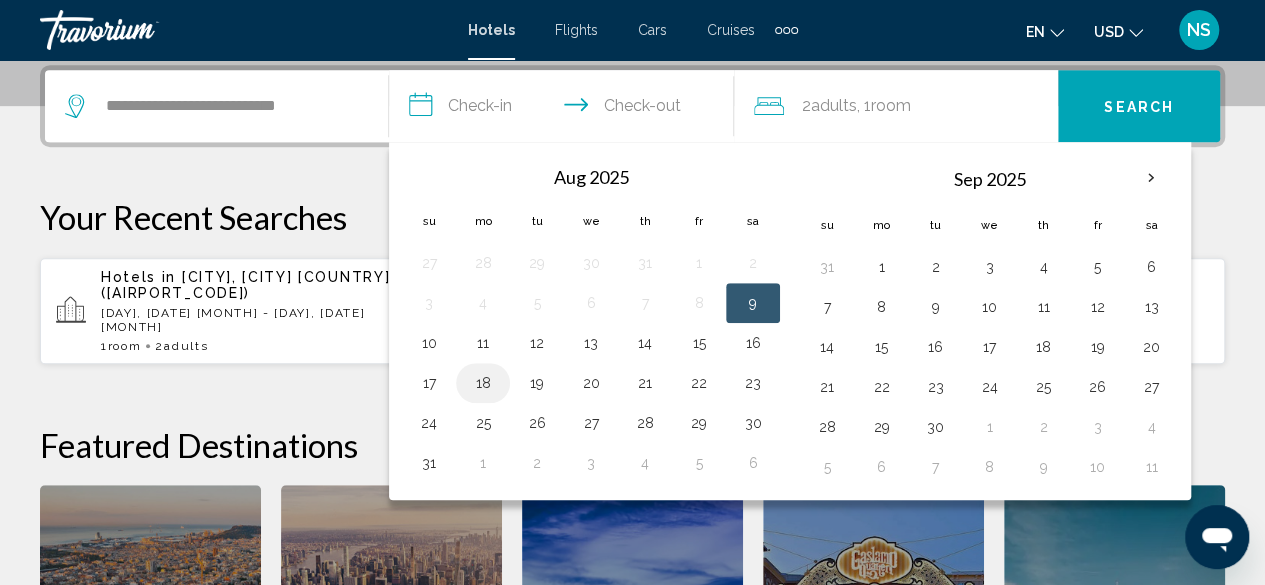 click on "18" at bounding box center [483, 383] 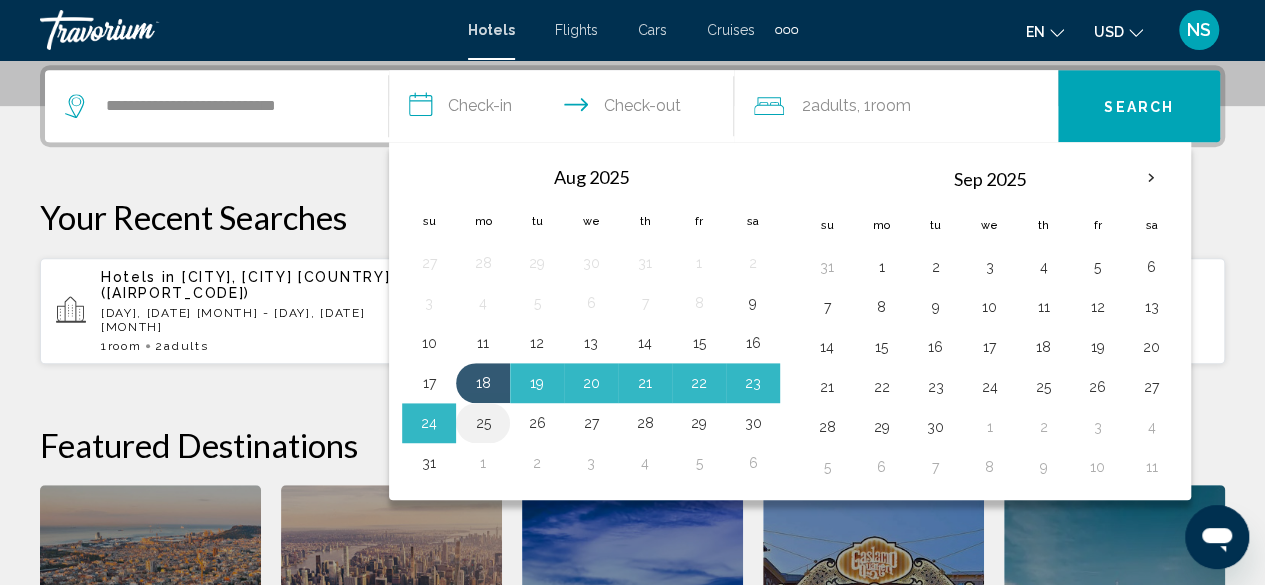 click on "25" at bounding box center (483, 423) 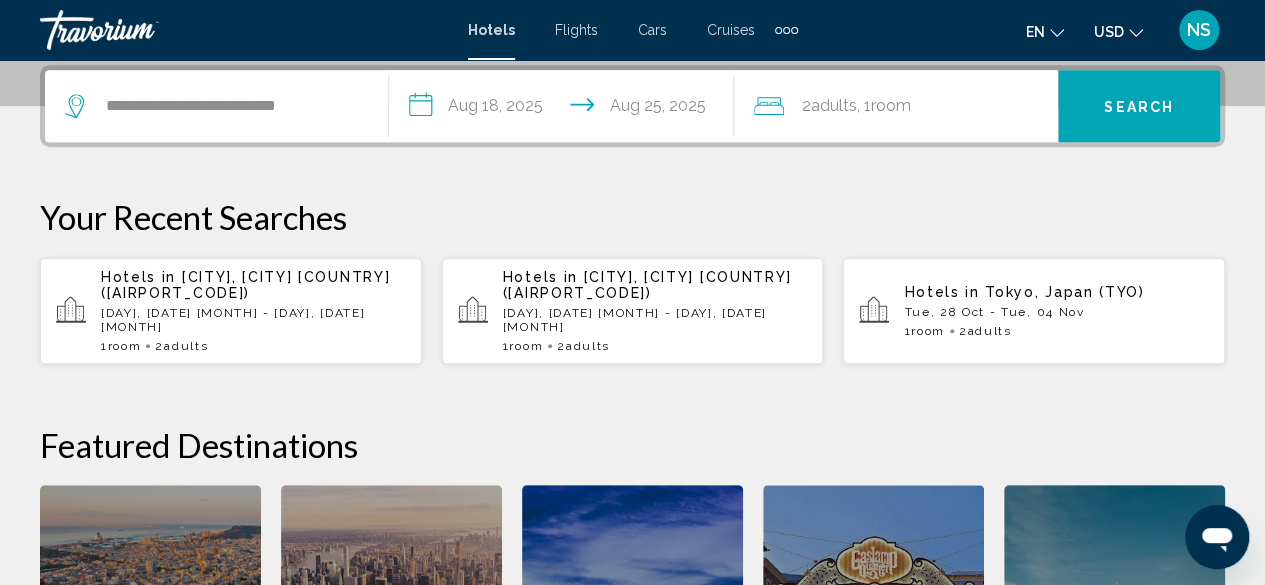 click on "Search" at bounding box center (1139, 107) 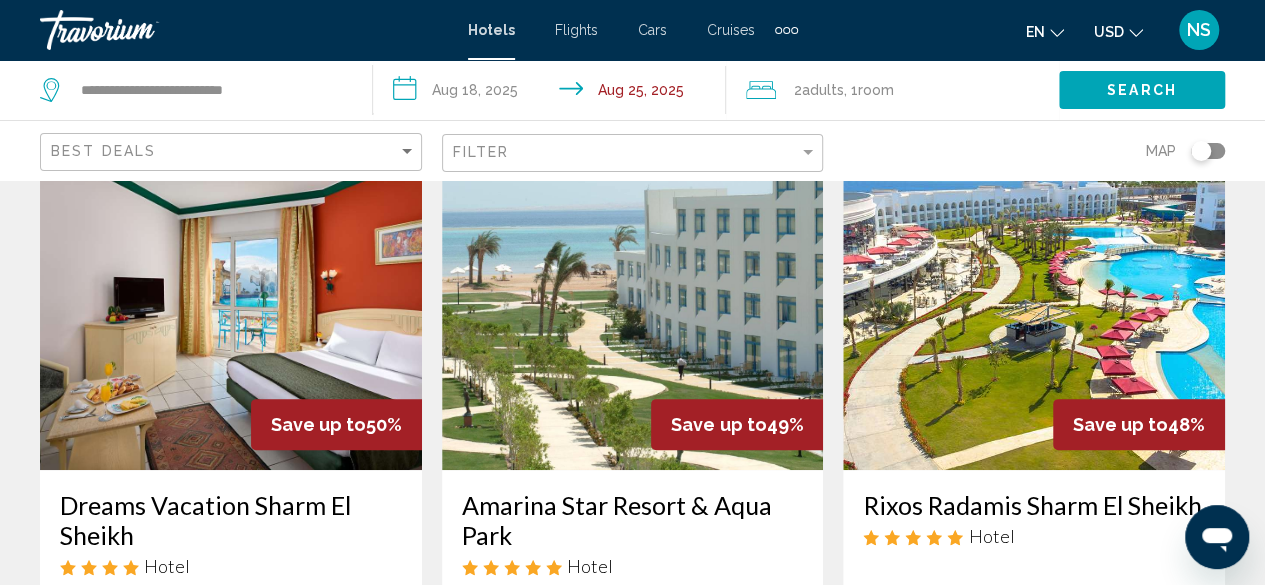 scroll, scrollTop: 200, scrollLeft: 0, axis: vertical 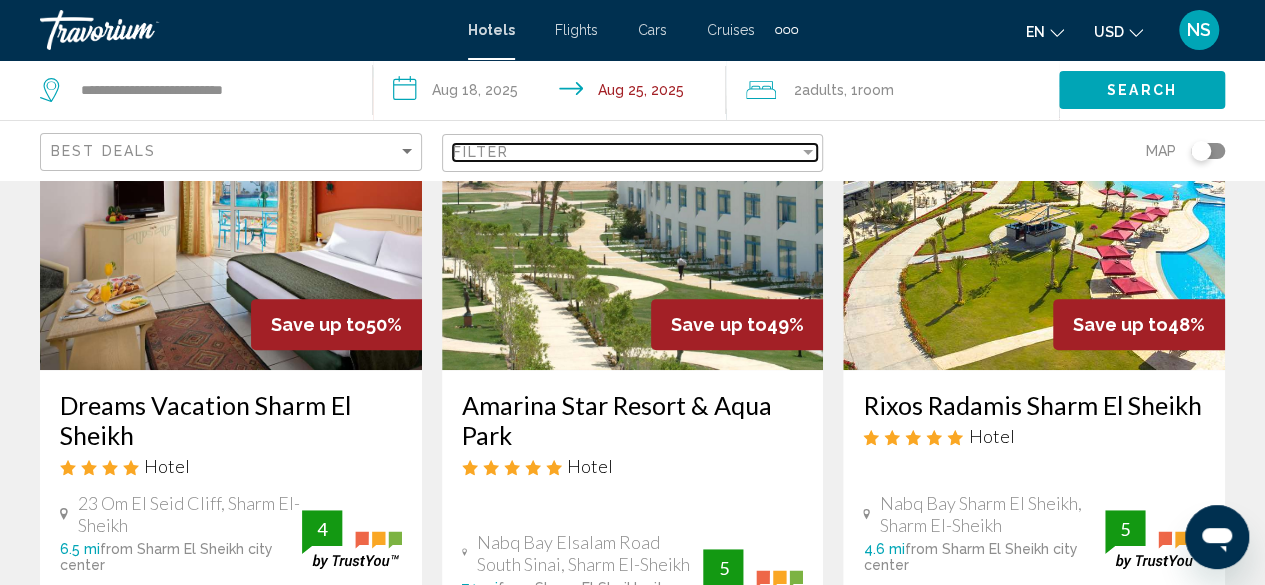 click on "Filter" at bounding box center [626, 152] 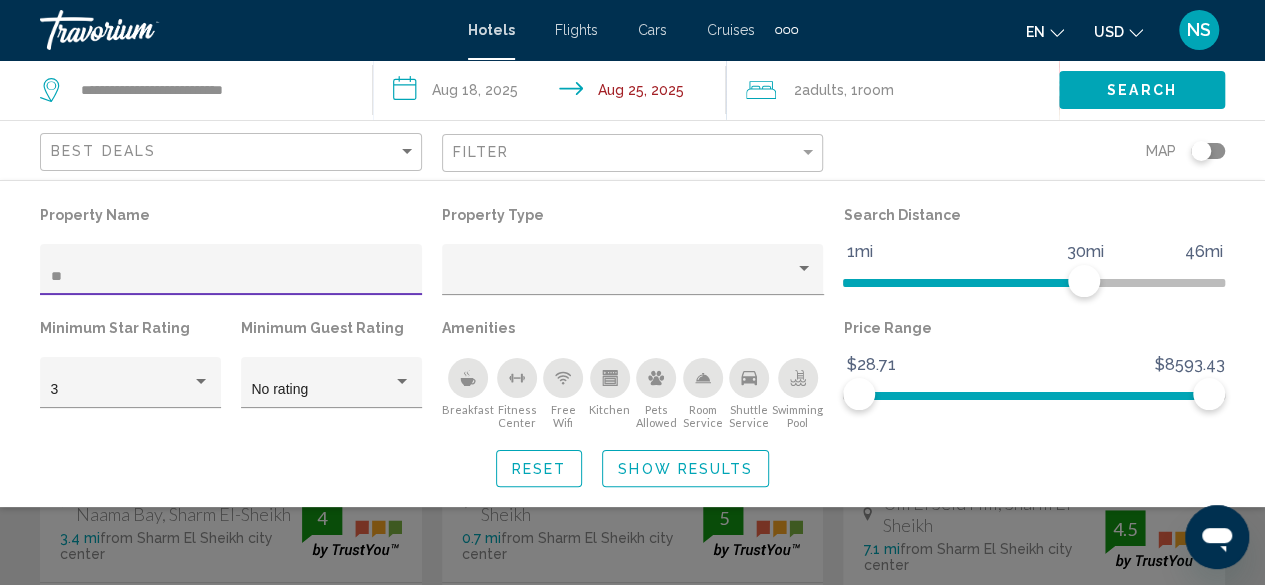 type on "**" 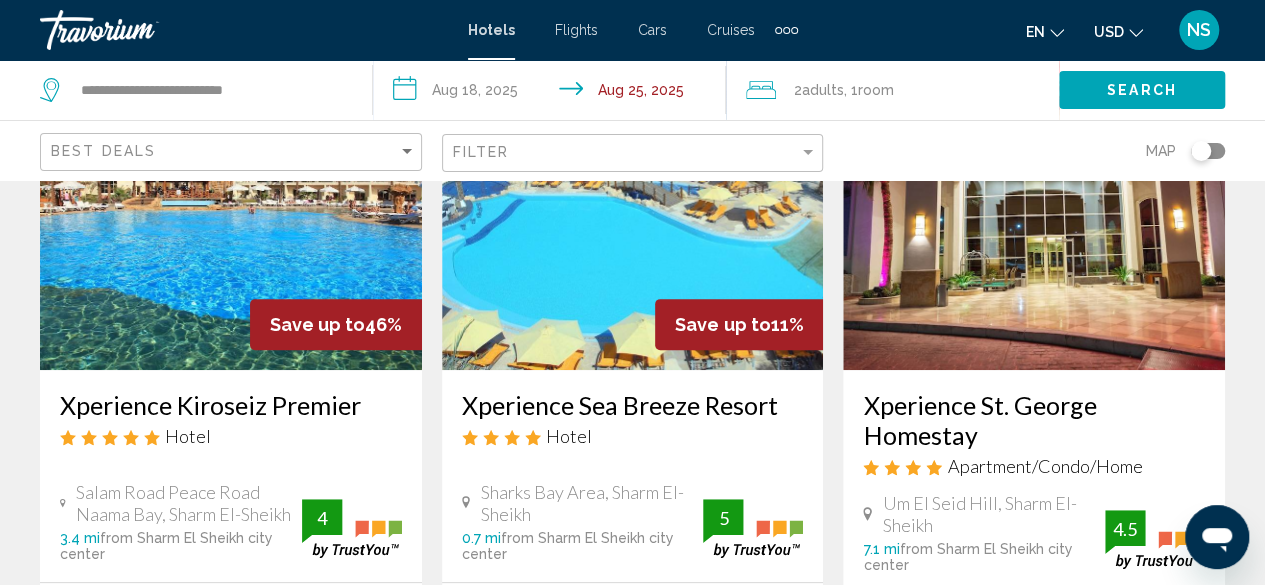 scroll, scrollTop: 400, scrollLeft: 0, axis: vertical 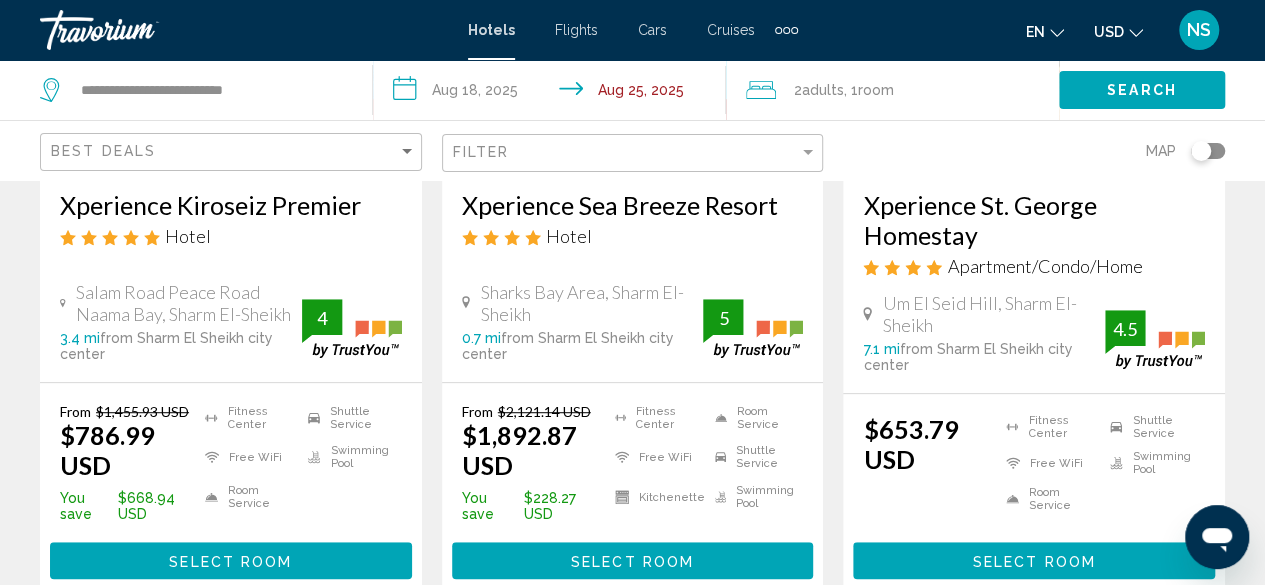 click on "Select Room" at bounding box center (230, 561) 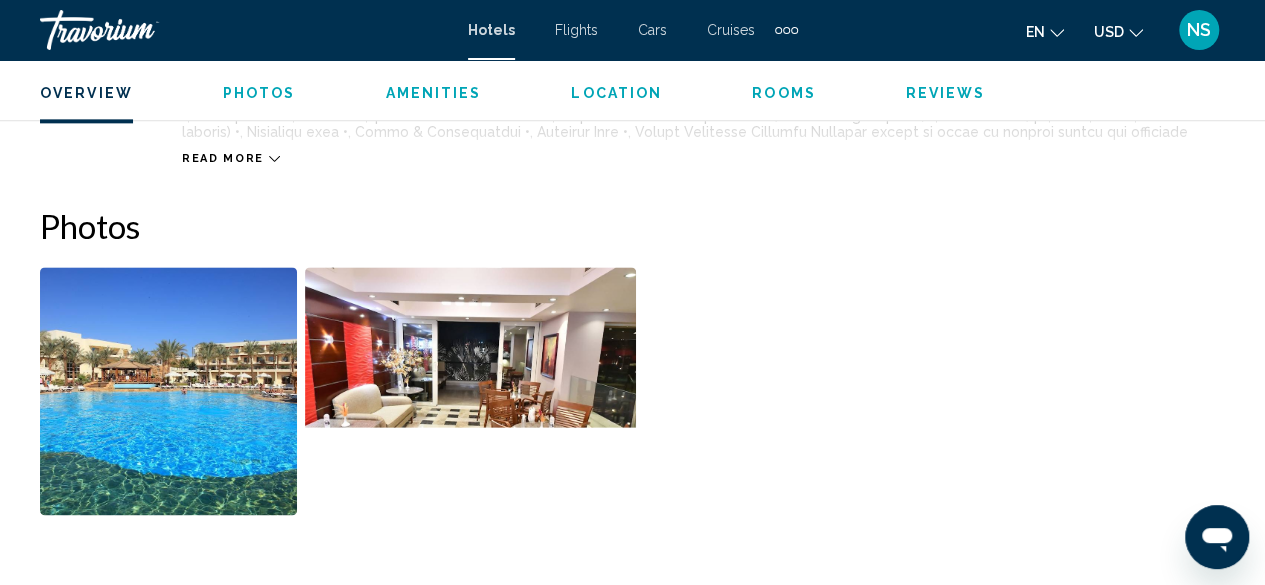scroll, scrollTop: 642, scrollLeft: 0, axis: vertical 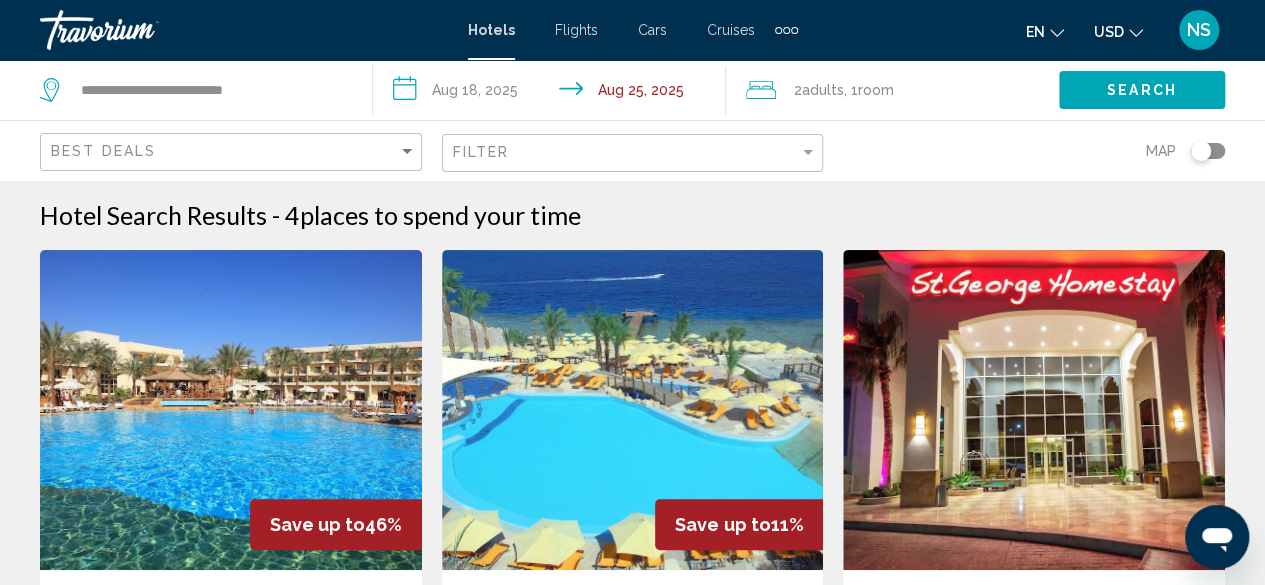 click on "Best Deals" 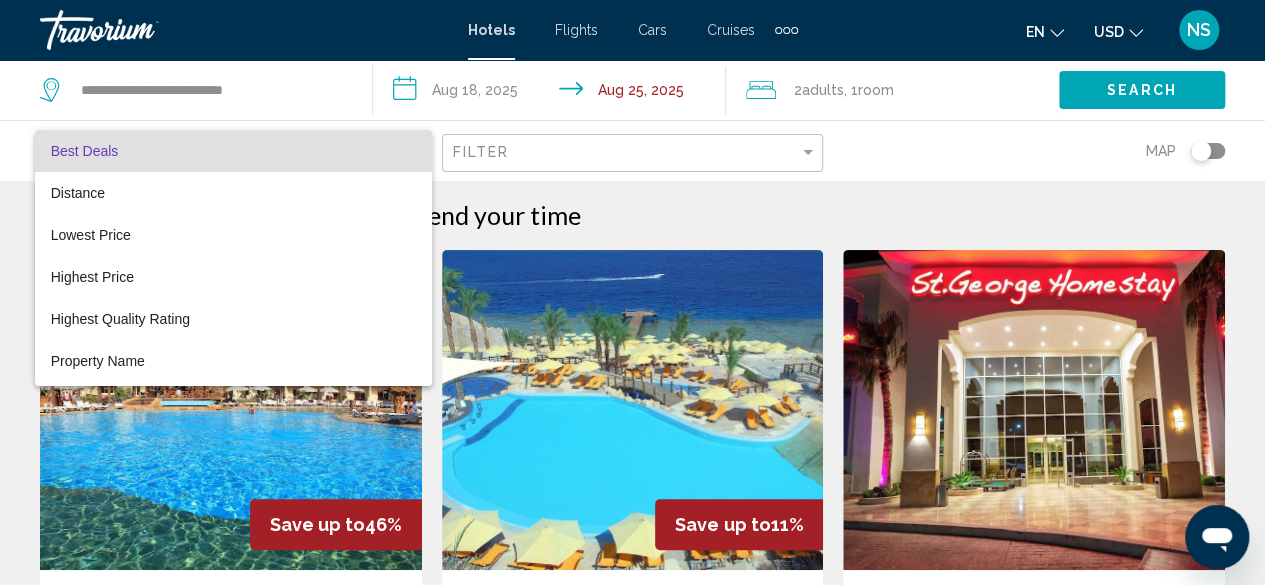 click on "Best Deals" at bounding box center [233, 151] 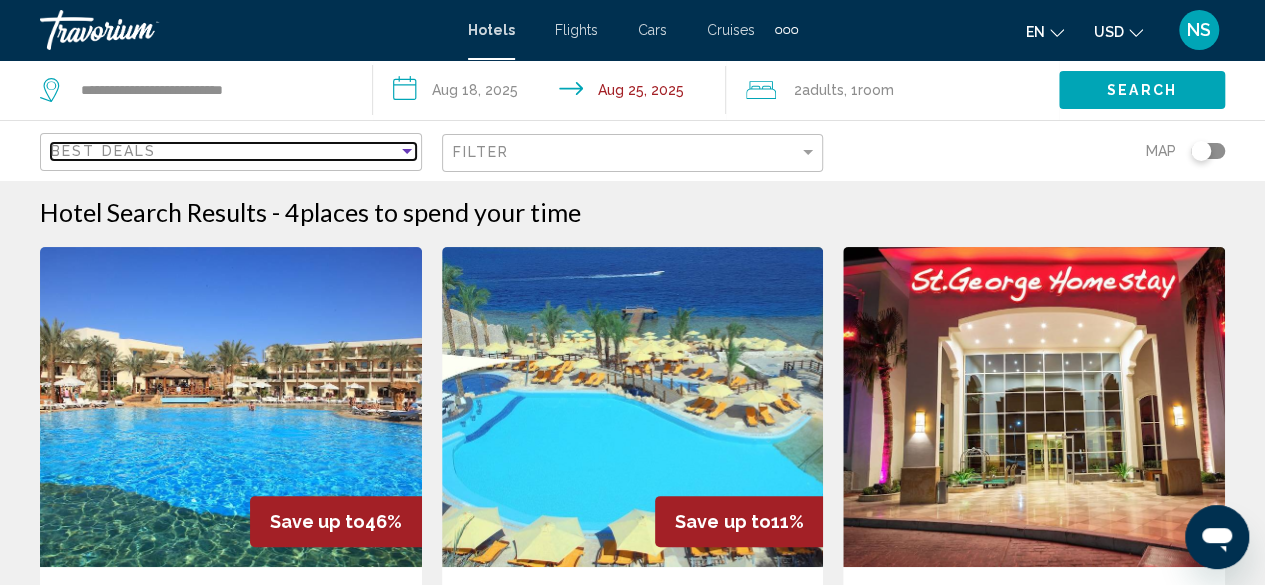 scroll, scrollTop: 0, scrollLeft: 0, axis: both 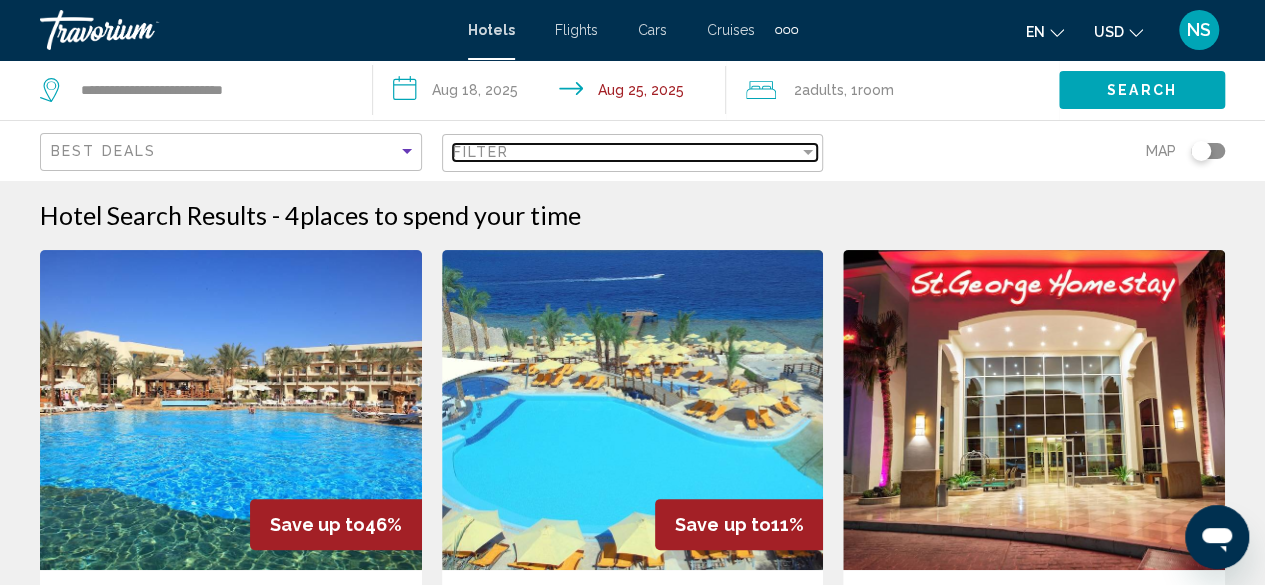 click on "Filter" at bounding box center (626, 152) 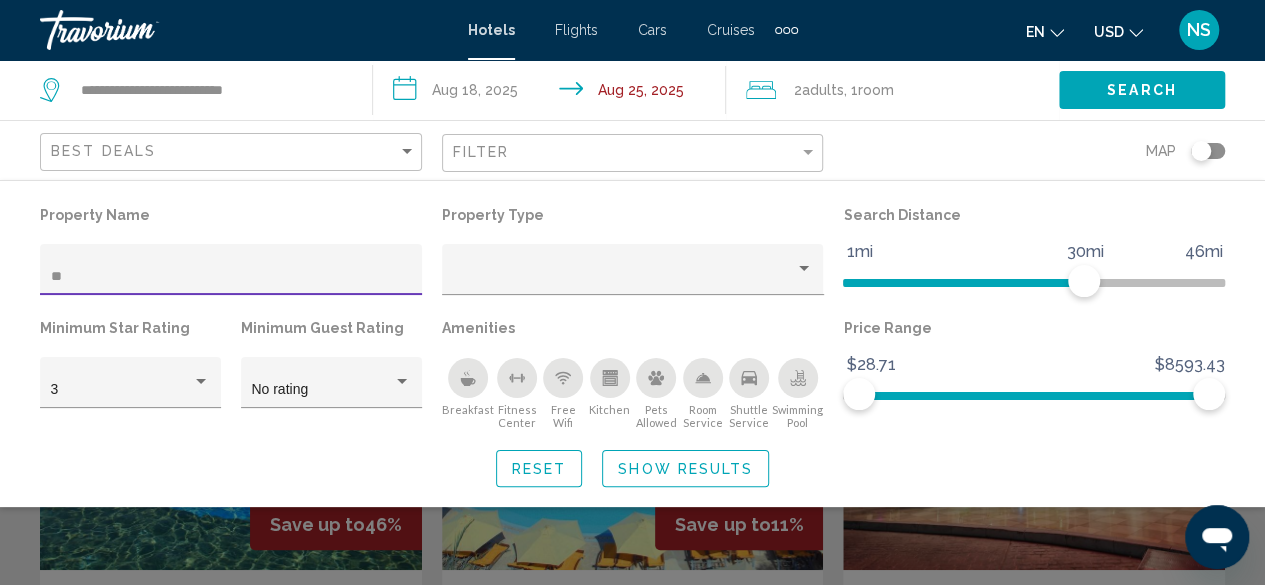 drag, startPoint x: 65, startPoint y: 280, endPoint x: 46, endPoint y: 297, distance: 25.495098 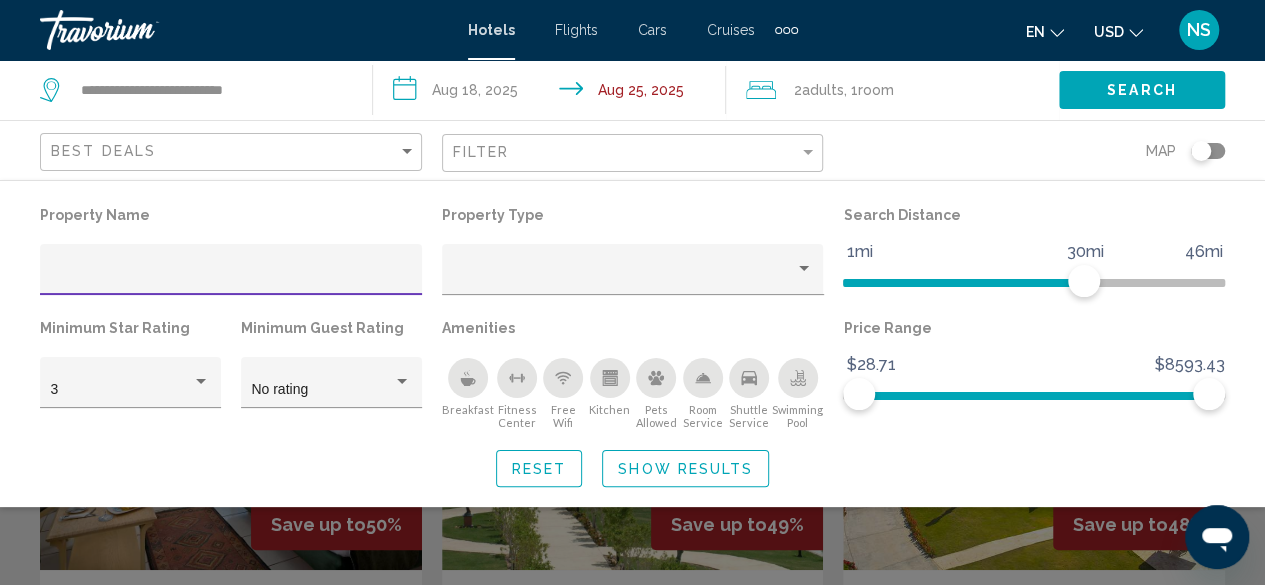 type 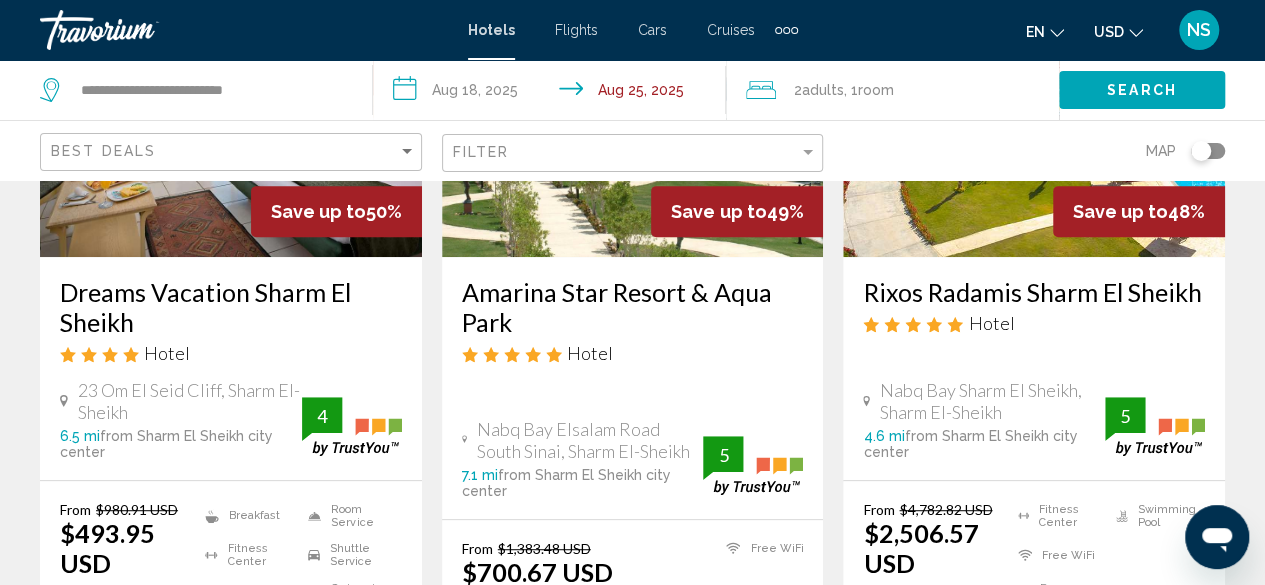 scroll, scrollTop: 200, scrollLeft: 0, axis: vertical 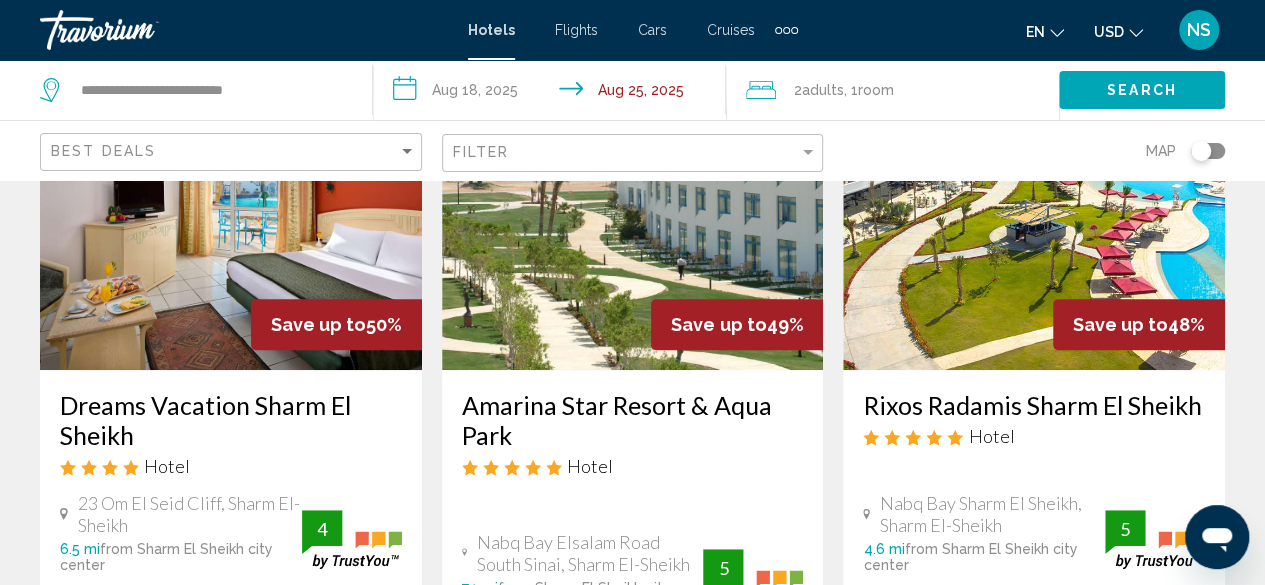 click on "Amarina Star Resort & Aqua Park" at bounding box center [633, 420] 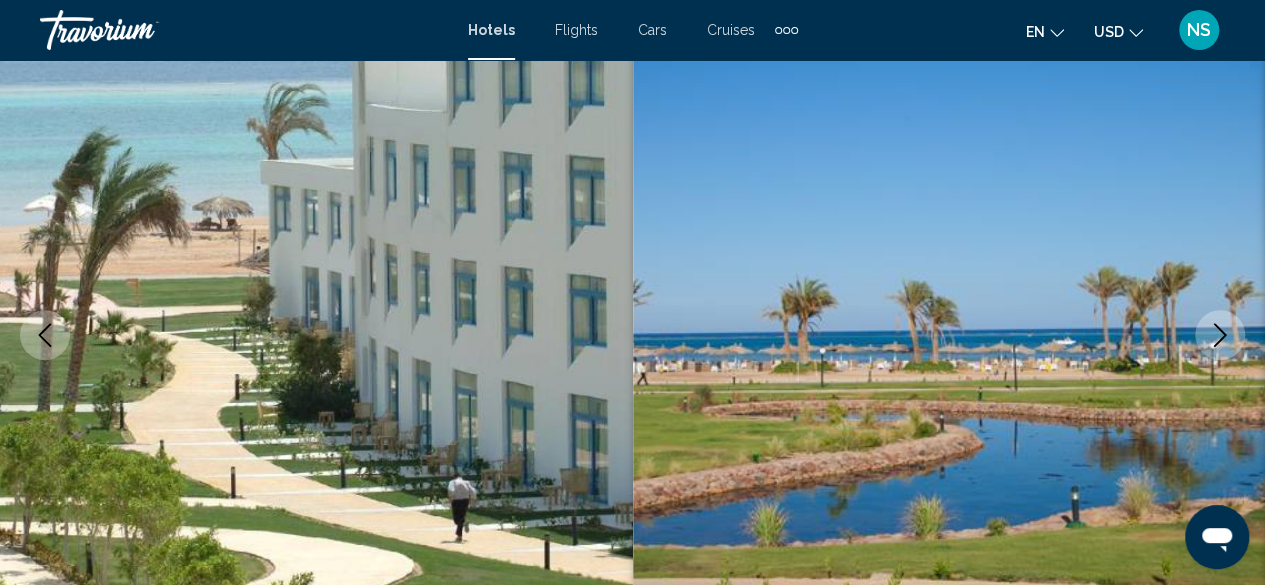 scroll, scrollTop: 242, scrollLeft: 0, axis: vertical 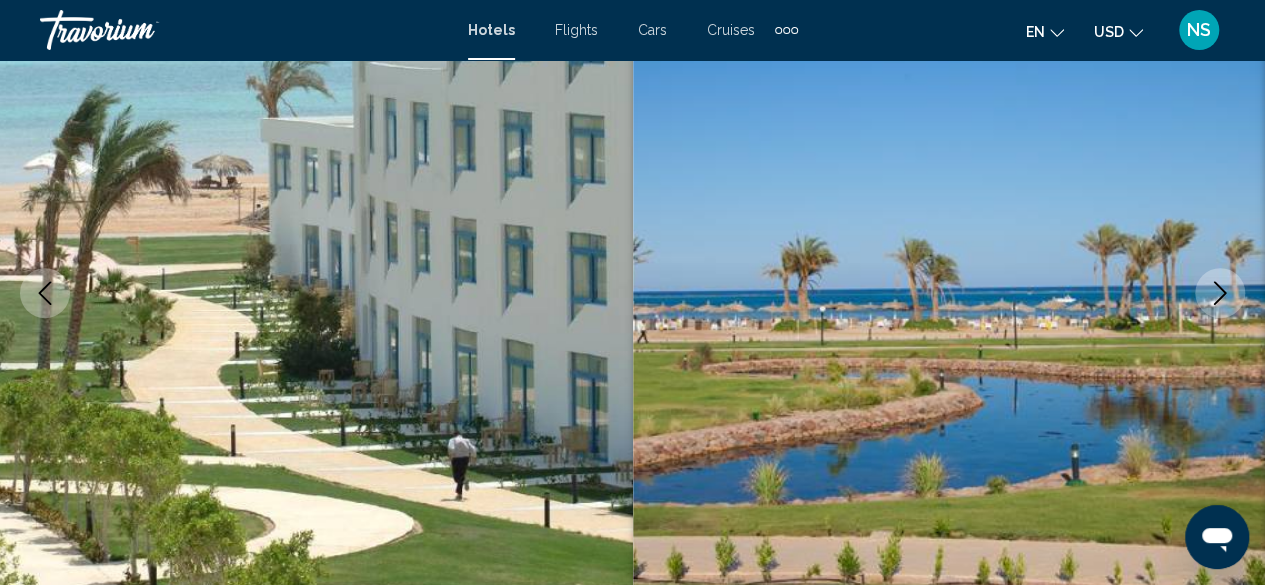 click at bounding box center [1220, 293] 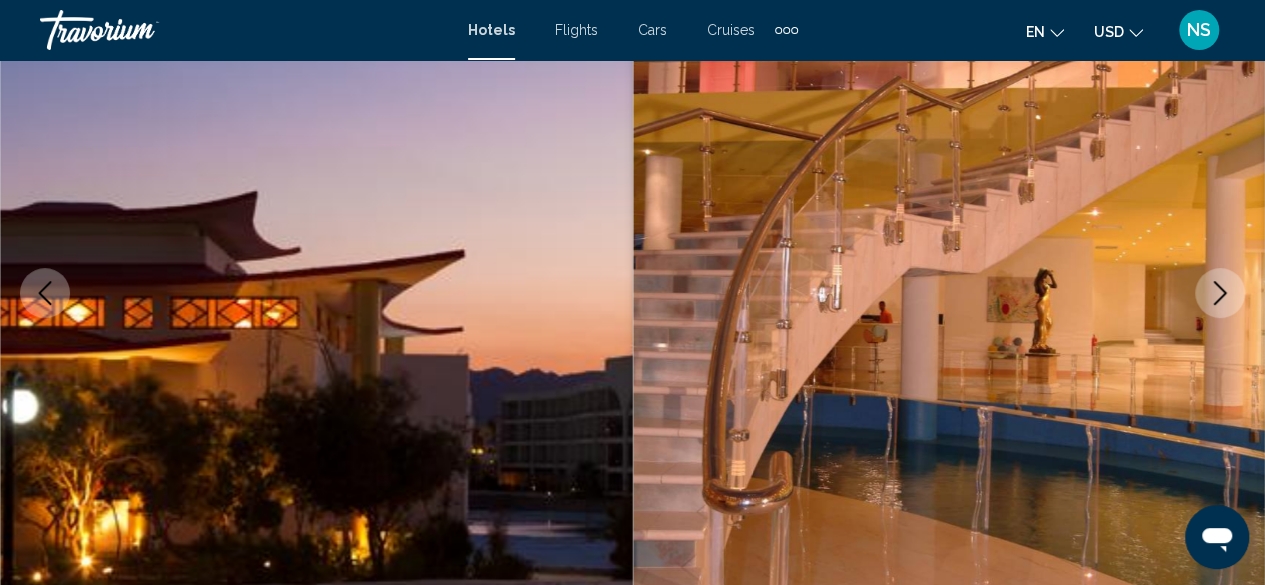click at bounding box center [1220, 293] 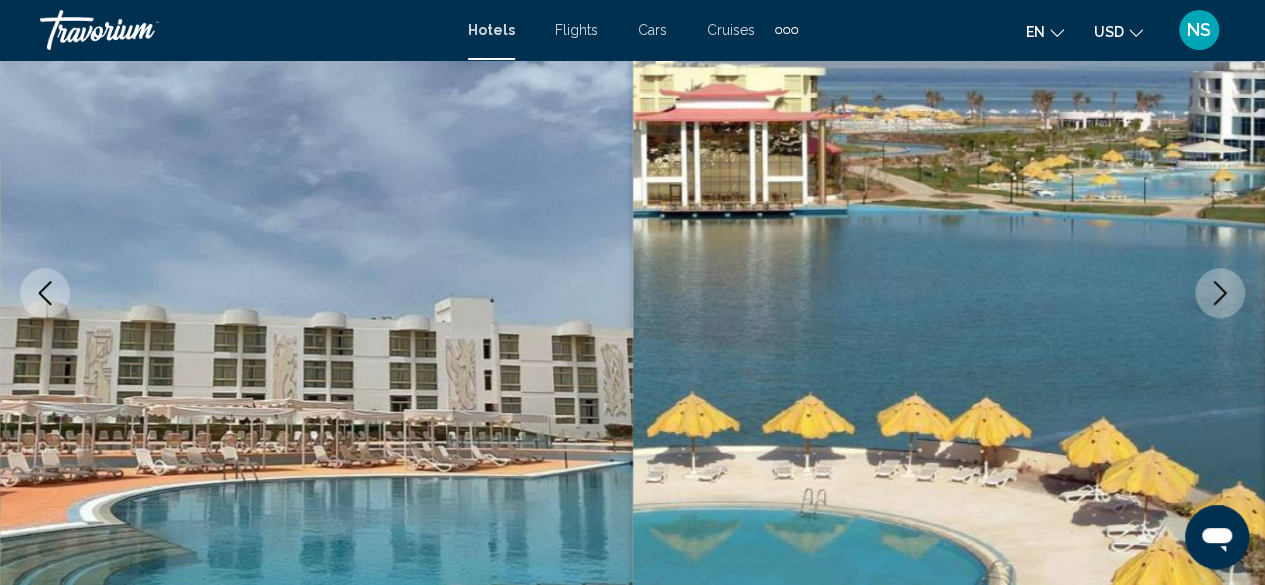 click at bounding box center [1220, 293] 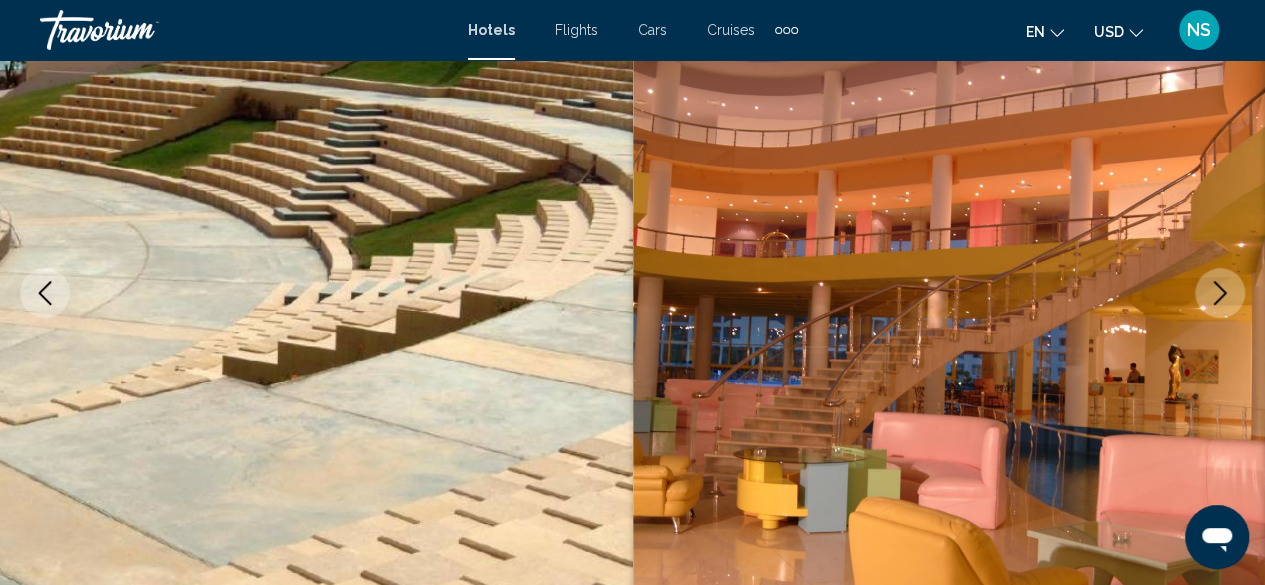 click at bounding box center [1220, 293] 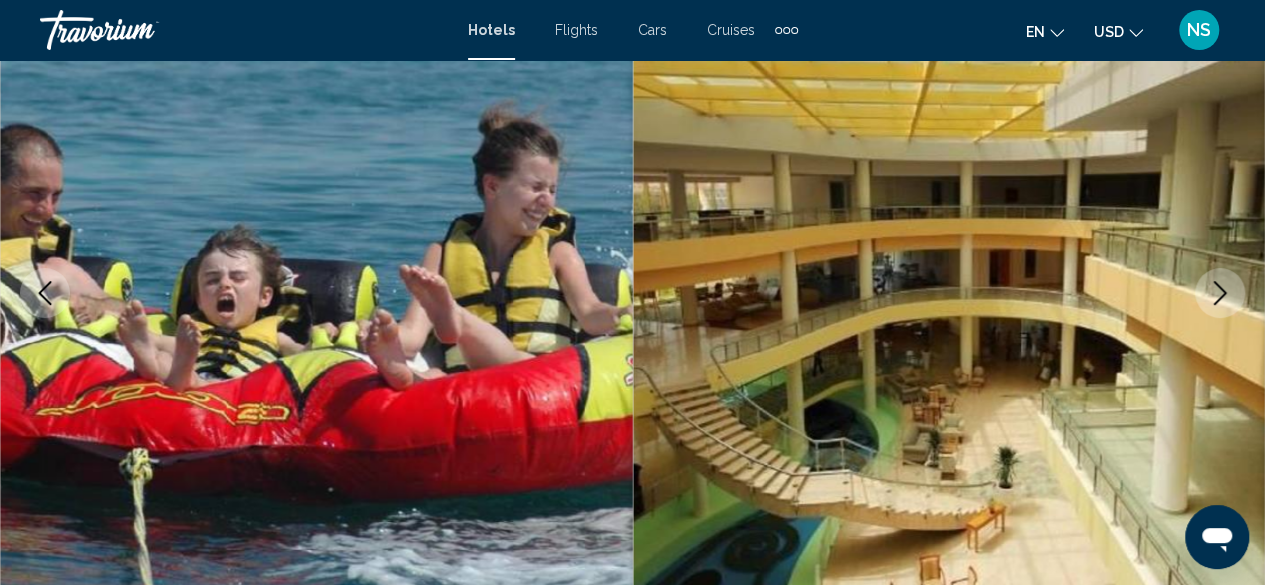 click at bounding box center [1220, 293] 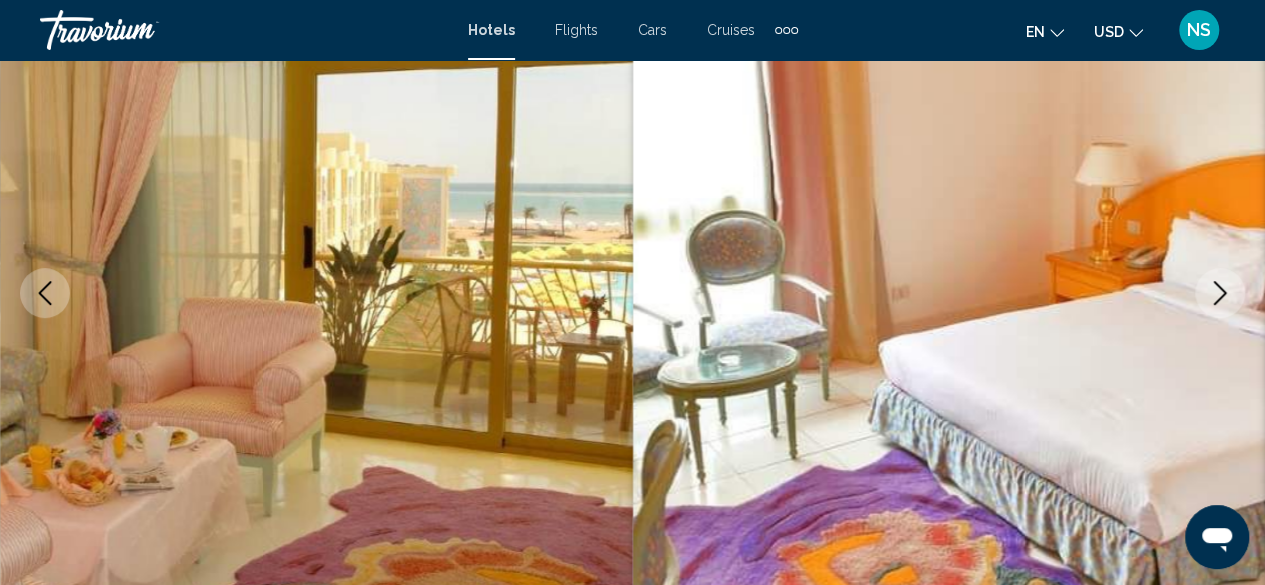 click at bounding box center (1220, 293) 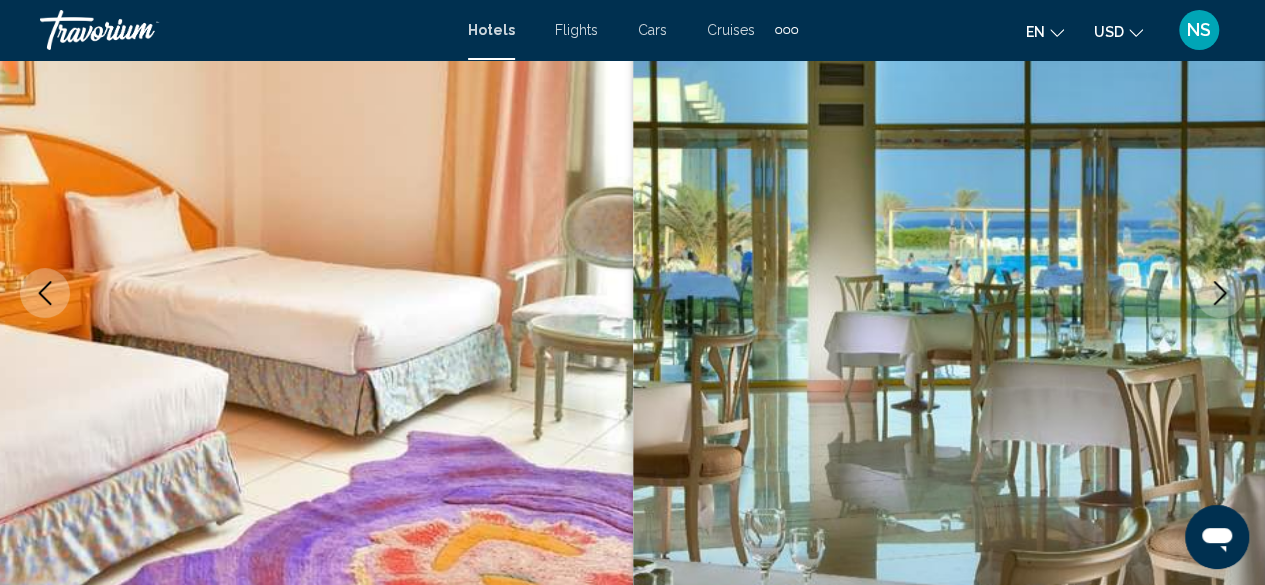 click at bounding box center (1220, 293) 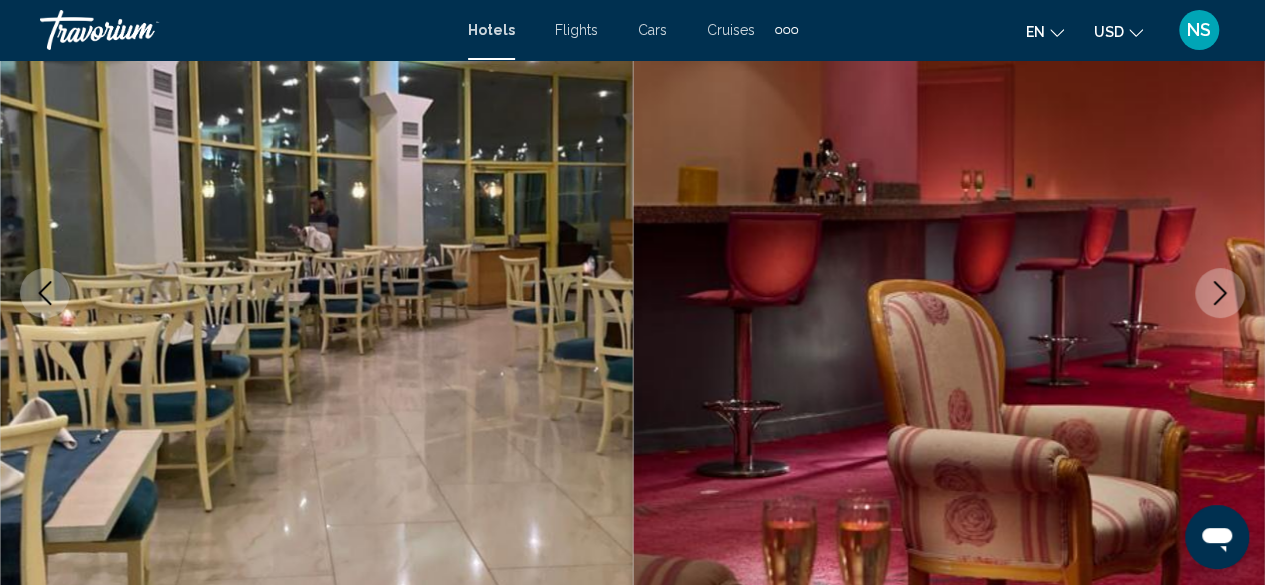 click at bounding box center (1220, 293) 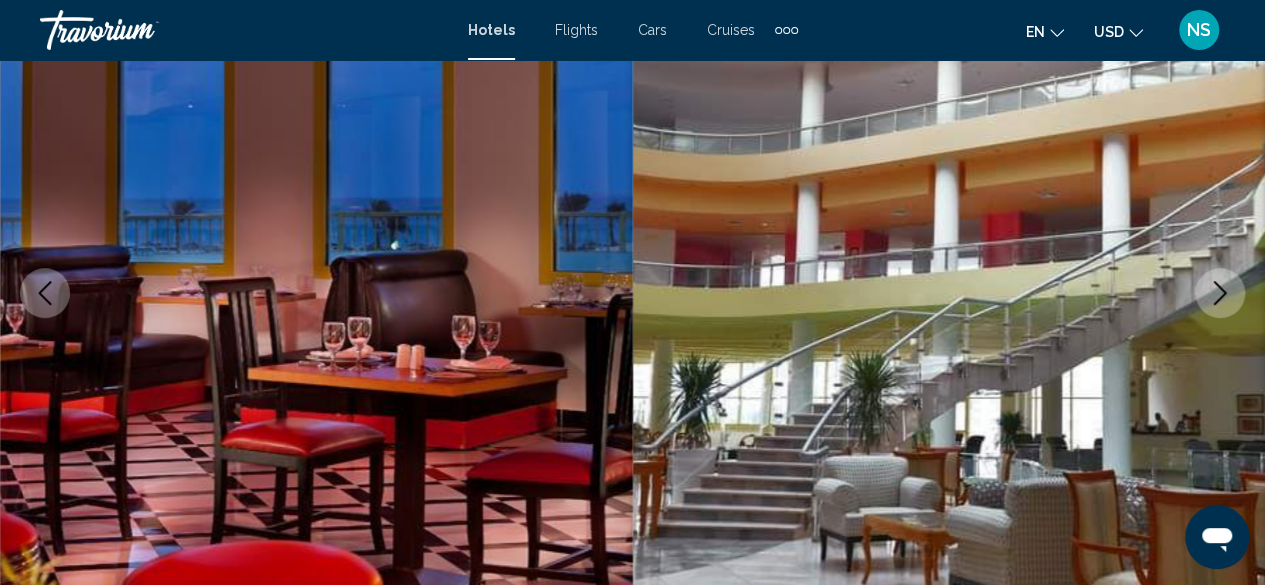 click at bounding box center [1220, 293] 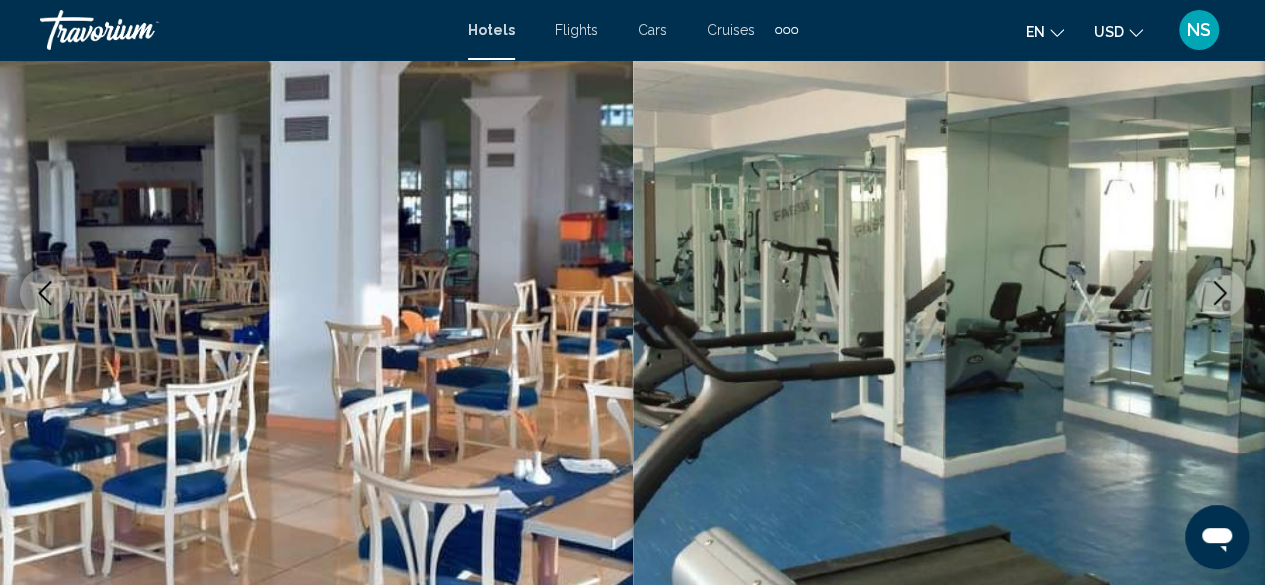 click at bounding box center (1220, 293) 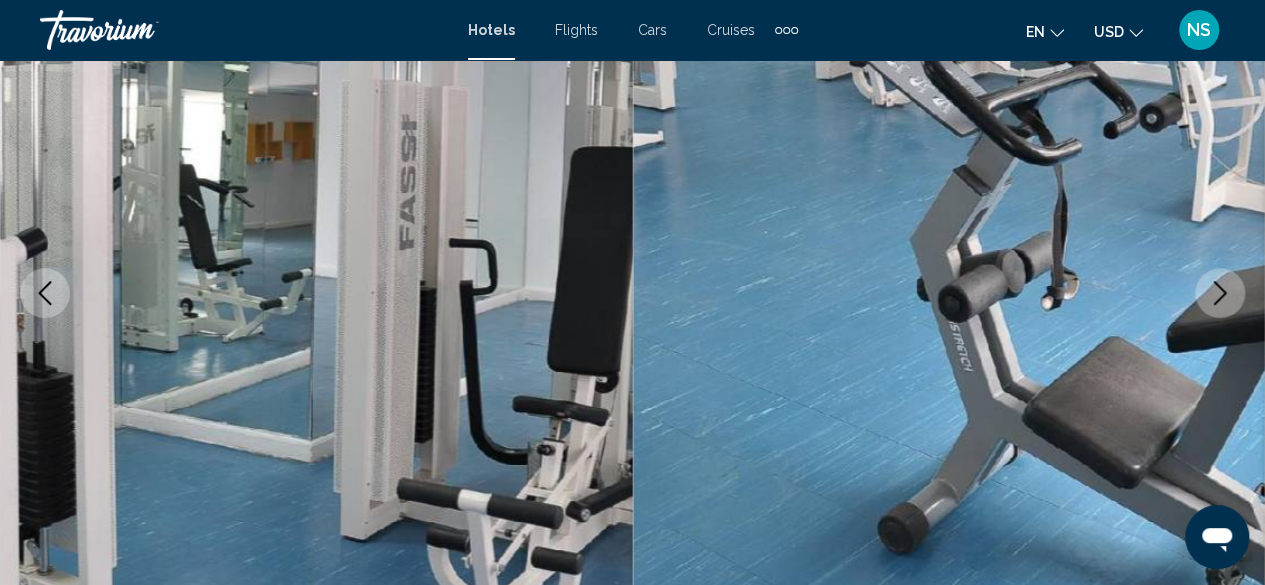 click at bounding box center [1220, 293] 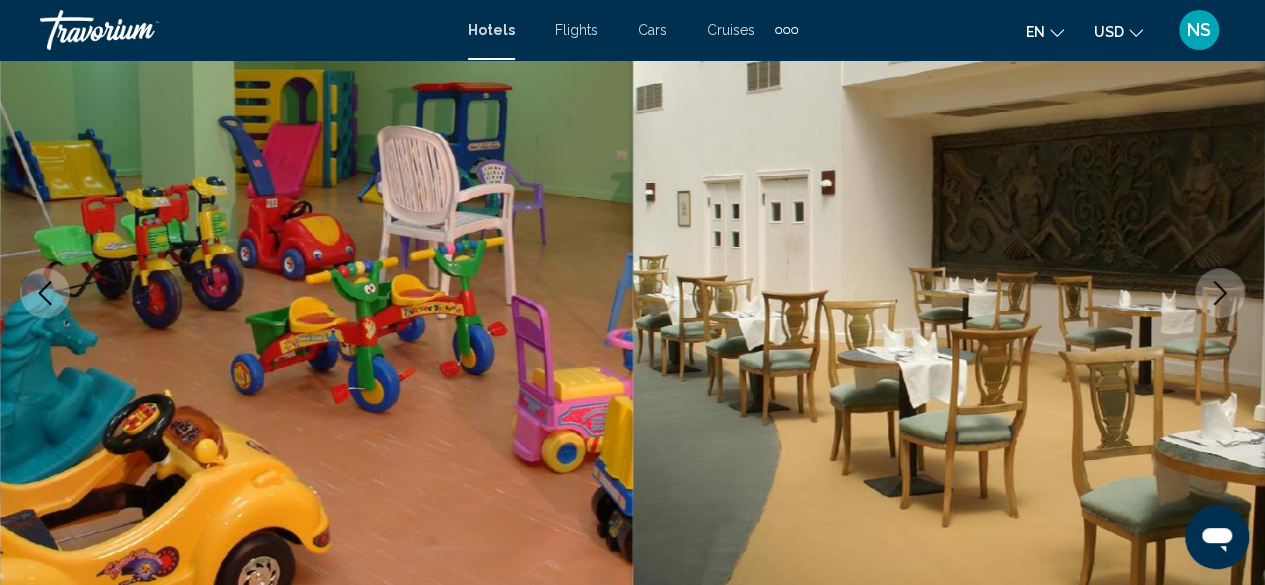 click at bounding box center [1220, 293] 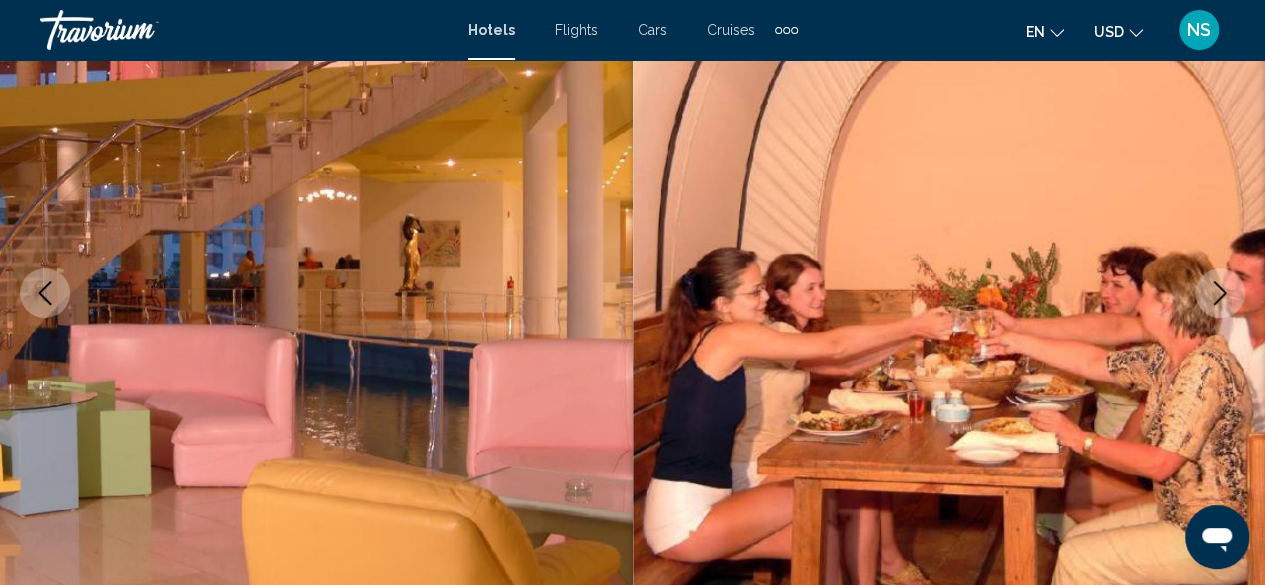 click at bounding box center [1220, 293] 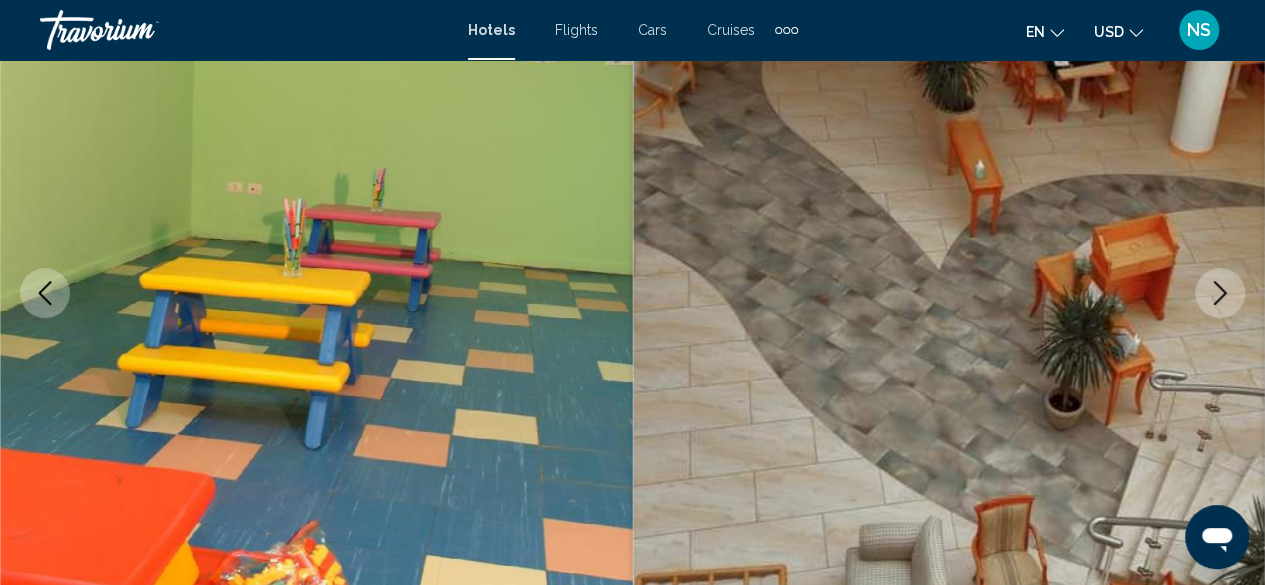 click at bounding box center (1220, 293) 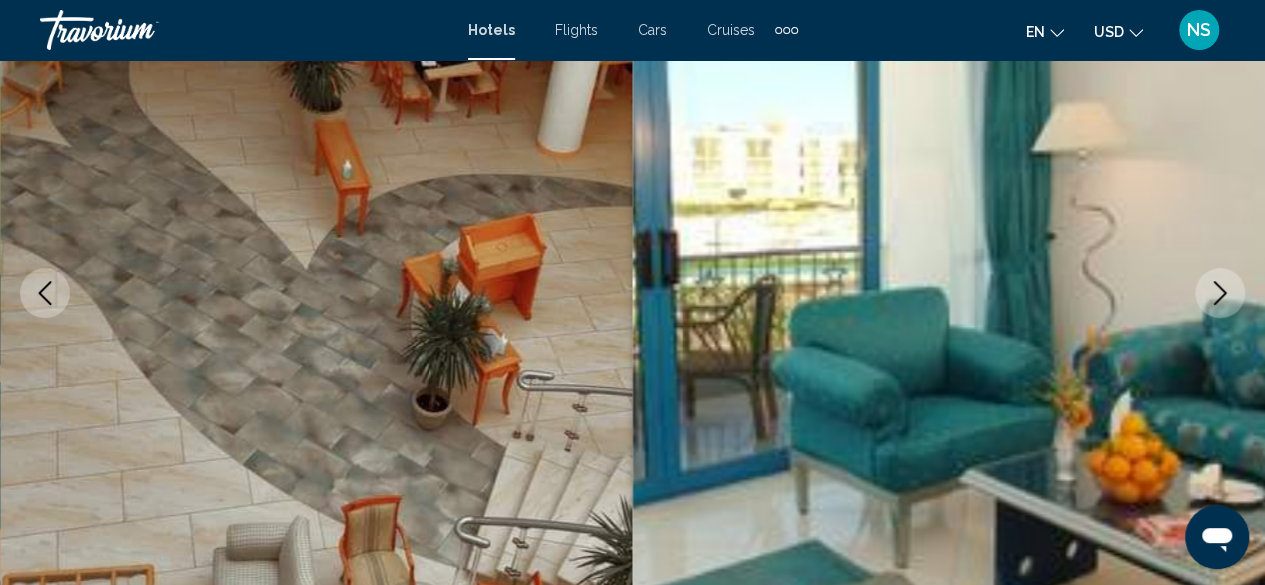 click at bounding box center (1220, 293) 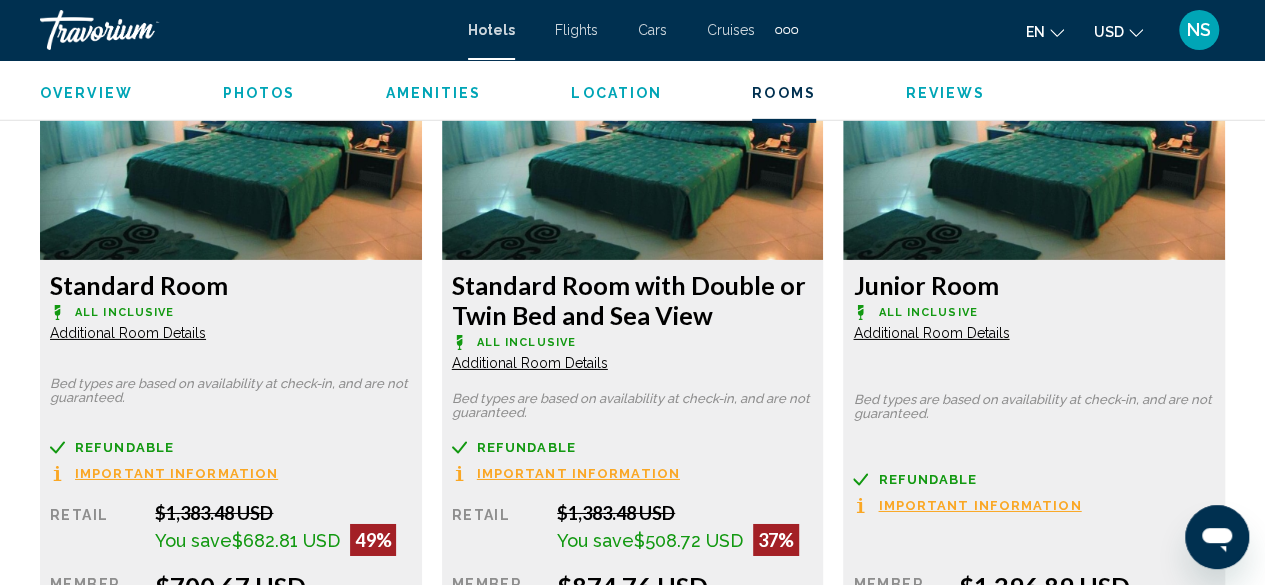 scroll, scrollTop: 3142, scrollLeft: 0, axis: vertical 